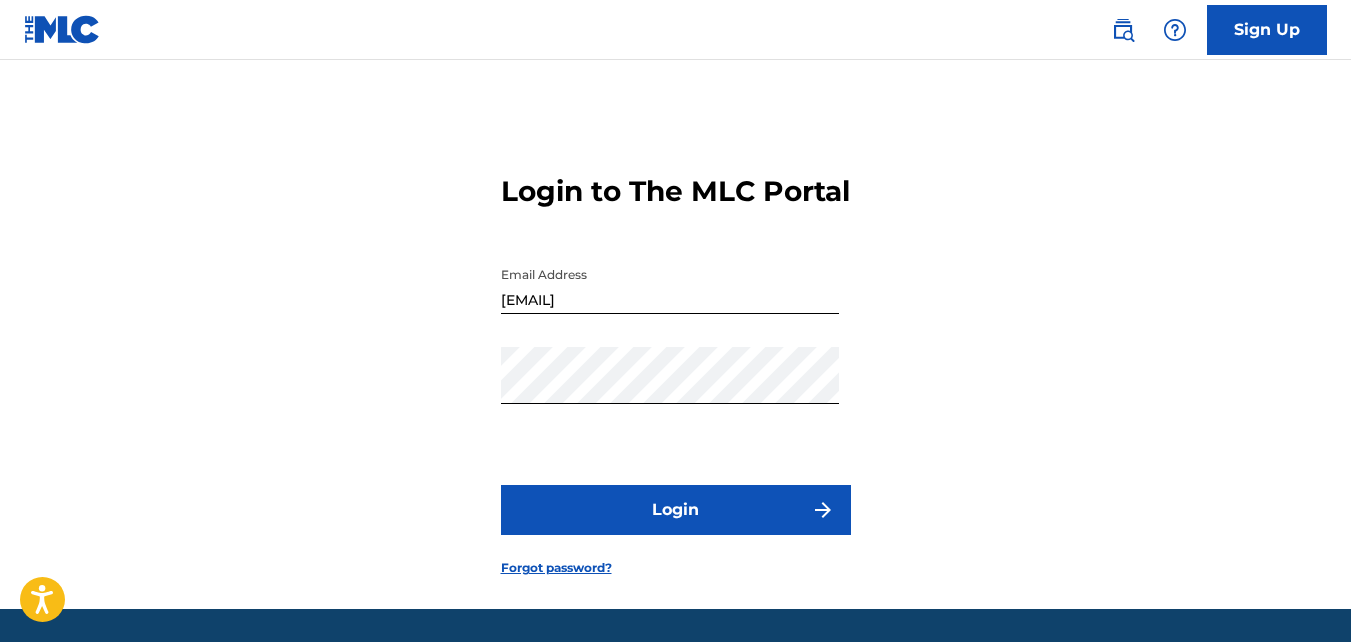 scroll, scrollTop: 98, scrollLeft: 0, axis: vertical 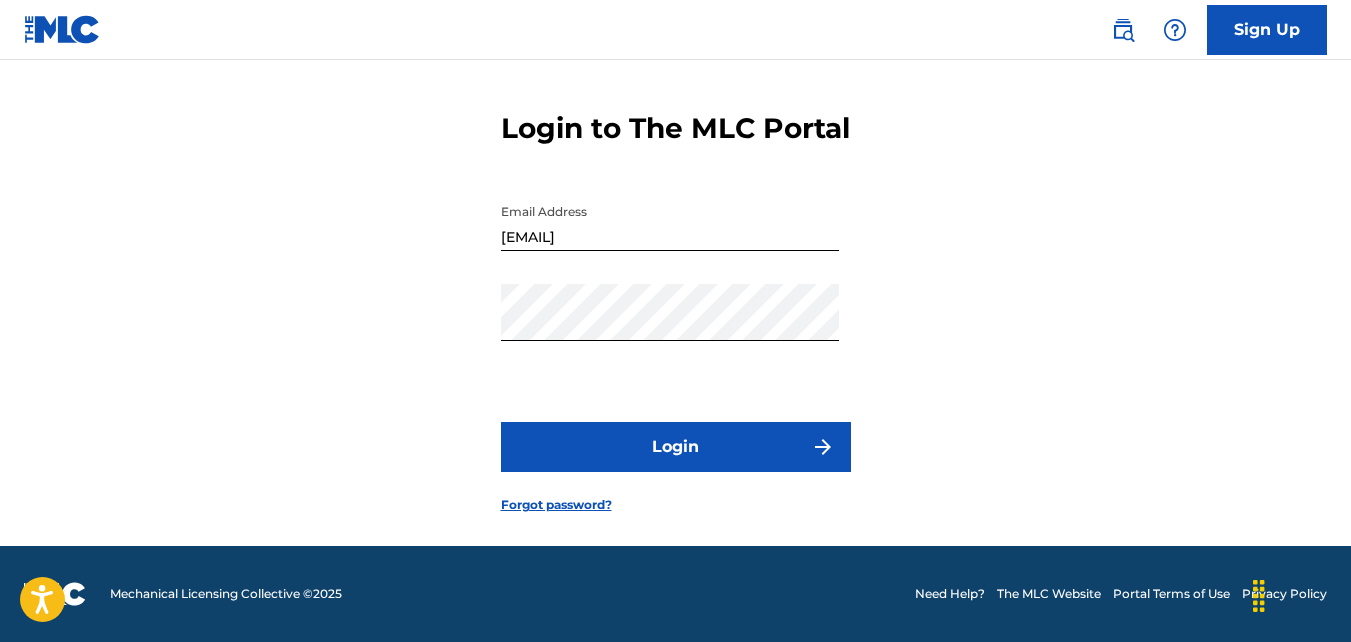click on "Login" at bounding box center [676, 447] 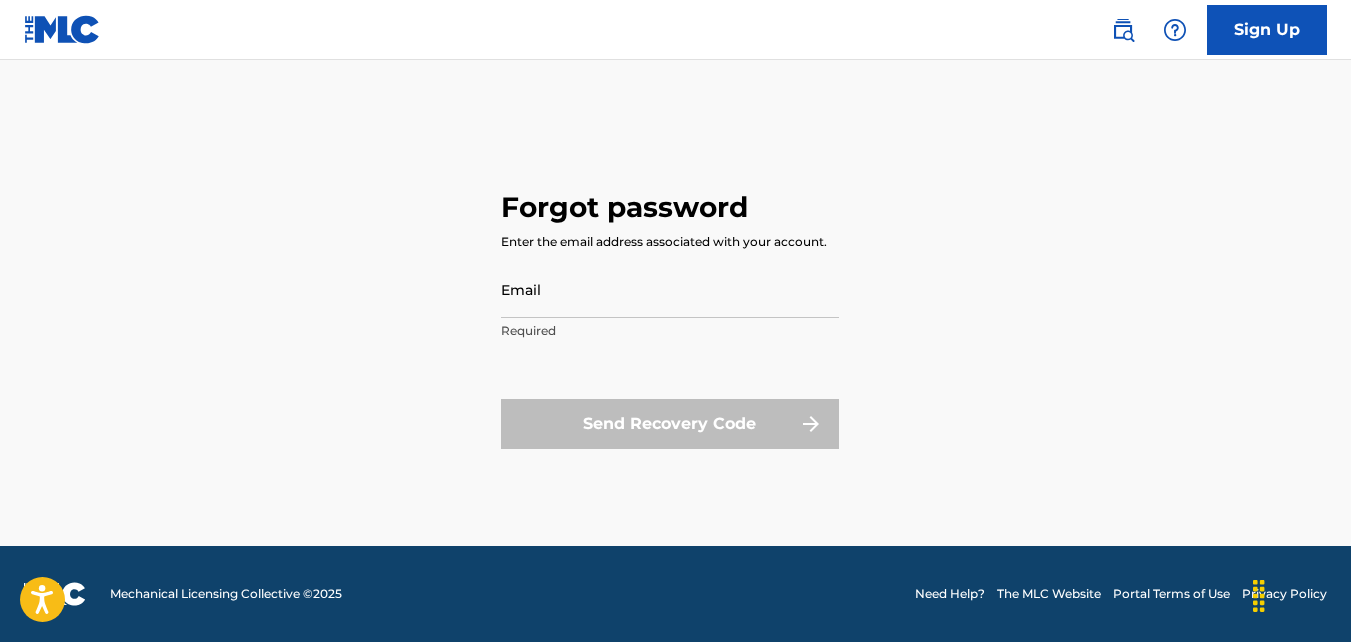 scroll, scrollTop: 0, scrollLeft: 0, axis: both 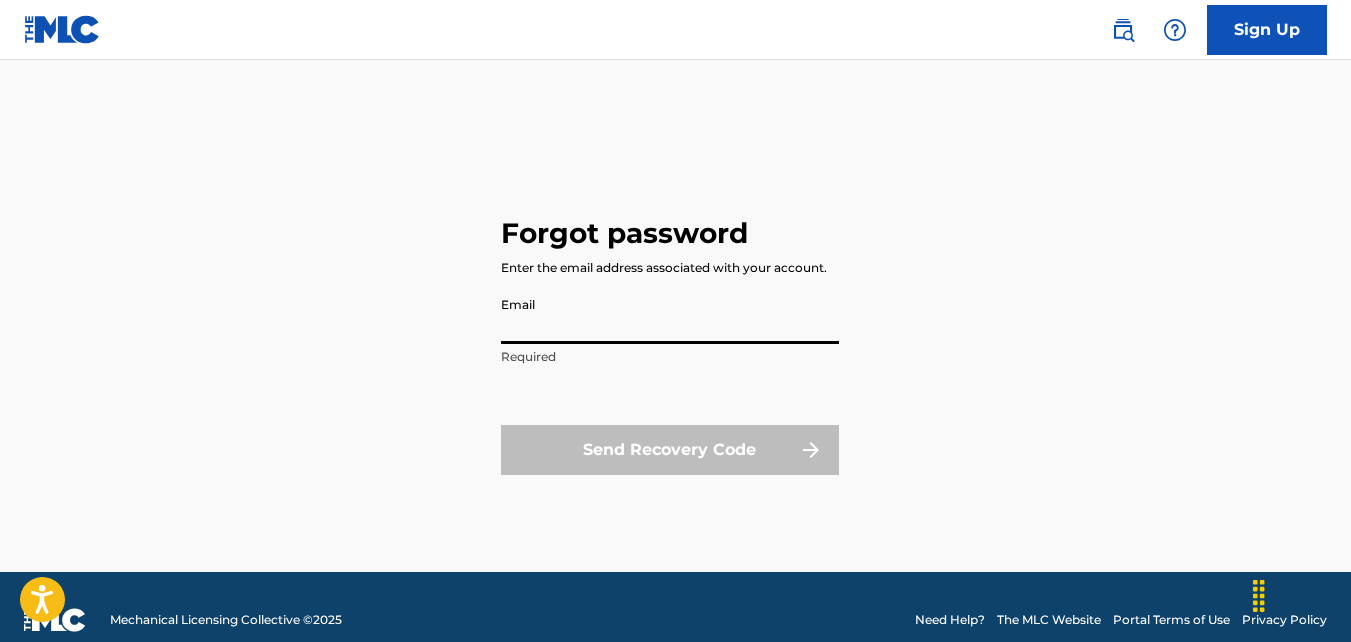 click on "Email" at bounding box center [670, 315] 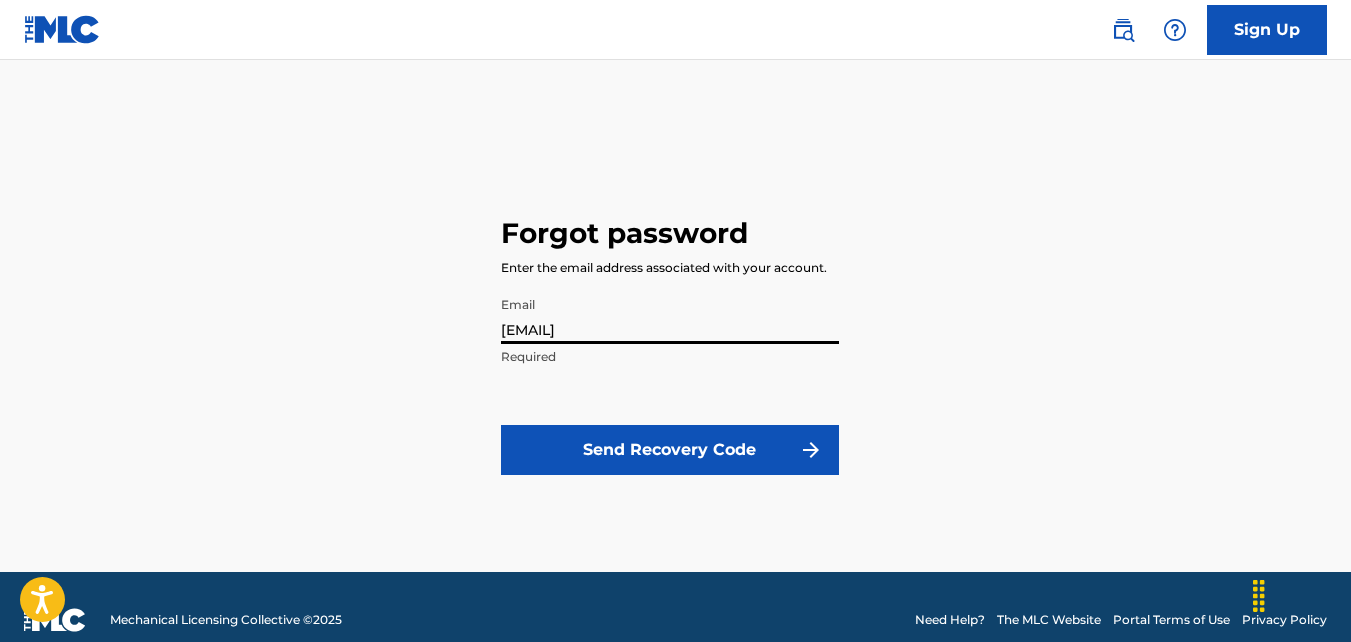 scroll, scrollTop: 26, scrollLeft: 0, axis: vertical 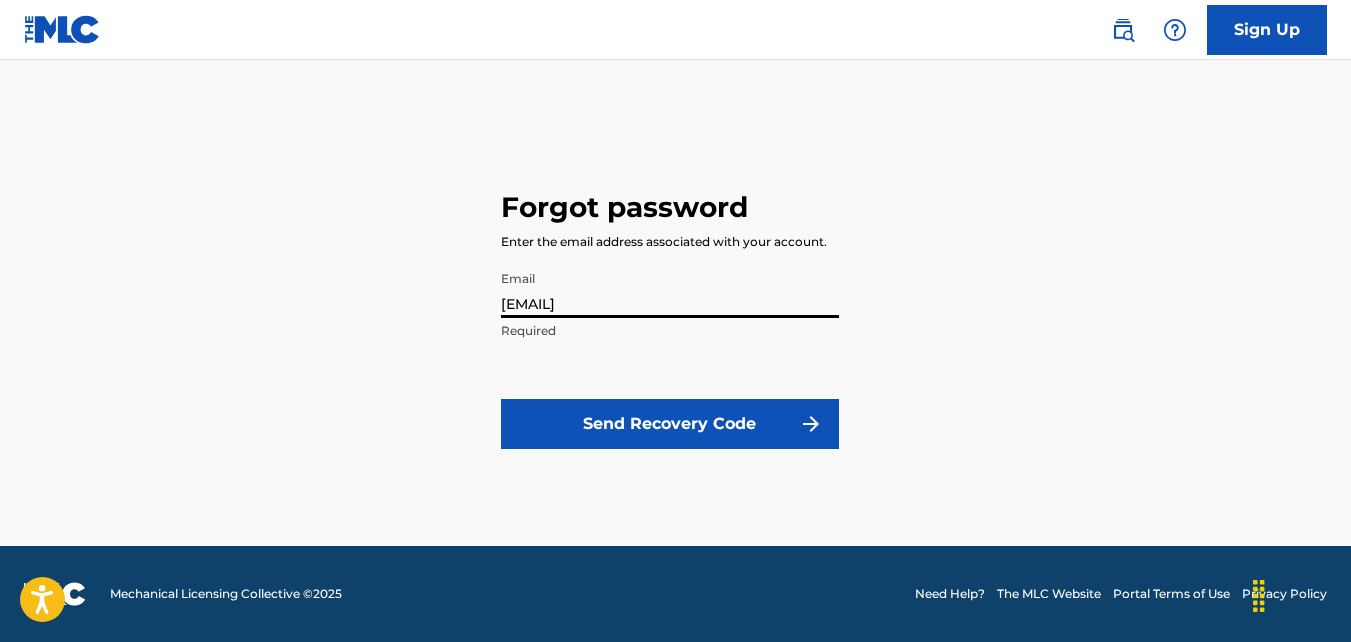 type on "[EMAIL]" 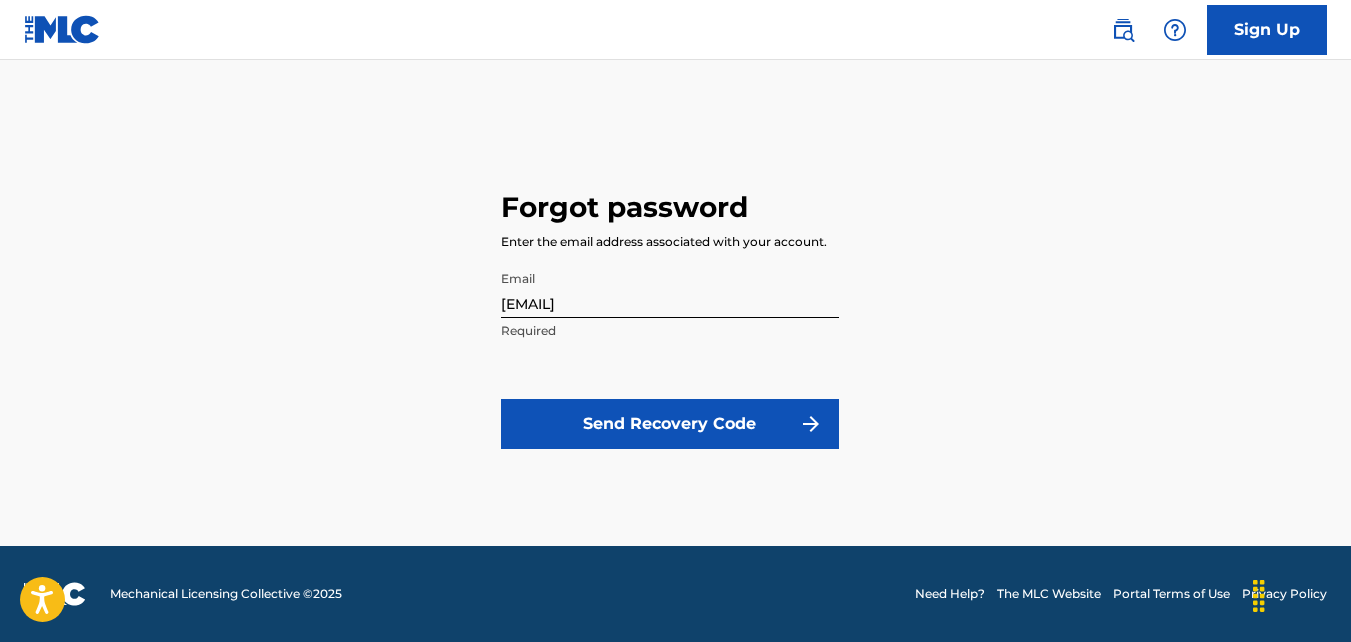click at bounding box center [811, 424] 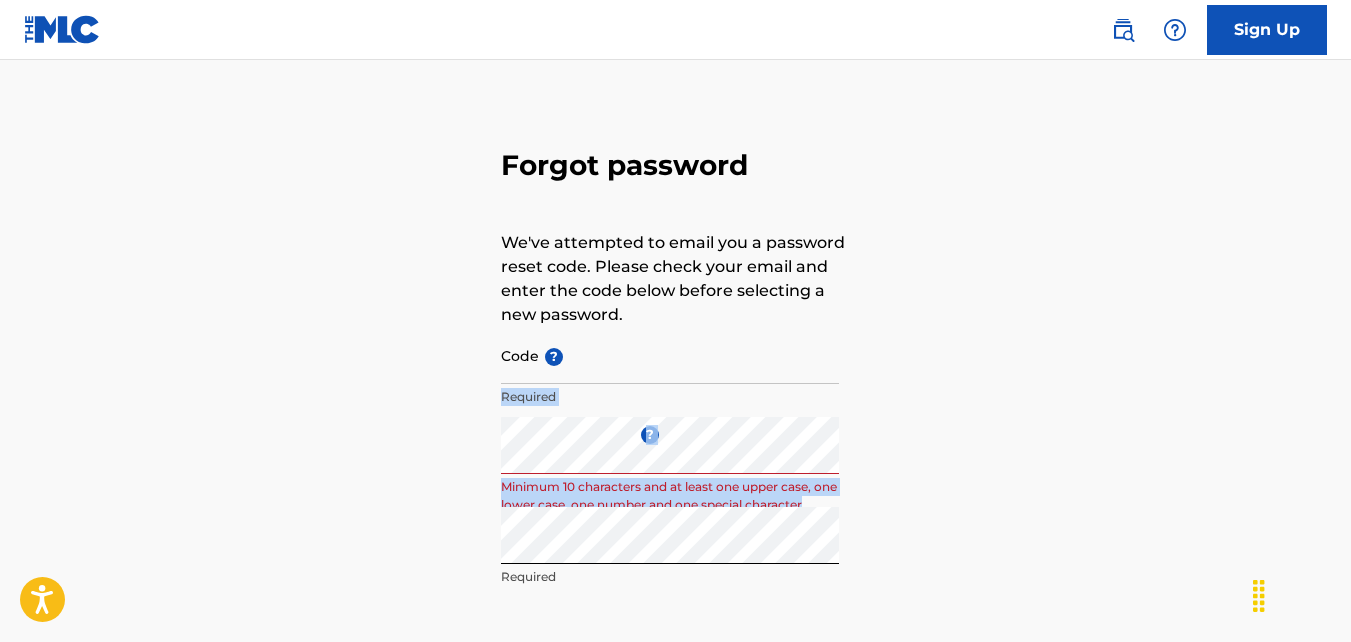 drag, startPoint x: 1014, startPoint y: 504, endPoint x: 1322, endPoint y: 346, distance: 346.1618 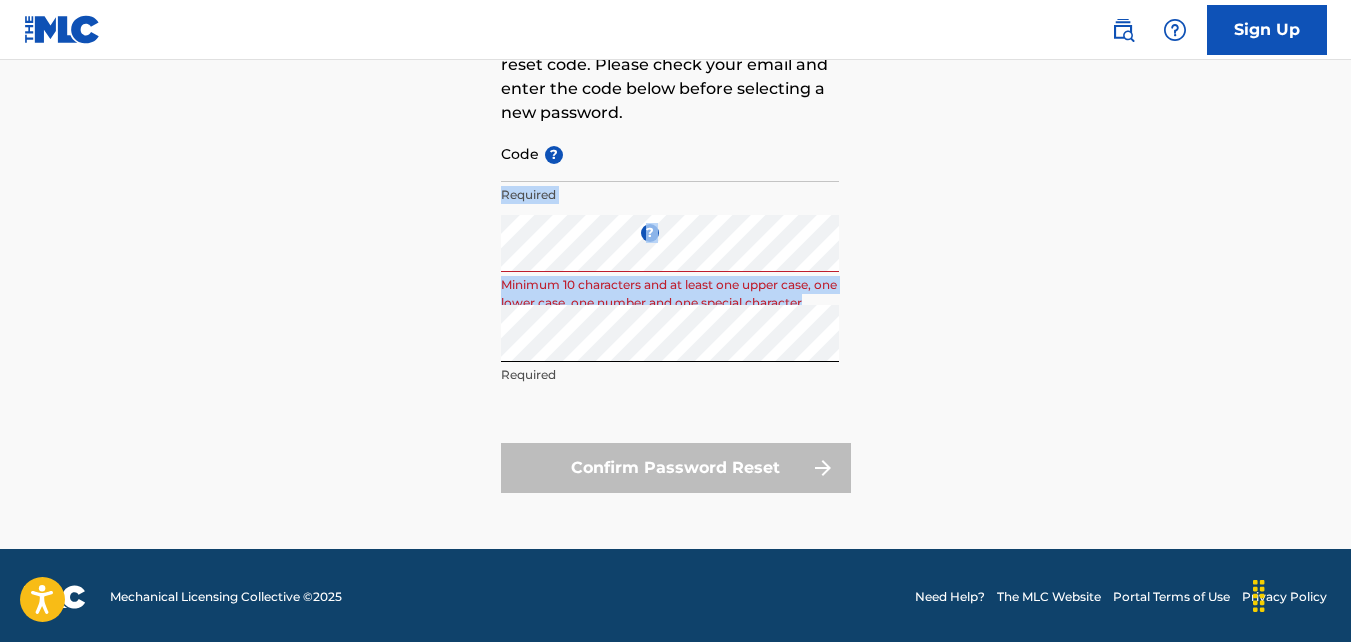 scroll, scrollTop: 231, scrollLeft: 0, axis: vertical 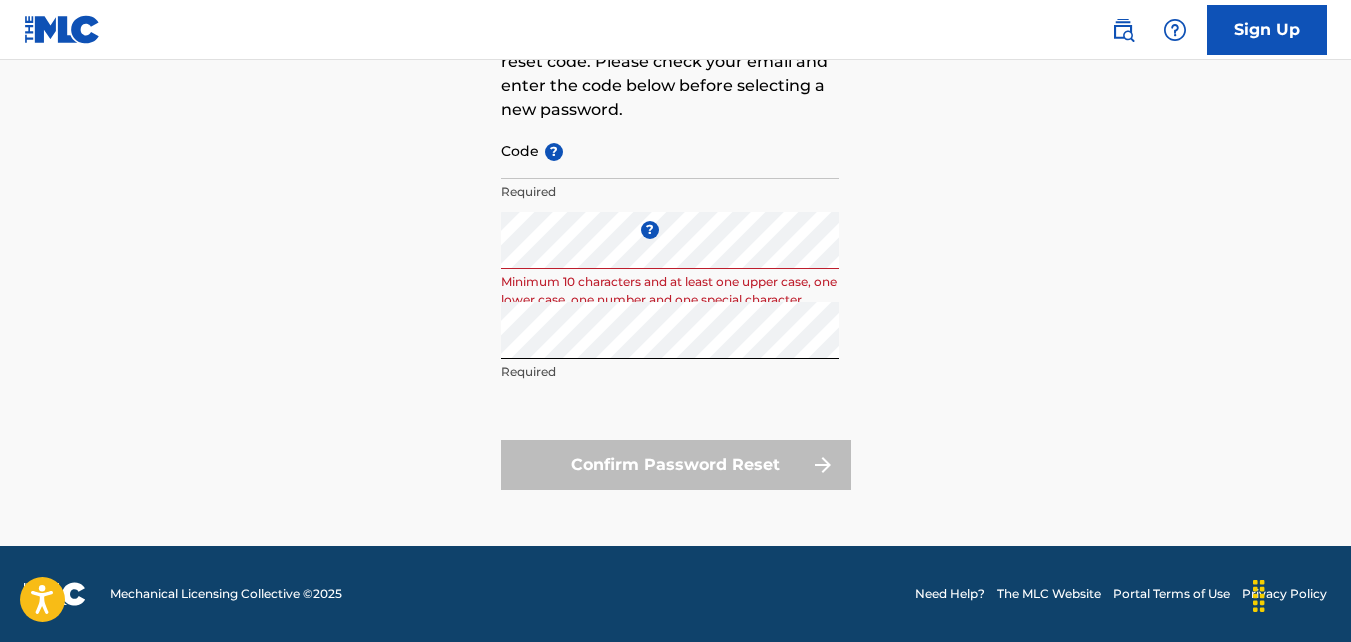 click on "Confirm Password Reset" at bounding box center [676, 465] 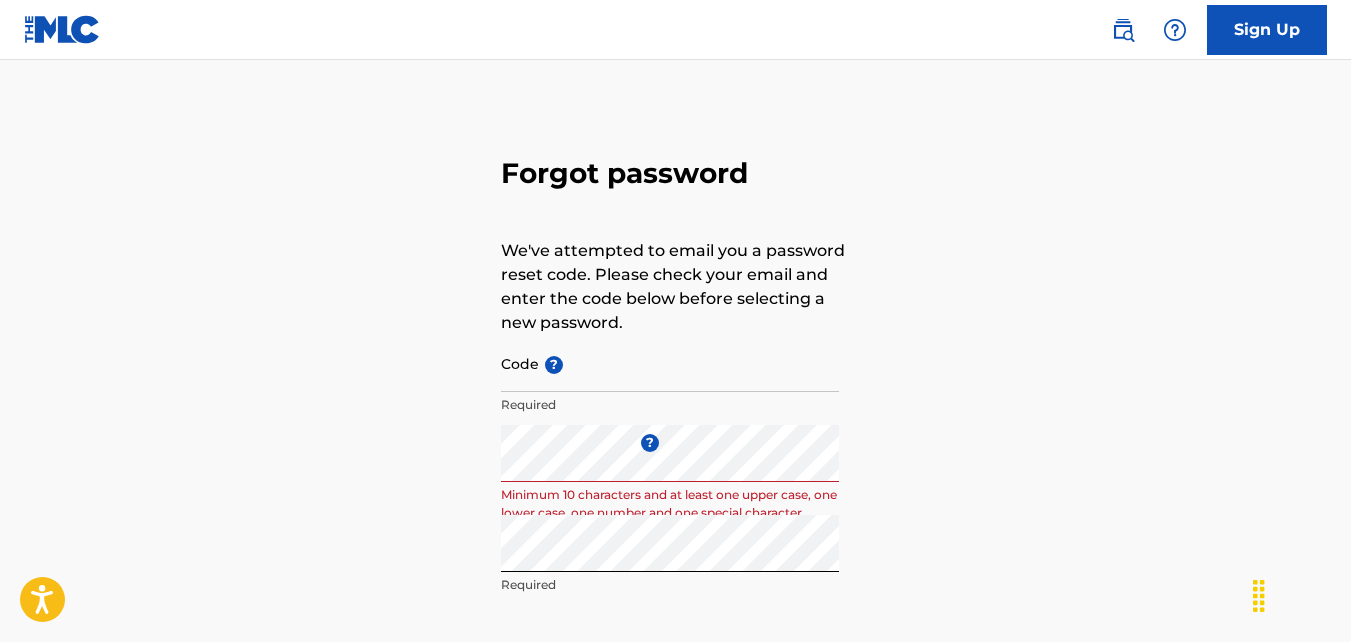 scroll, scrollTop: 0, scrollLeft: 0, axis: both 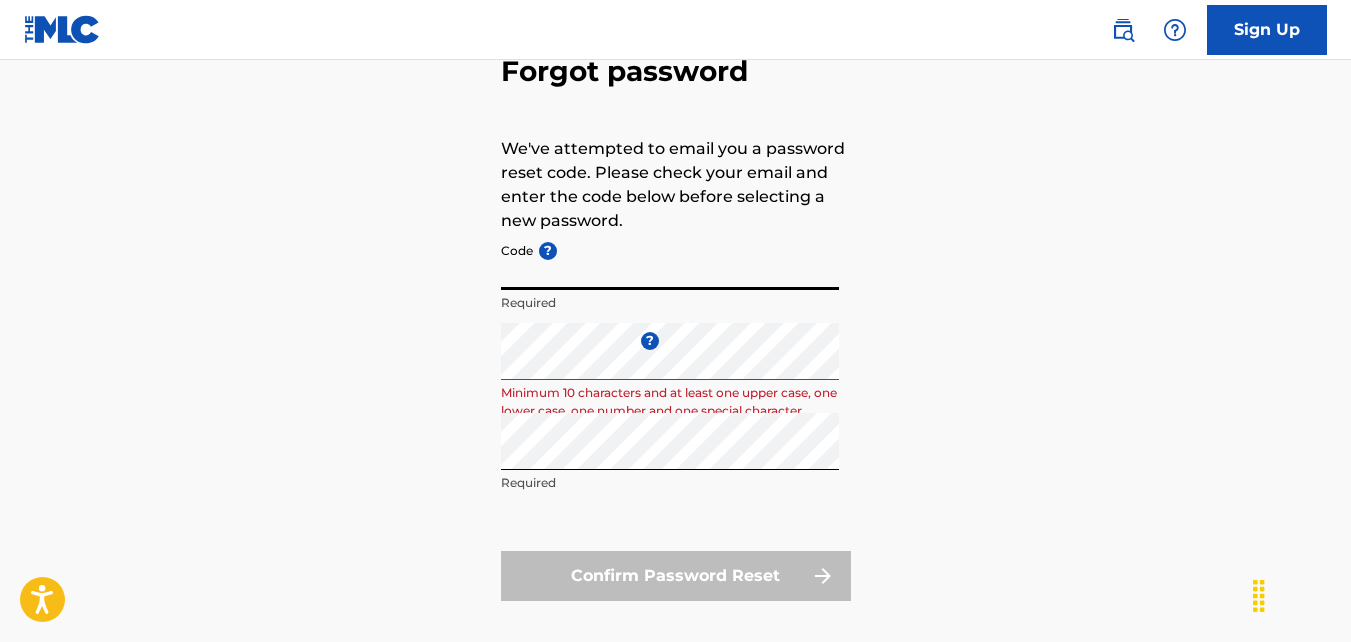 click on "Code ?" at bounding box center (670, 261) 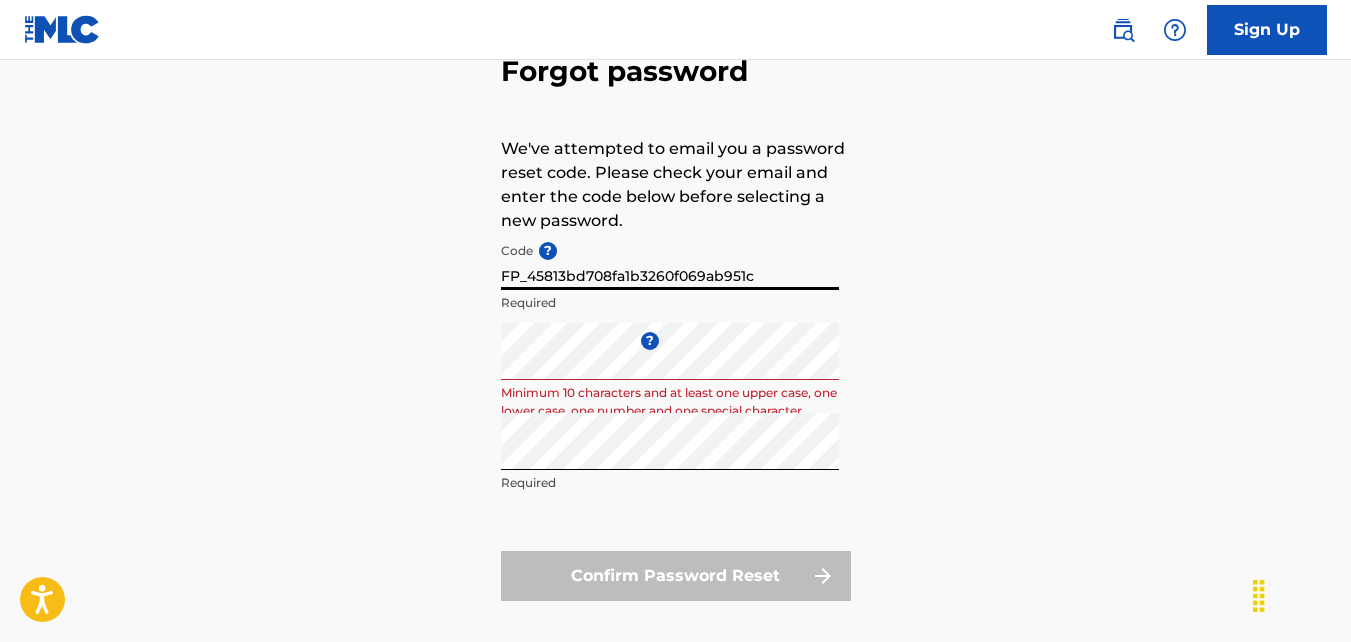 drag, startPoint x: 526, startPoint y: 275, endPoint x: 496, endPoint y: 273, distance: 30.066593 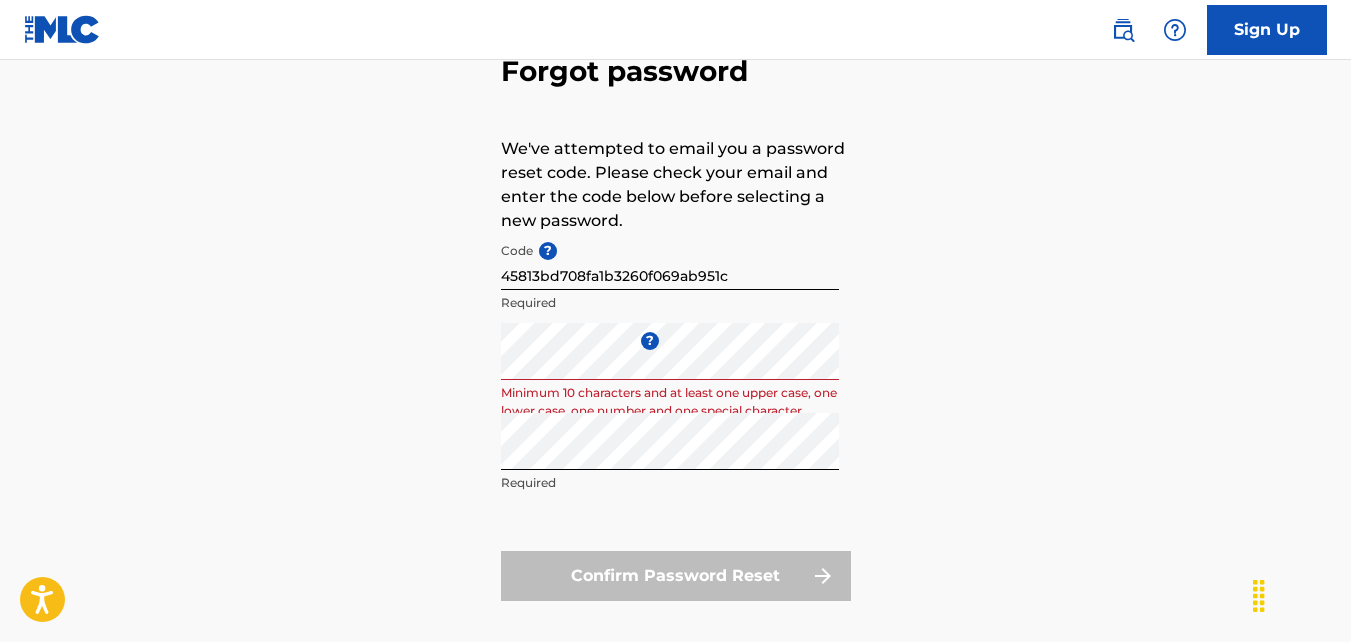 click on "Confirm Password Reset" at bounding box center [676, 576] 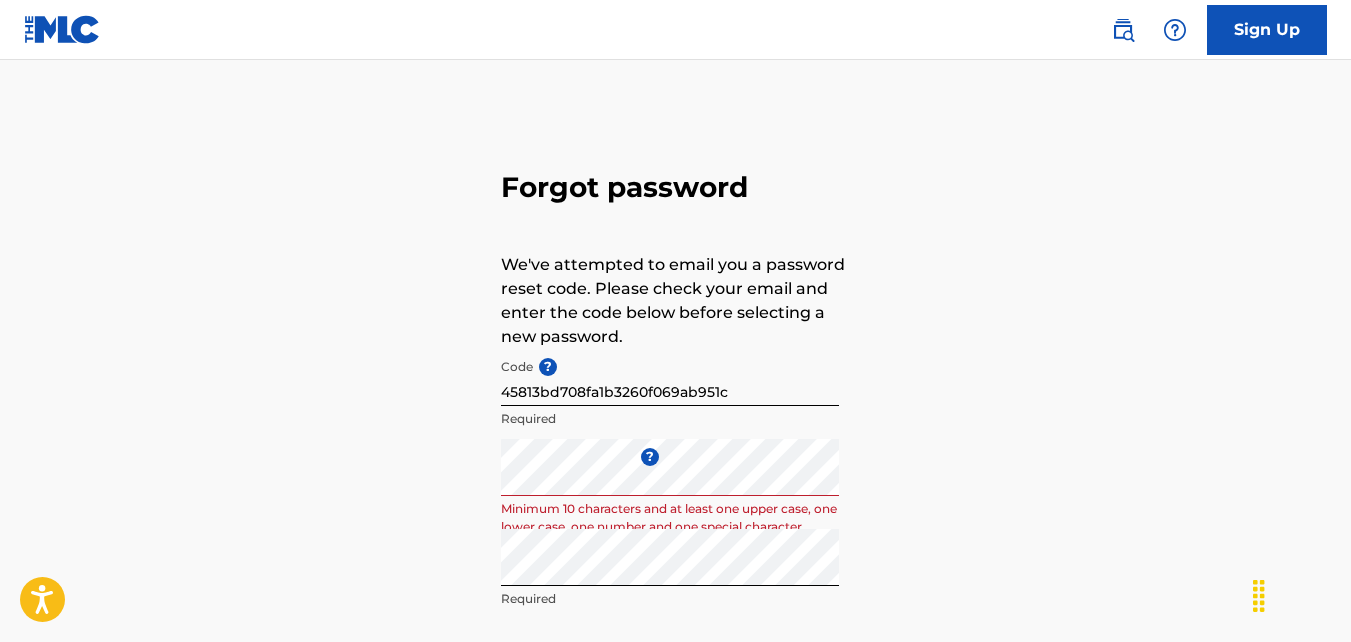scroll, scrollTop: 0, scrollLeft: 0, axis: both 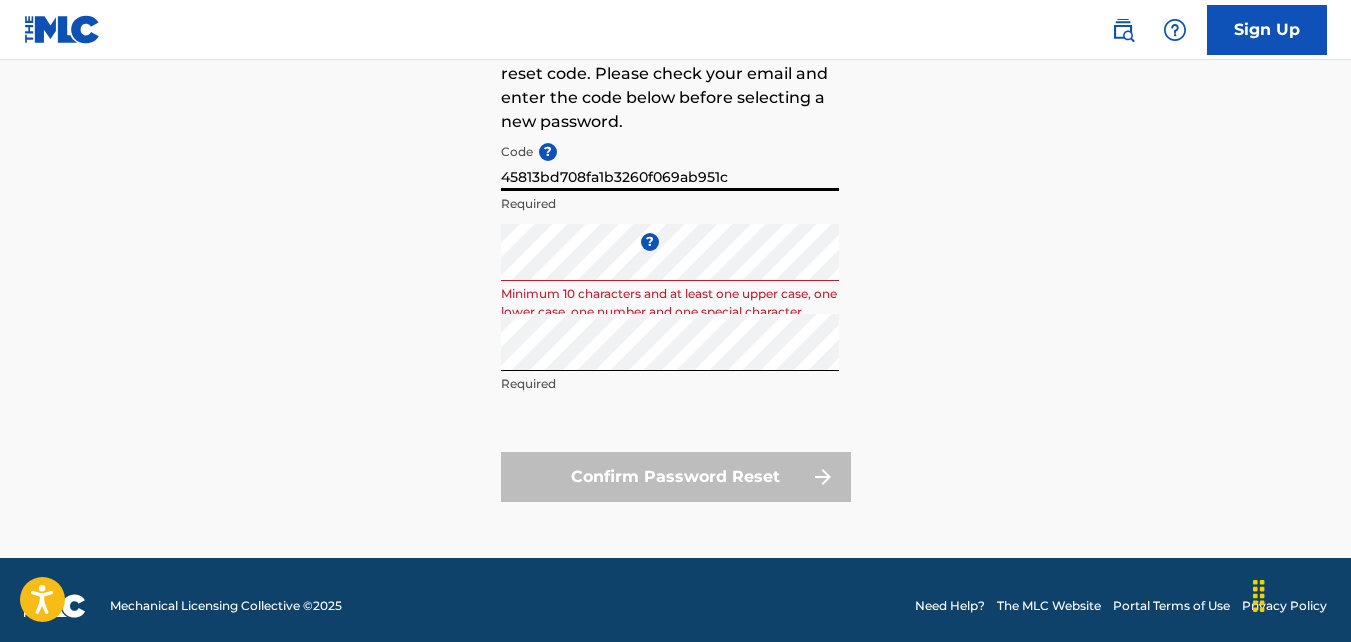 click on "45813bd708fa1b3260f069ab951c" at bounding box center (670, 162) 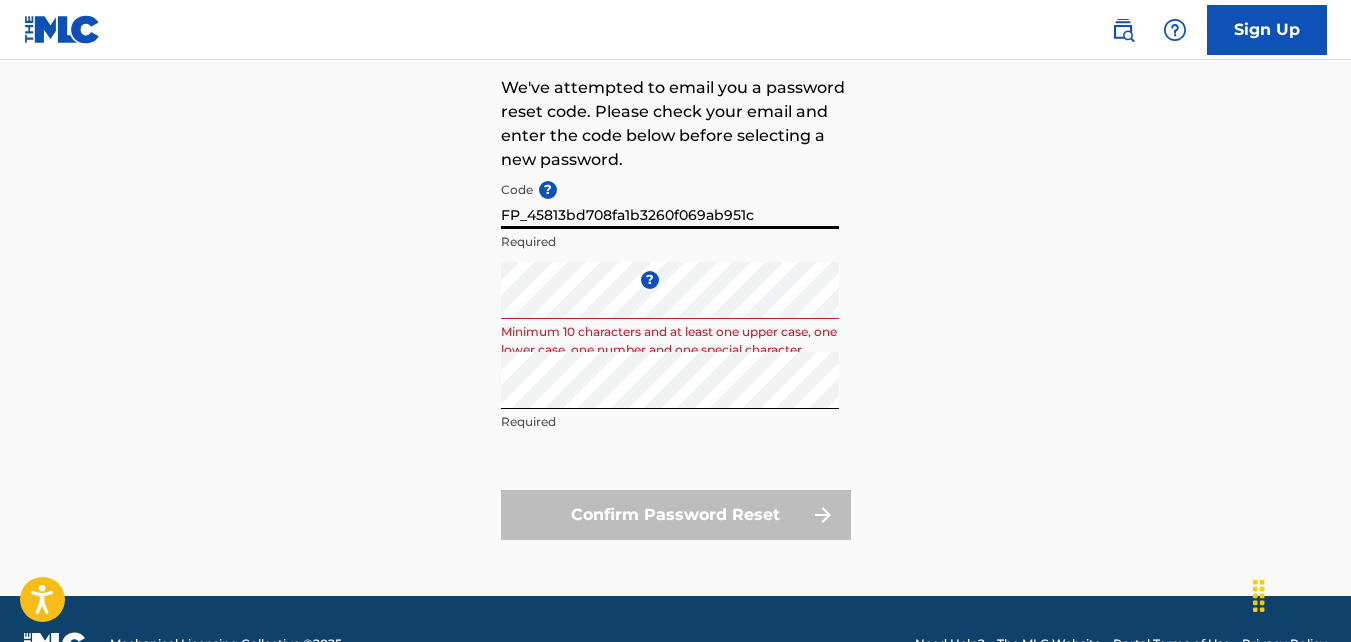 scroll, scrollTop: 184, scrollLeft: 0, axis: vertical 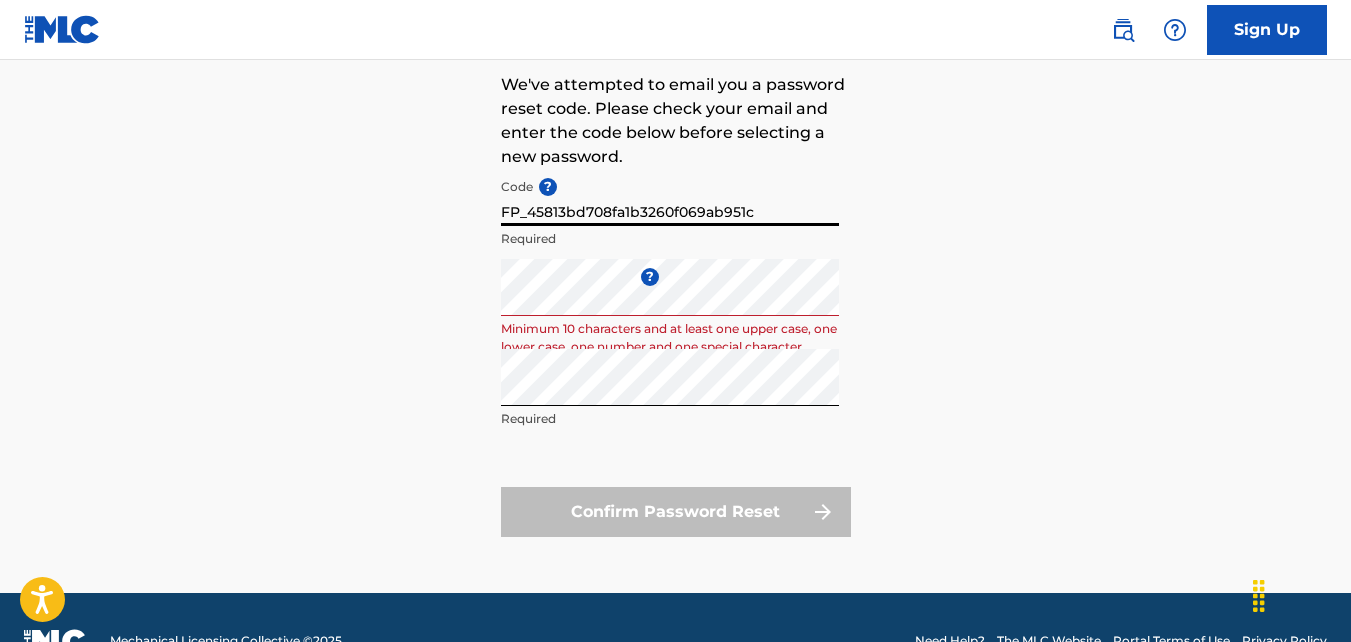 type on "FP_45813bd708fa1b3260f069ab951c" 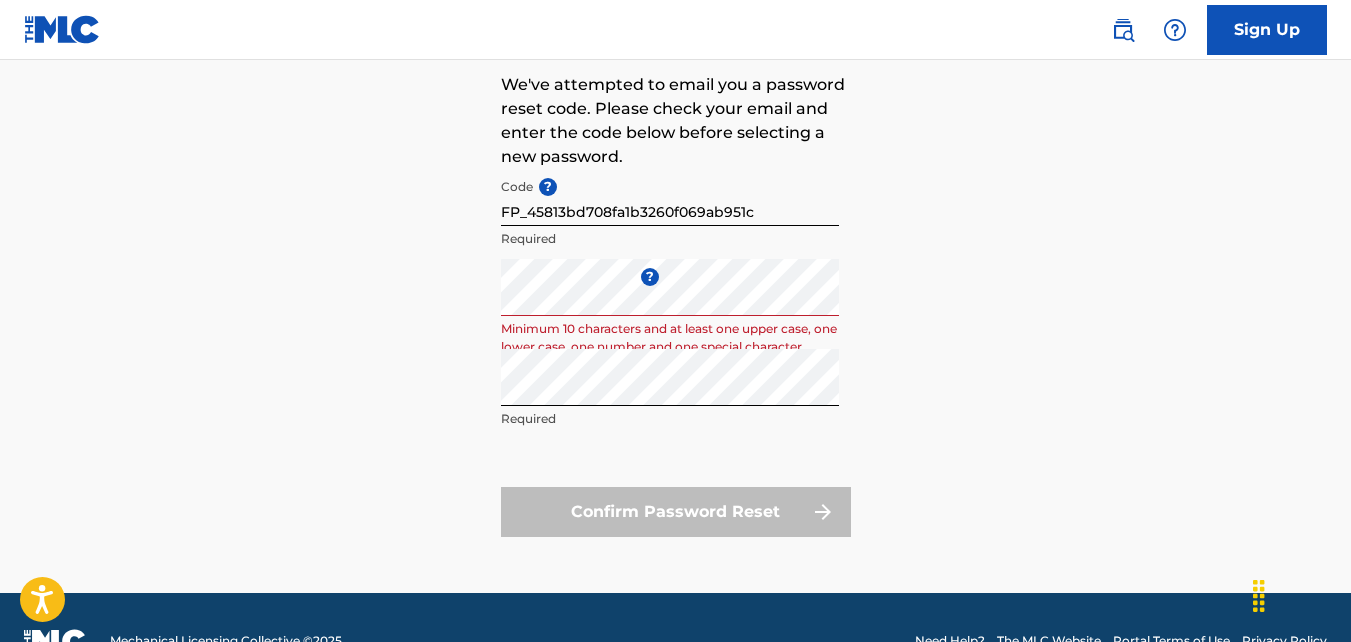 click on "Confirm Password Reset" at bounding box center (676, 512) 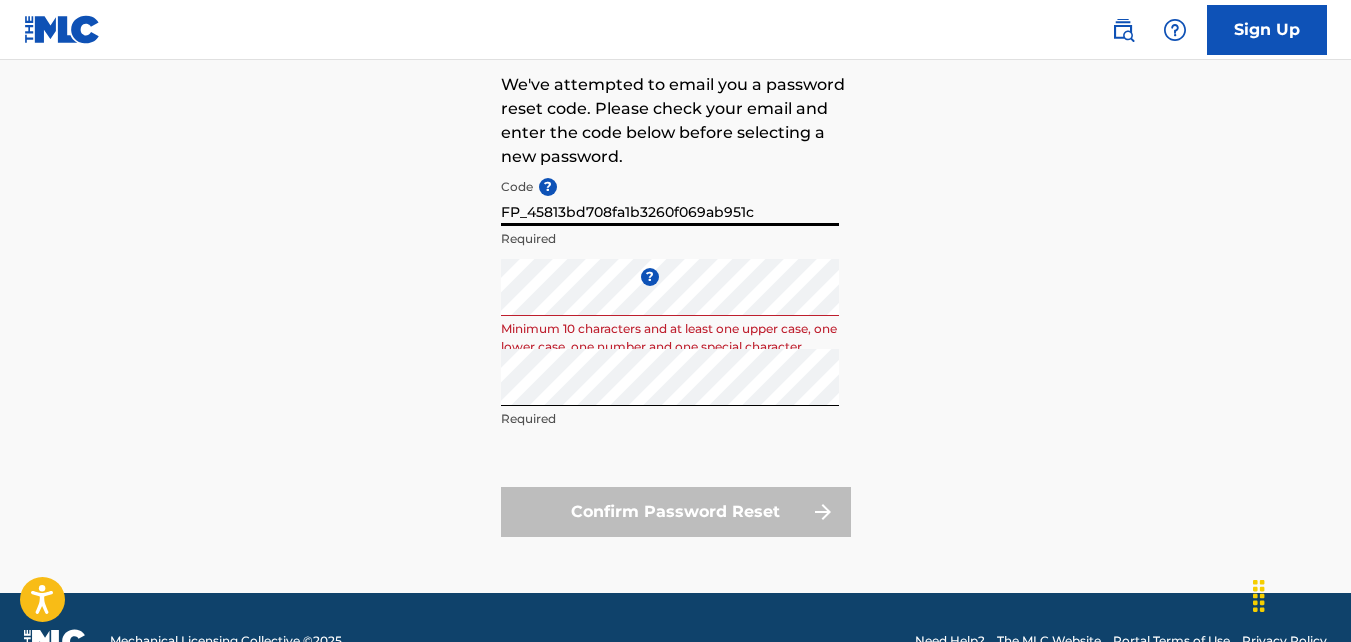 drag, startPoint x: 760, startPoint y: 212, endPoint x: 454, endPoint y: 223, distance: 306.19766 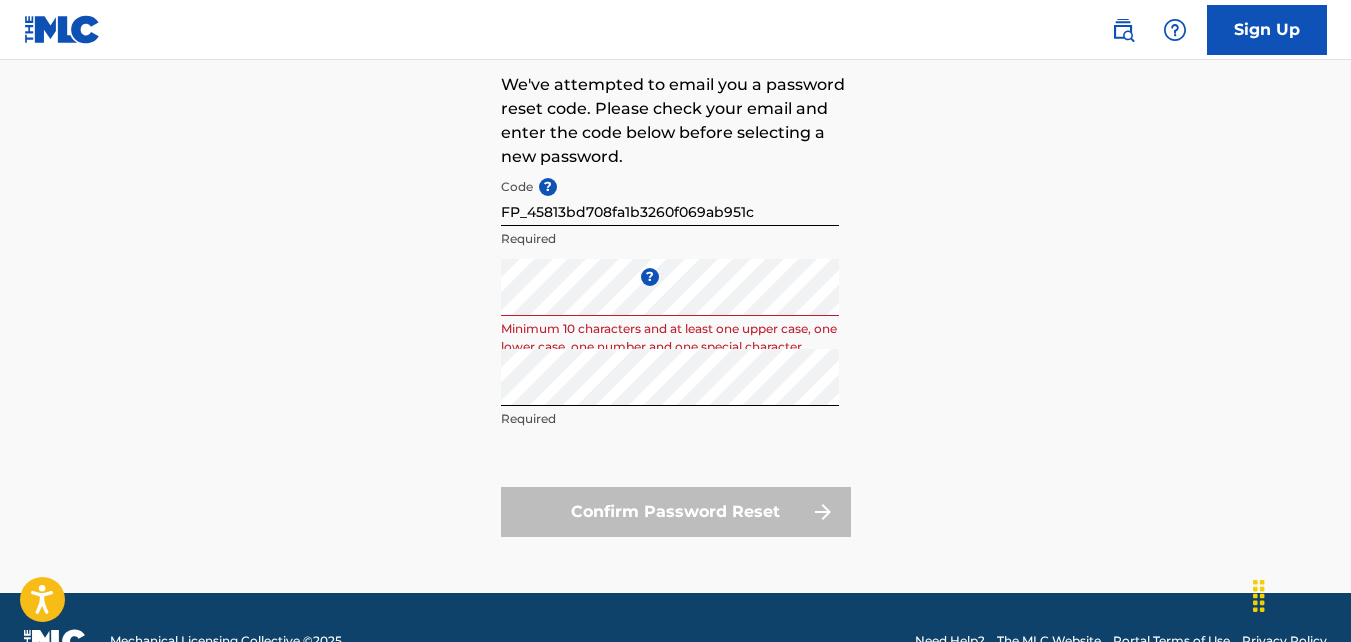 click on "Confirm Password Reset" at bounding box center [676, 512] 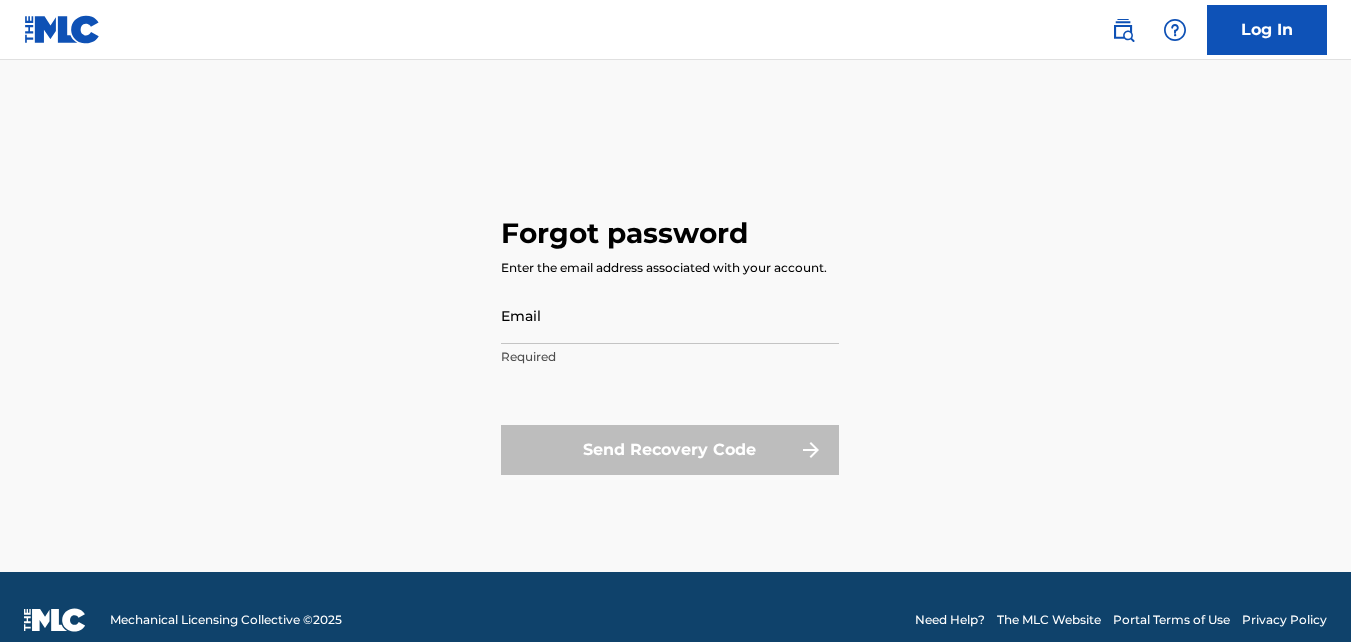 scroll, scrollTop: 0, scrollLeft: 0, axis: both 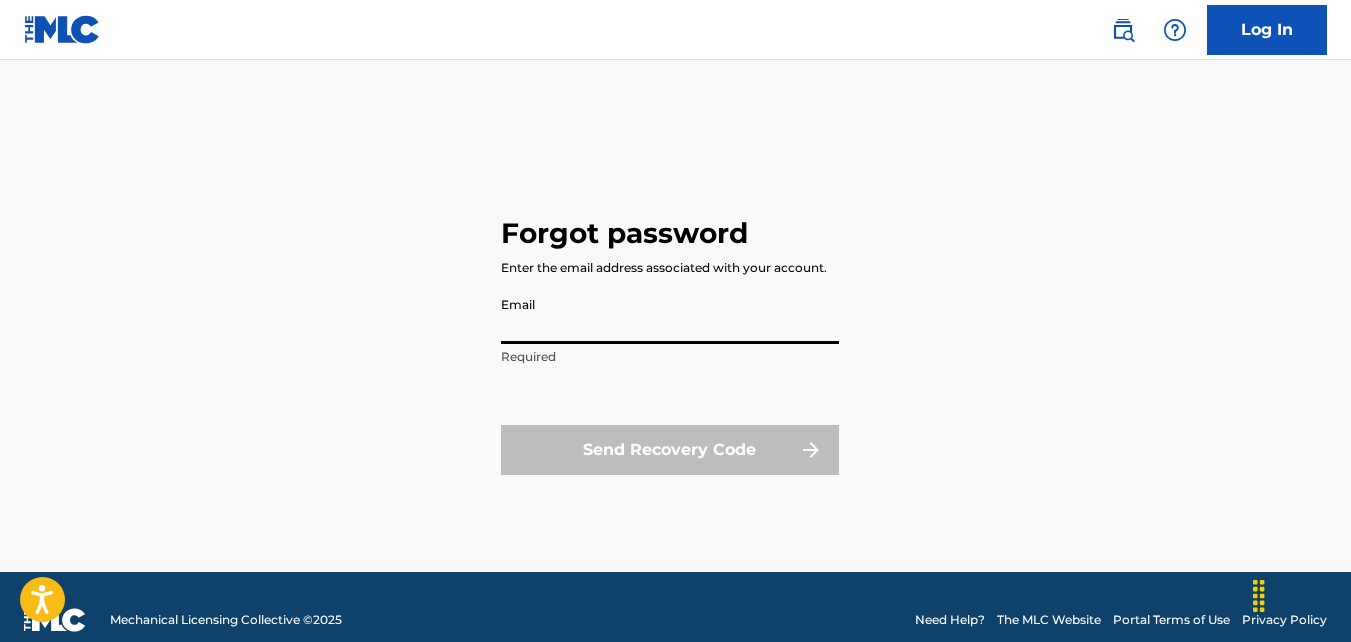 click on "Email" at bounding box center [670, 315] 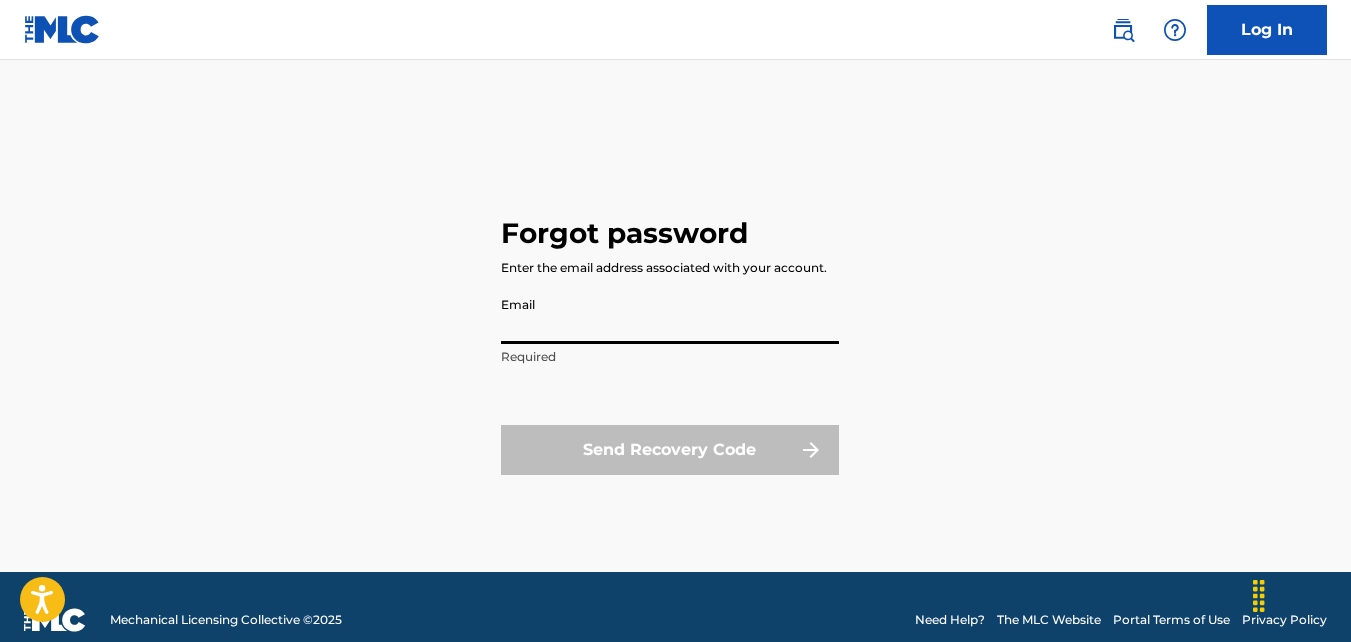 type on "[EMAIL]" 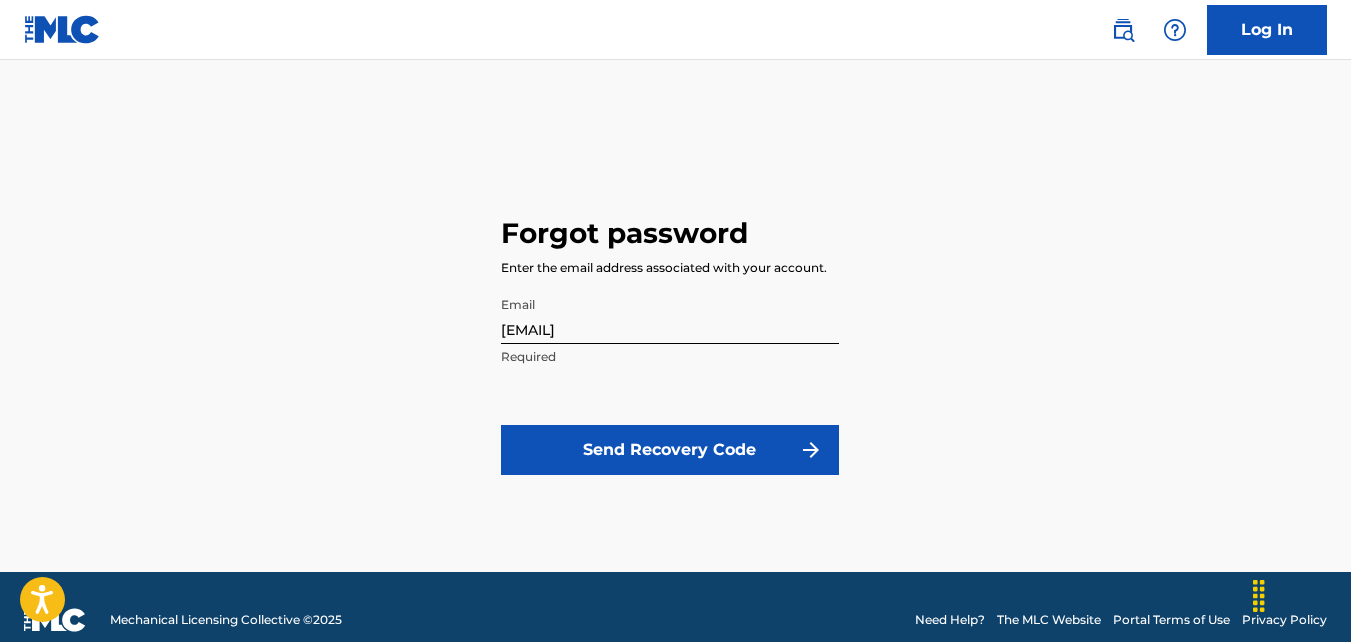 click on "Send Recovery Code" at bounding box center (670, 450) 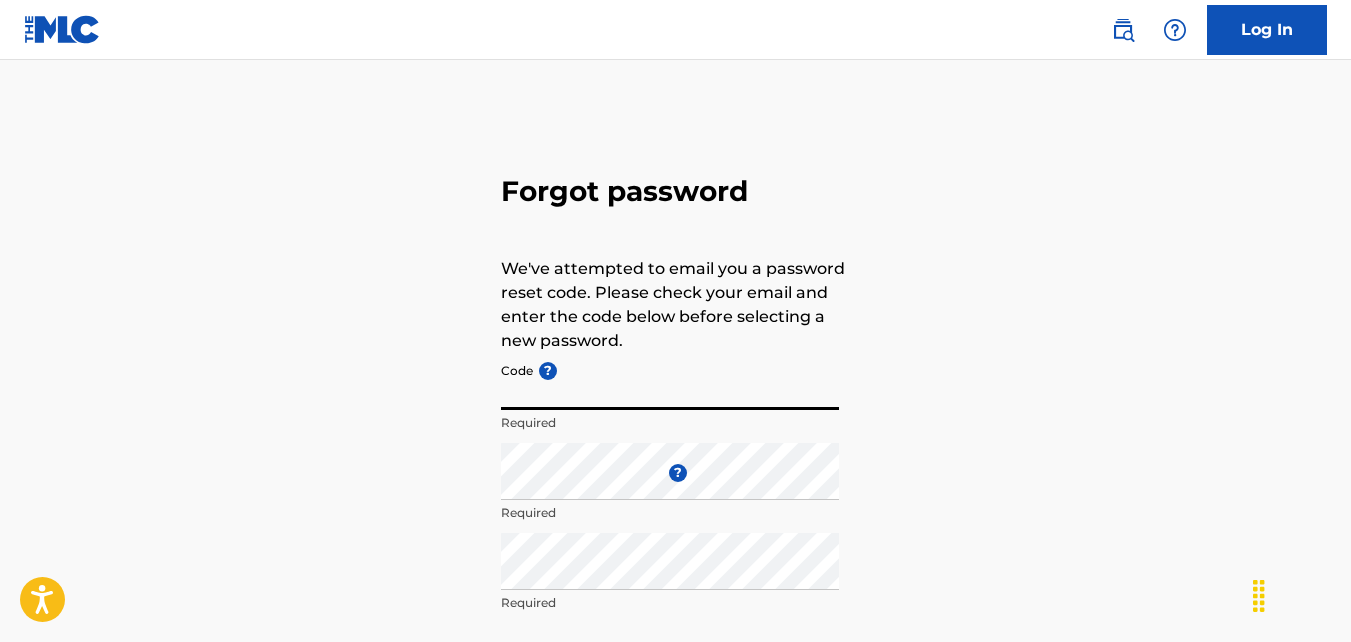 click on "Code ?" at bounding box center [670, 381] 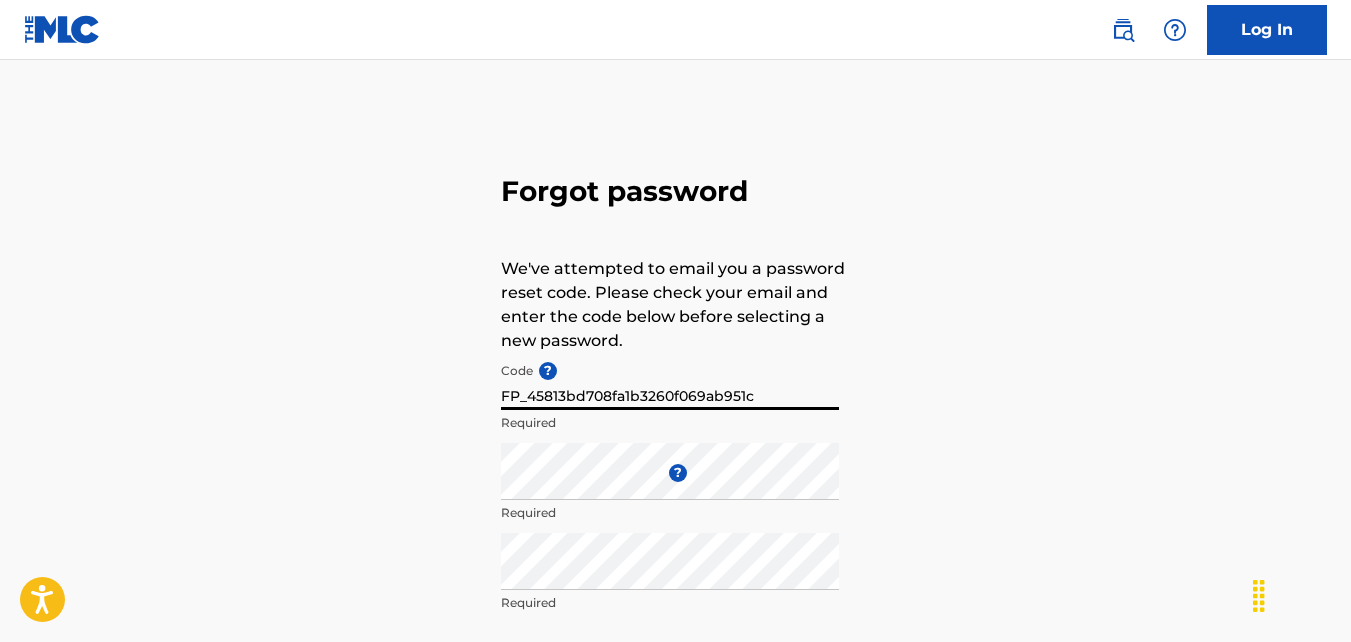 type on "FP_45813bd708fa1b3260f069ab951c" 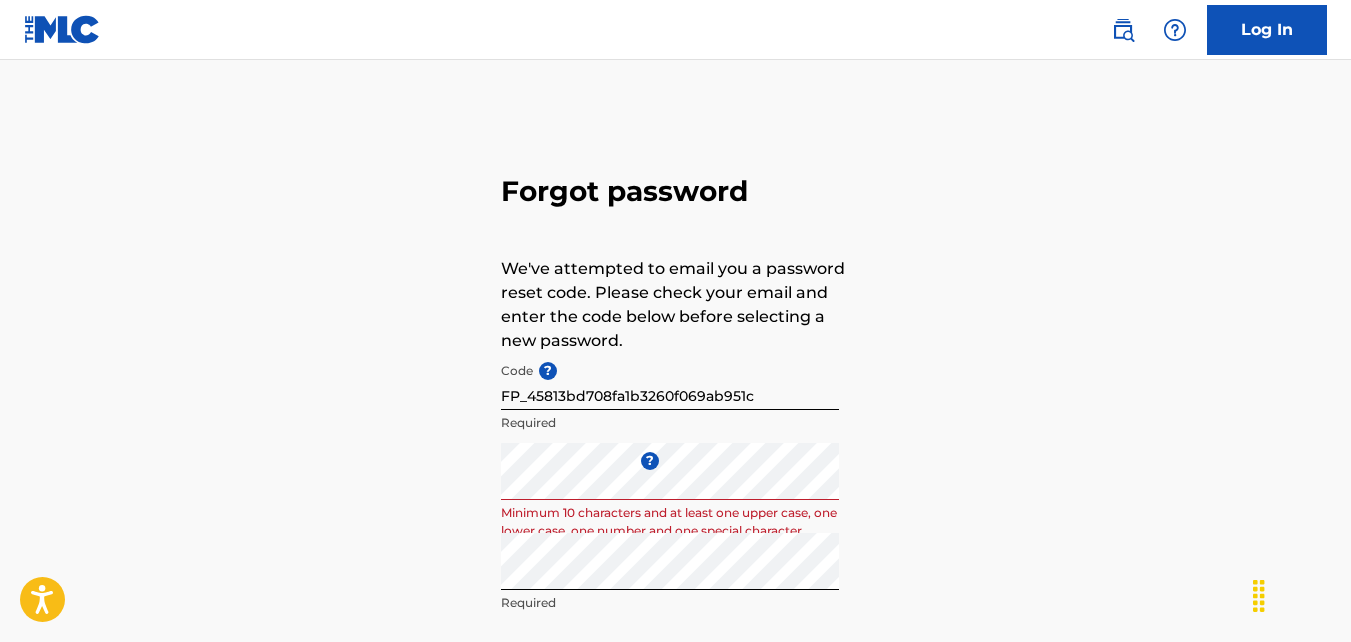 click on "Log In" at bounding box center (1267, 30) 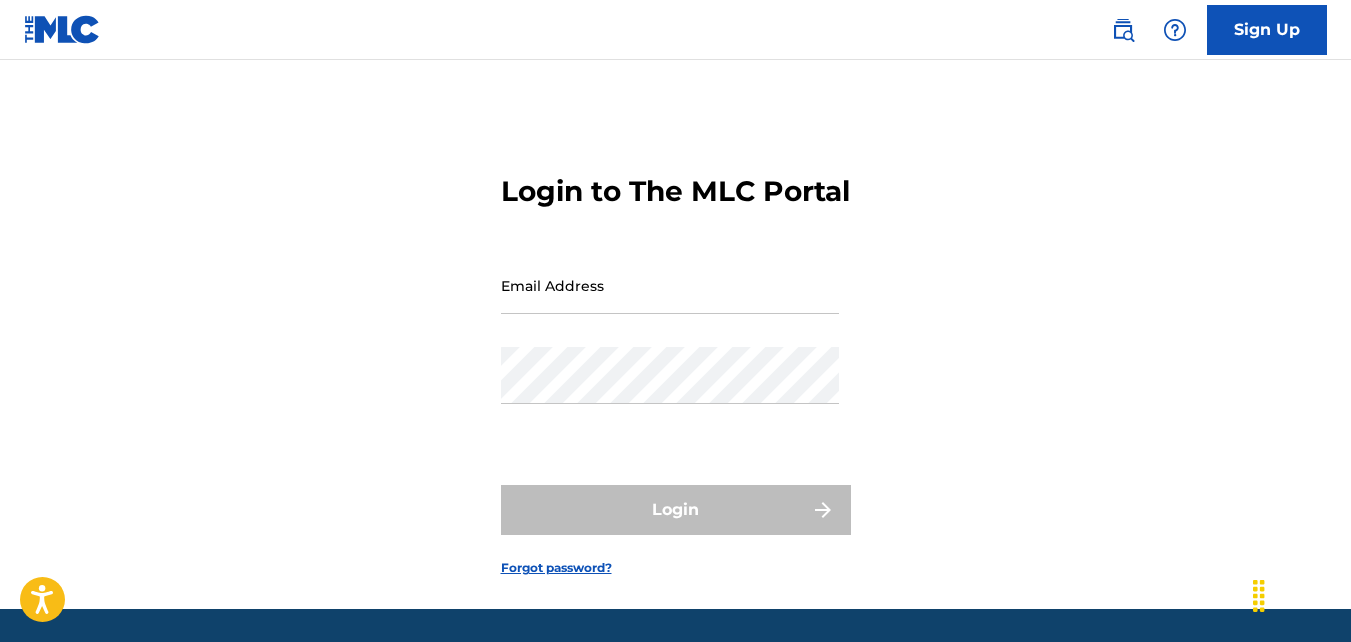 click on "Email Address" at bounding box center (670, 285) 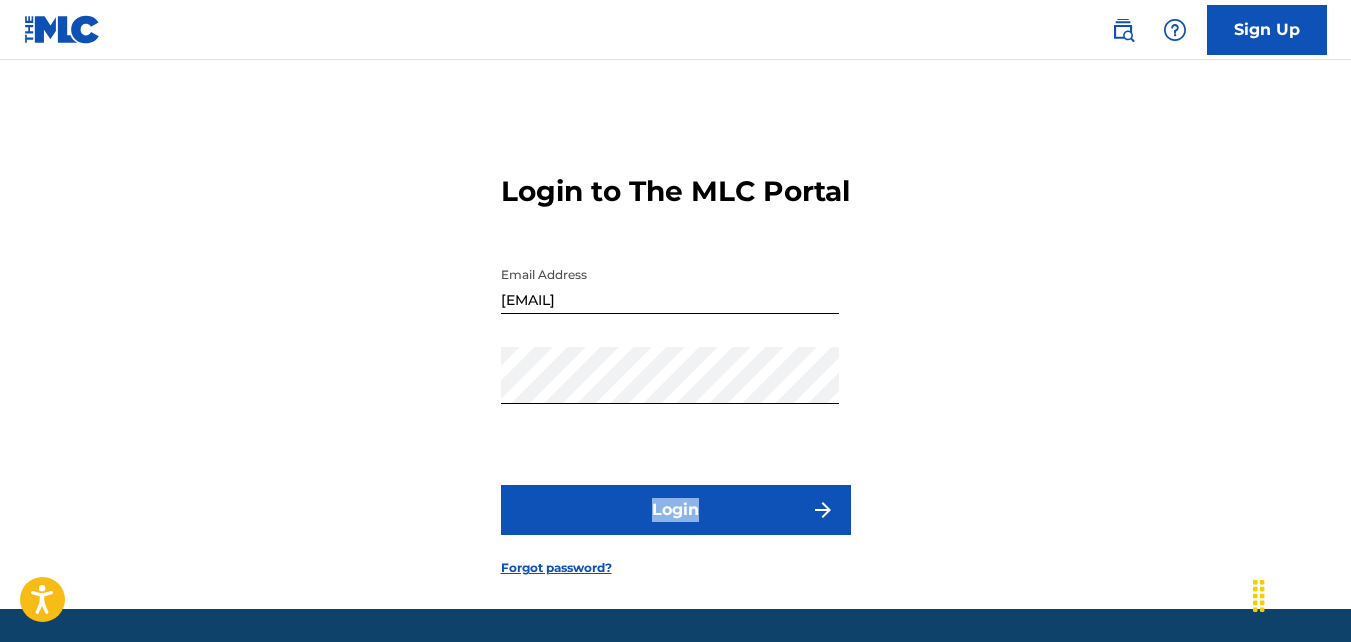 drag, startPoint x: 939, startPoint y: 434, endPoint x: 743, endPoint y: 537, distance: 221.4159 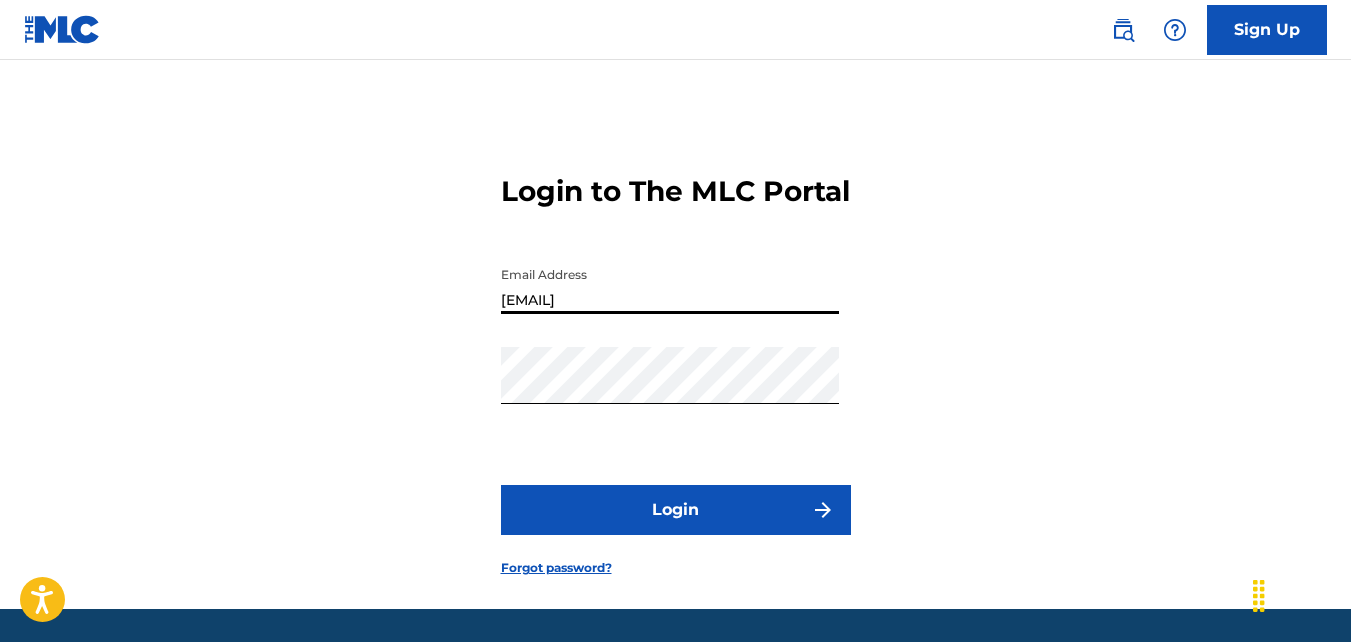 drag, startPoint x: 770, startPoint y: 332, endPoint x: 419, endPoint y: 330, distance: 351.0057 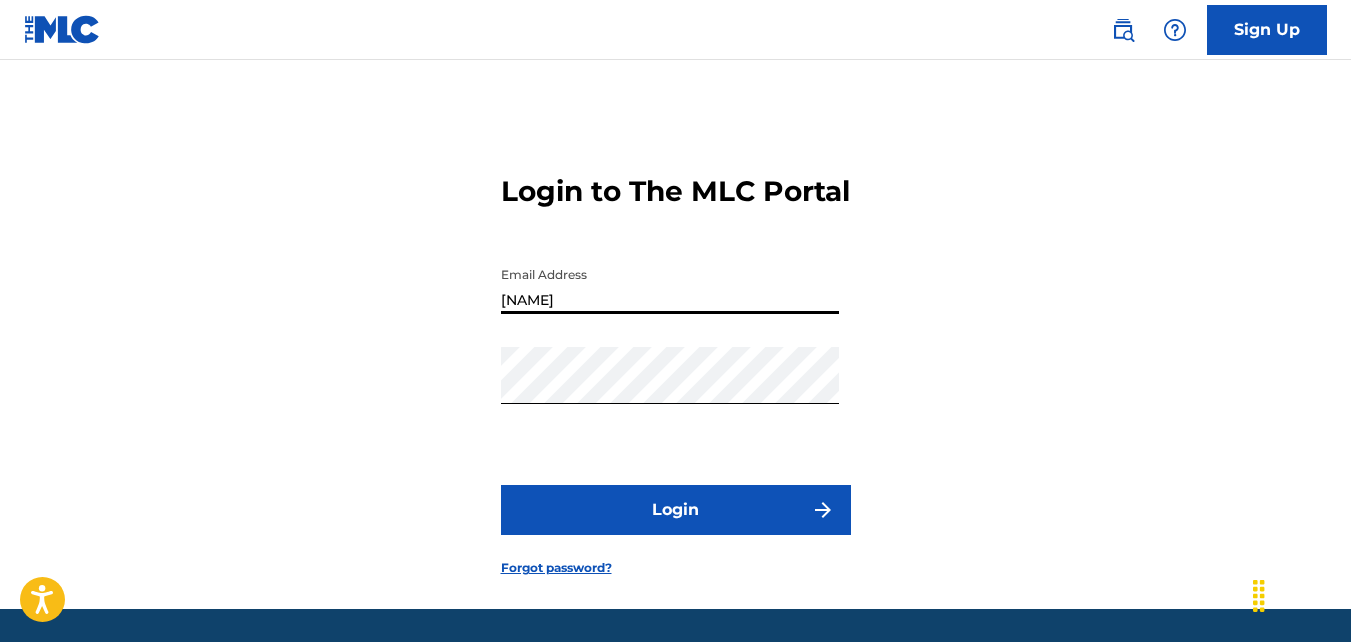 type on "juliusjulioveal" 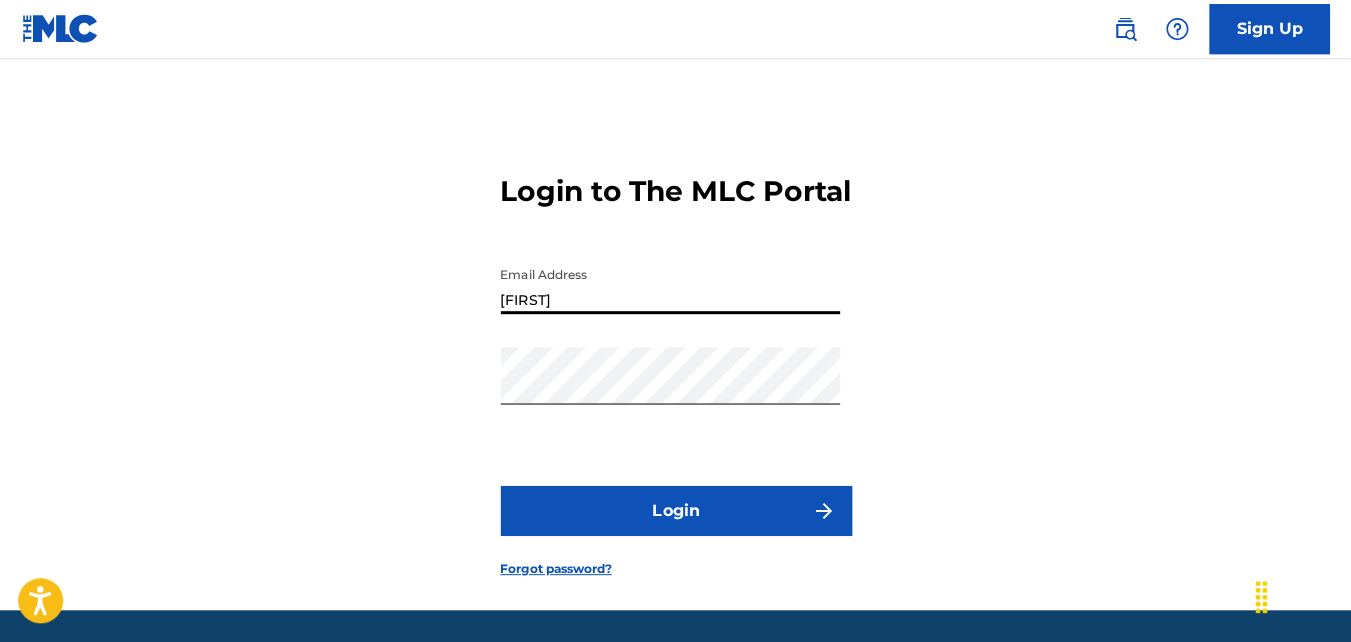 scroll, scrollTop: 0, scrollLeft: 0, axis: both 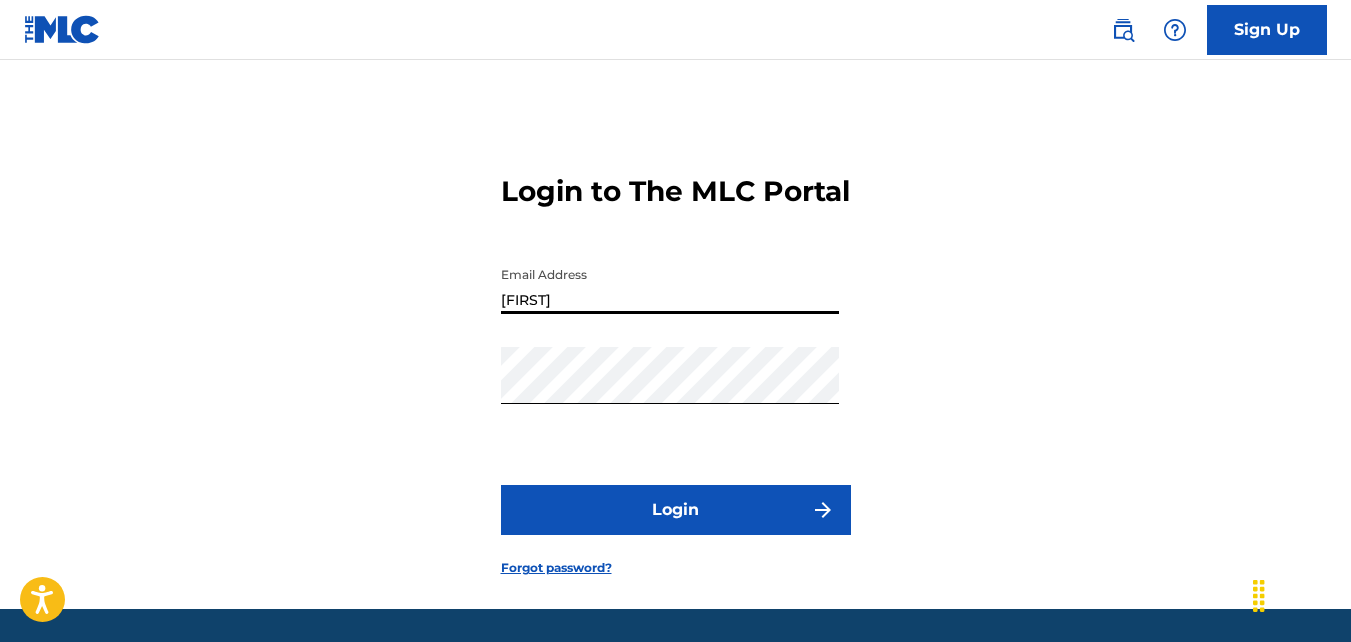 drag, startPoint x: 598, startPoint y: 325, endPoint x: 469, endPoint y: 337, distance: 129.55693 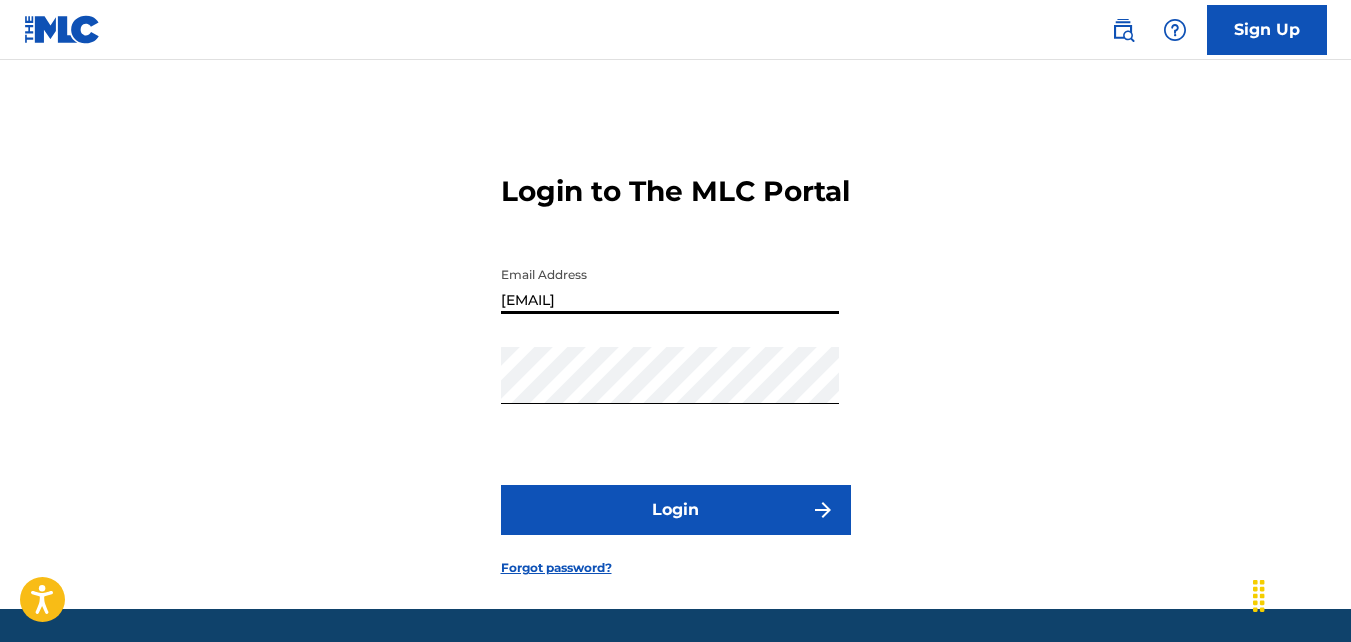 type on "[EMAIL]" 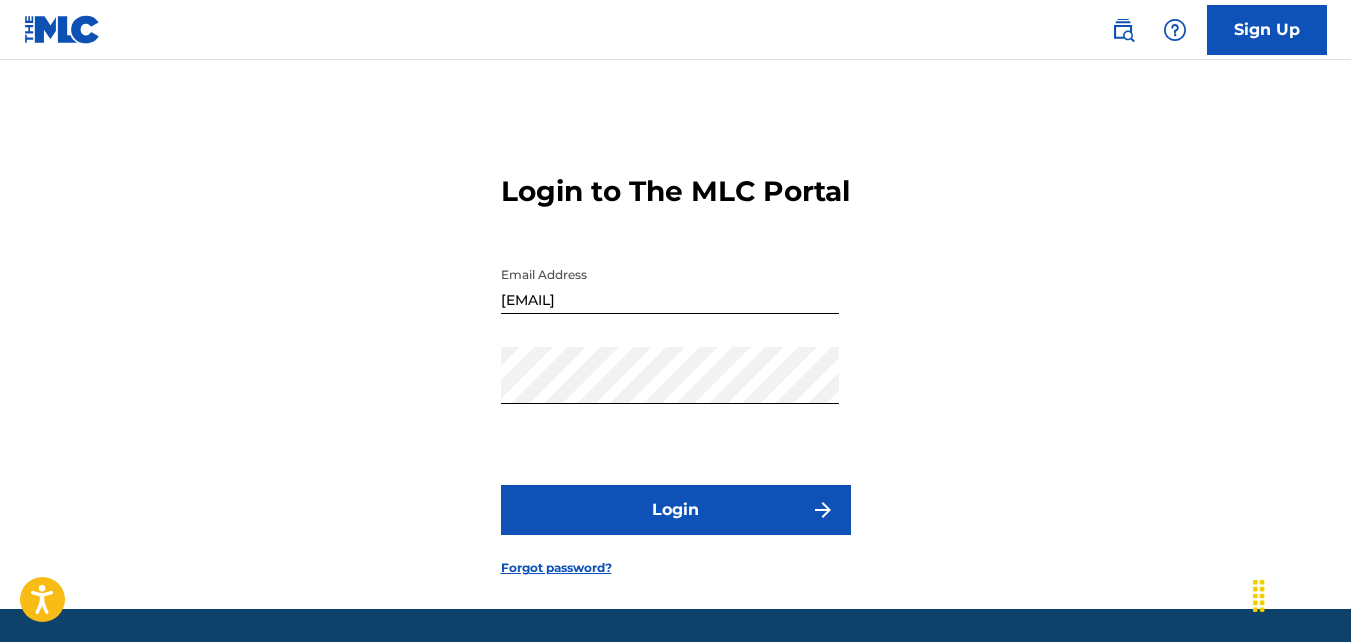 click on "Login" at bounding box center (676, 510) 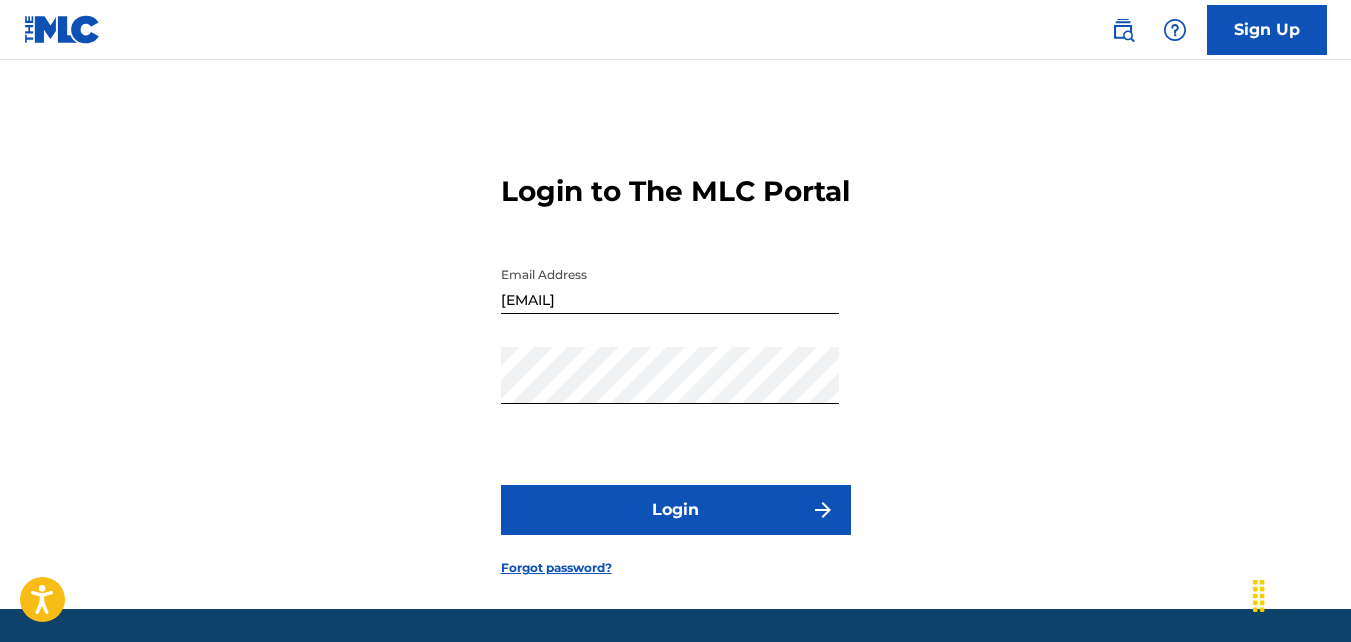 scroll, scrollTop: 98, scrollLeft: 0, axis: vertical 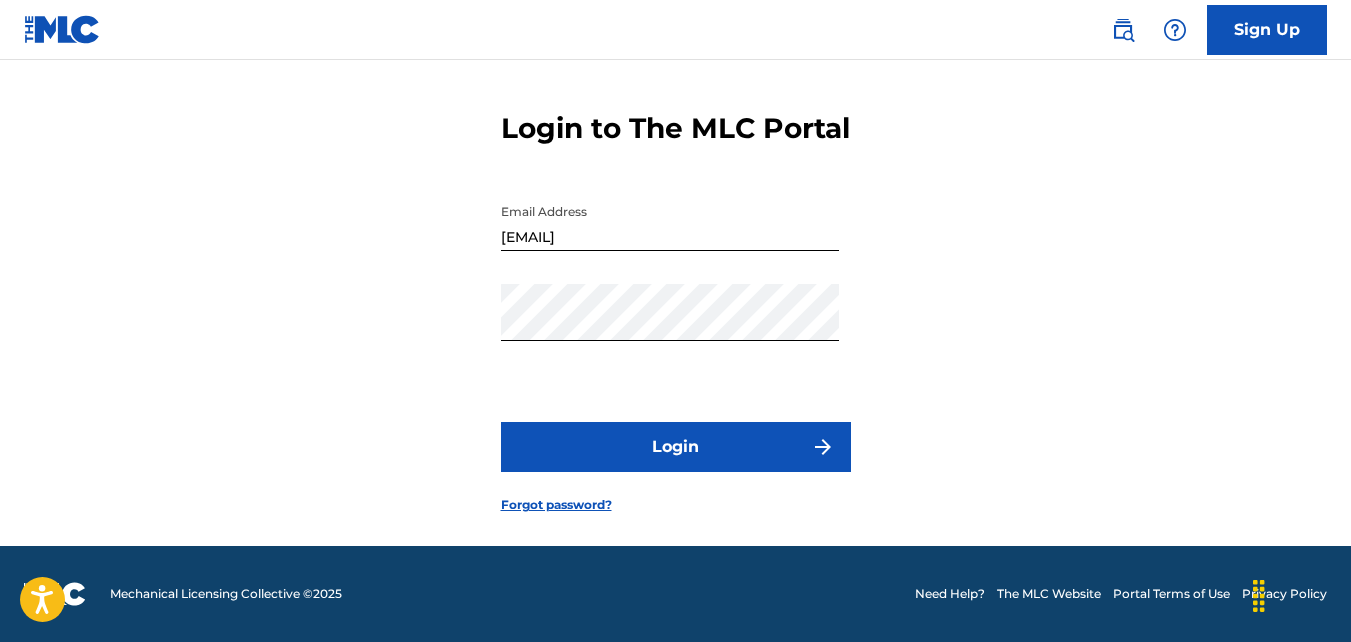 click on "Forgot password?" at bounding box center (556, 505) 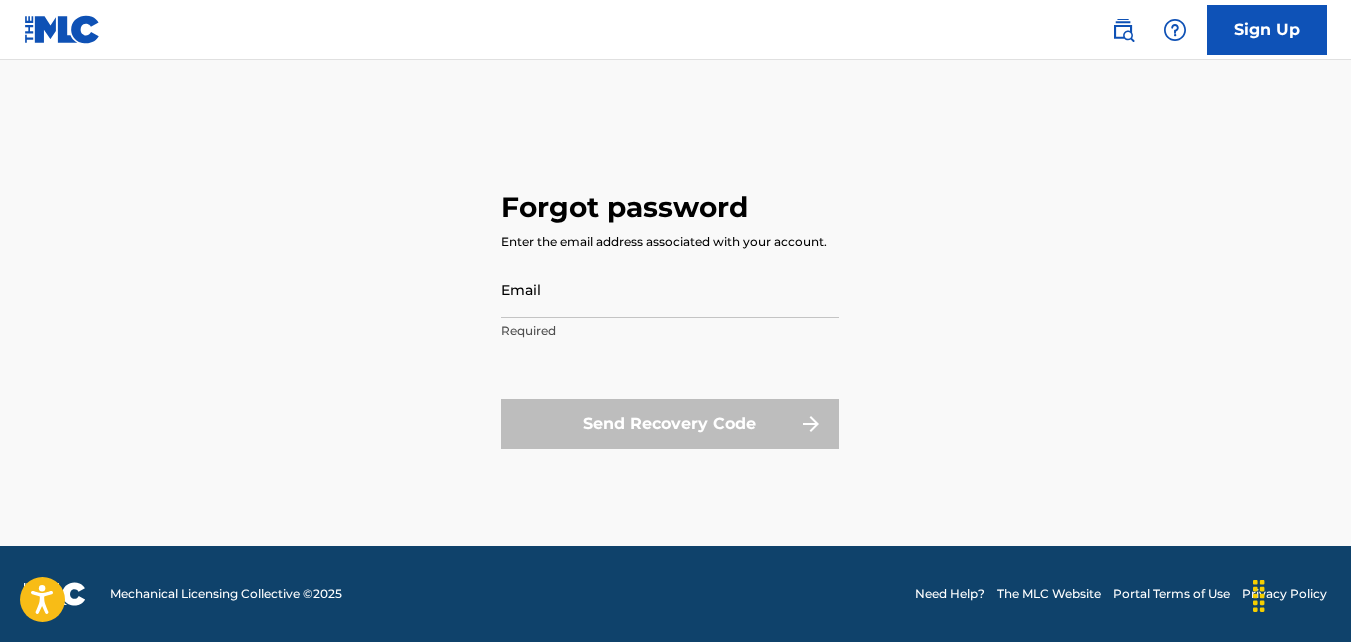 scroll, scrollTop: 0, scrollLeft: 0, axis: both 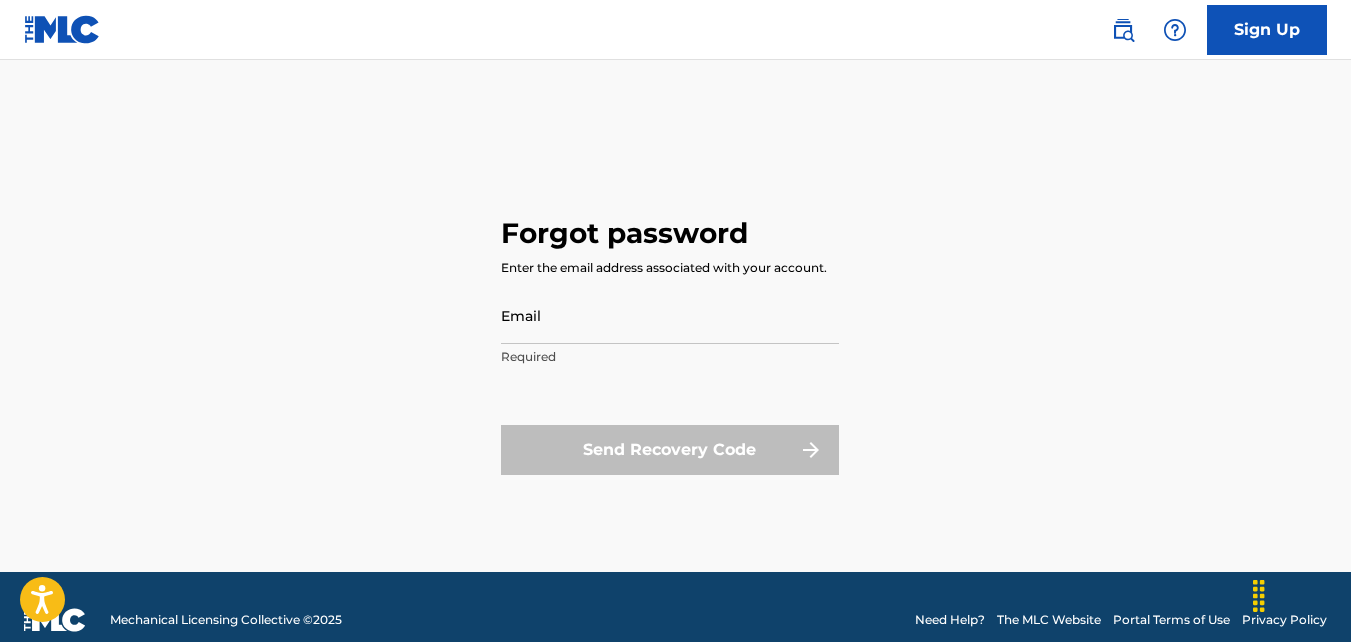 click at bounding box center [62, 29] 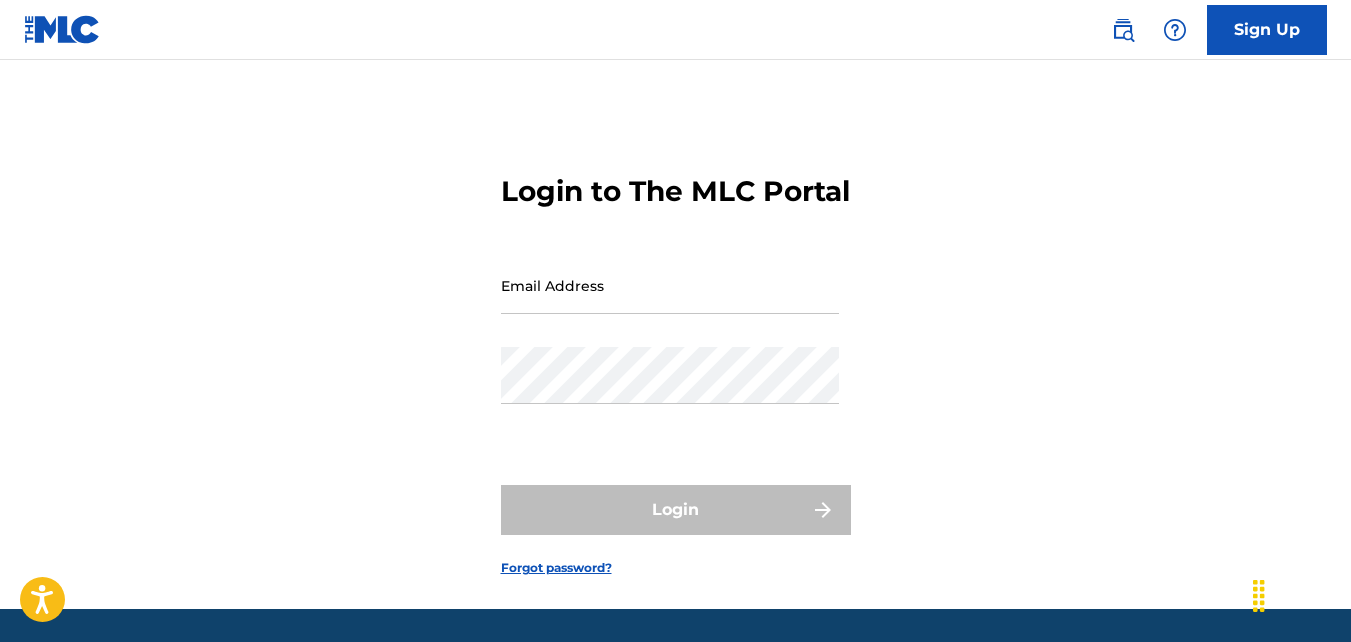 type on "[EMAIL]" 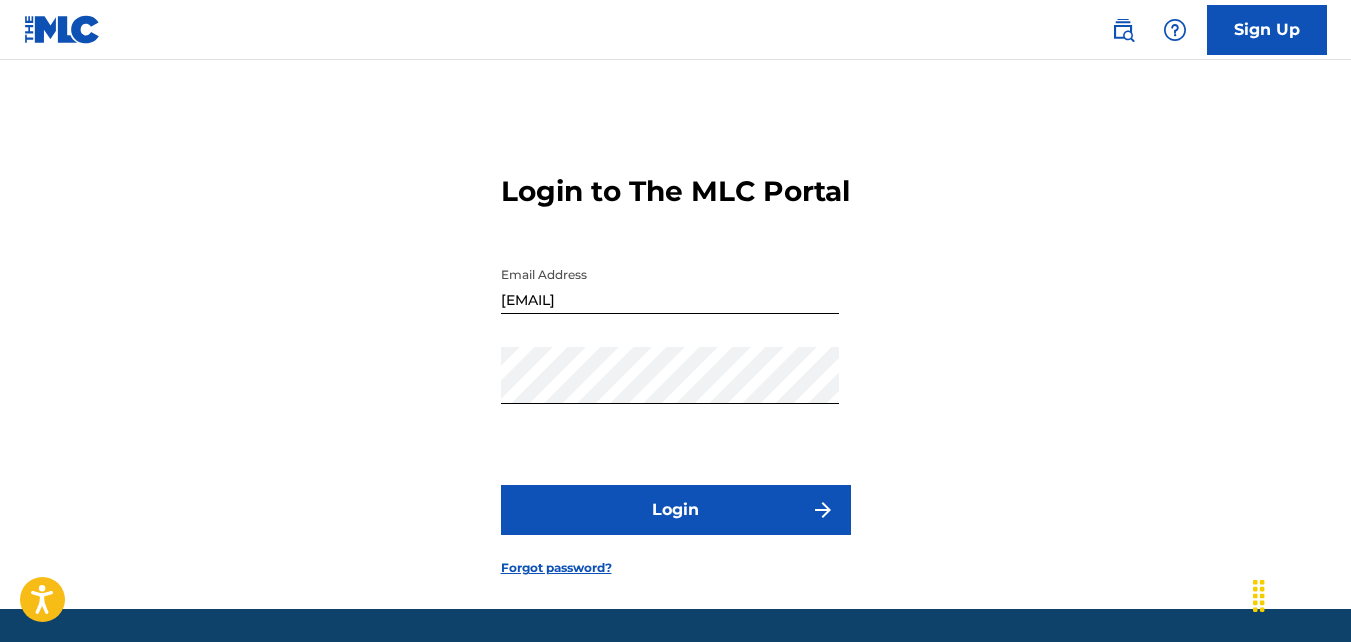 click on "Login" at bounding box center (676, 510) 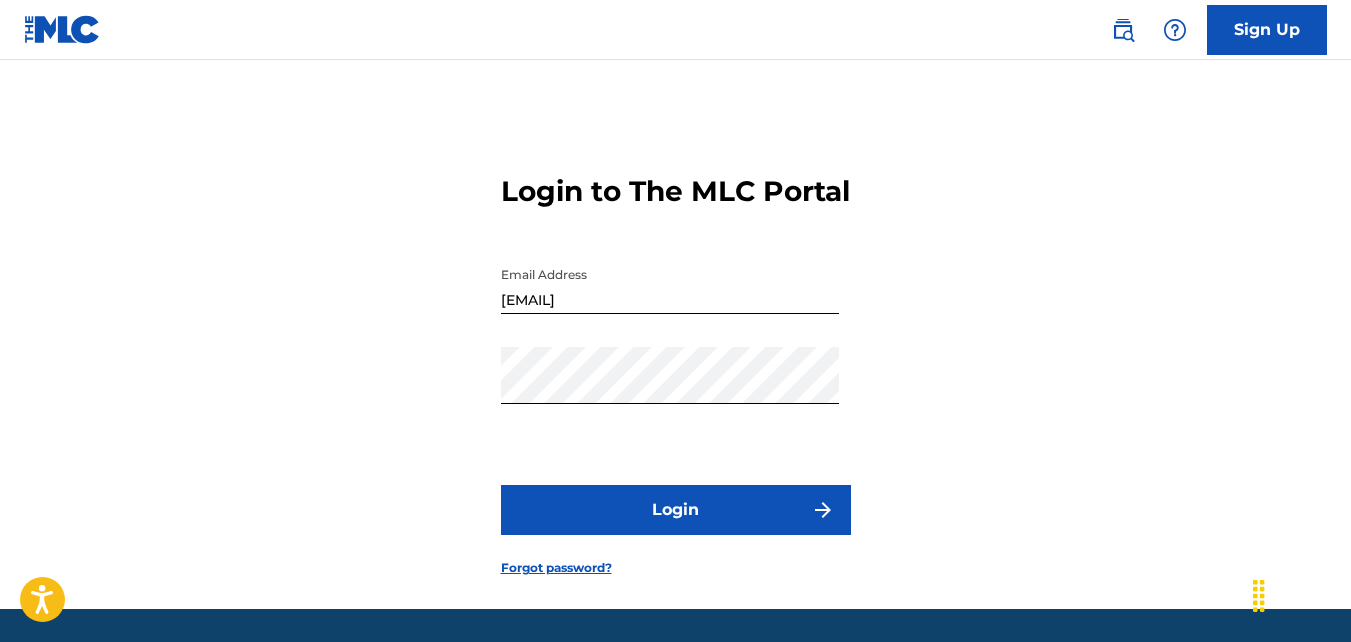scroll, scrollTop: 98, scrollLeft: 0, axis: vertical 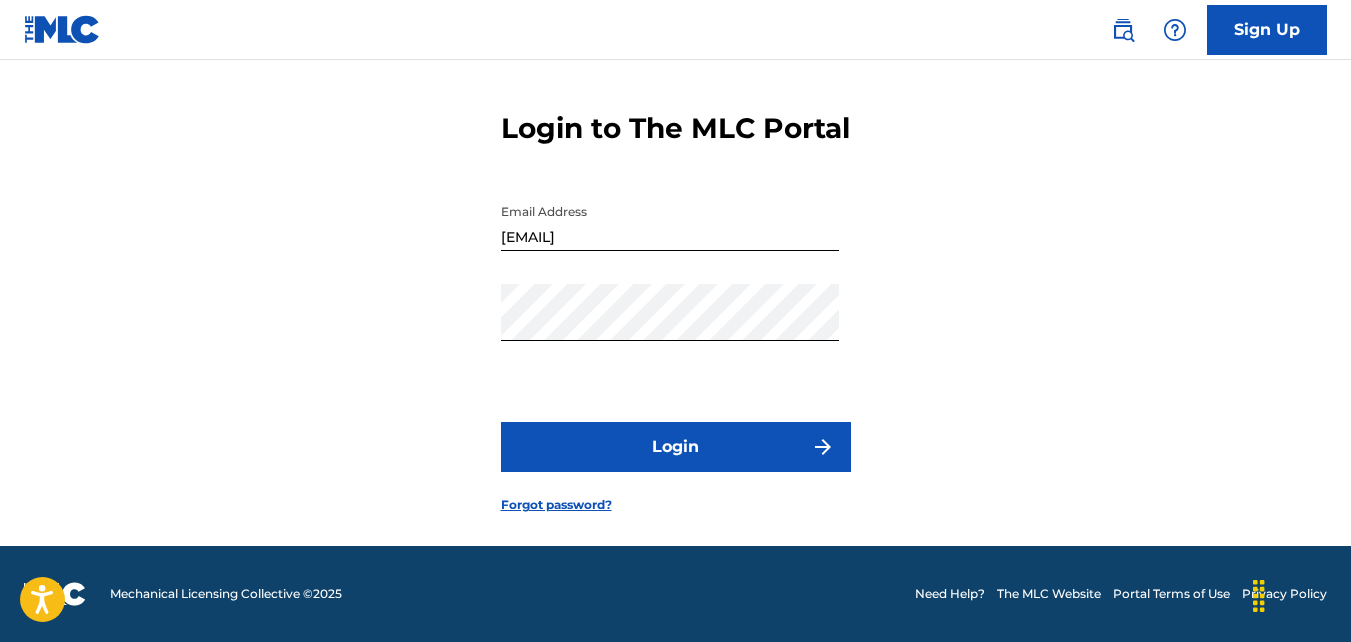 click on "The MLC Website" at bounding box center [1049, 594] 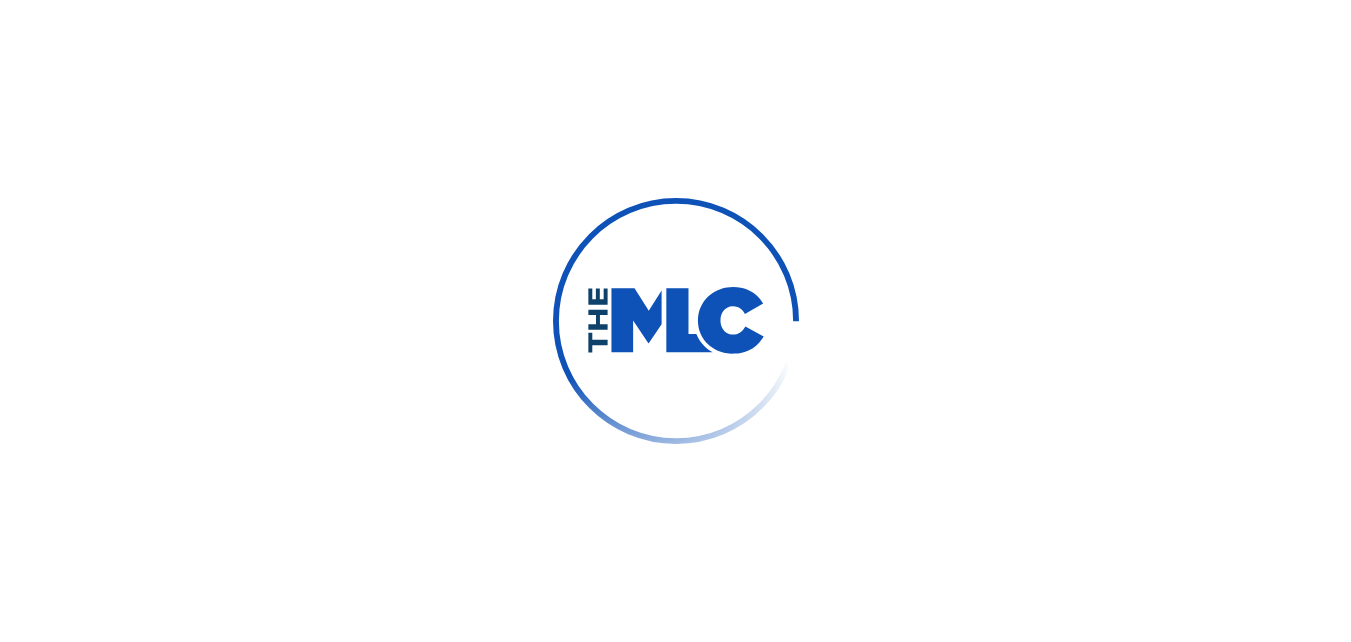 scroll, scrollTop: 0, scrollLeft: 0, axis: both 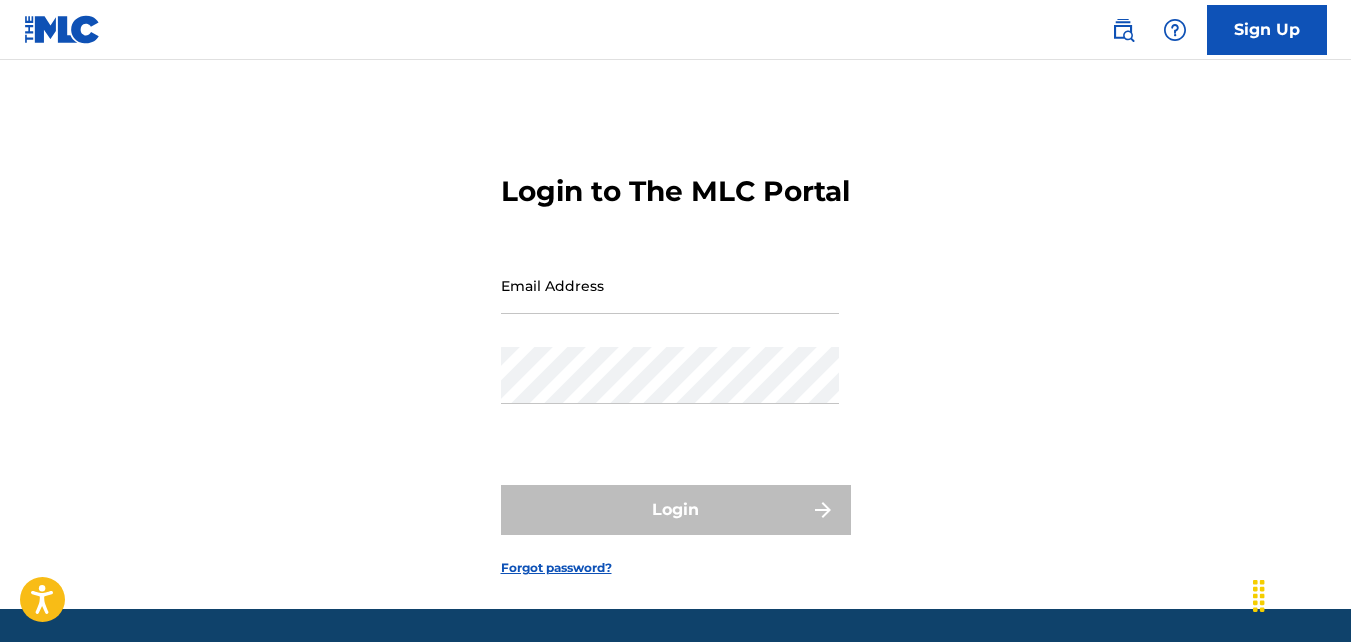 type on "[EMAIL]" 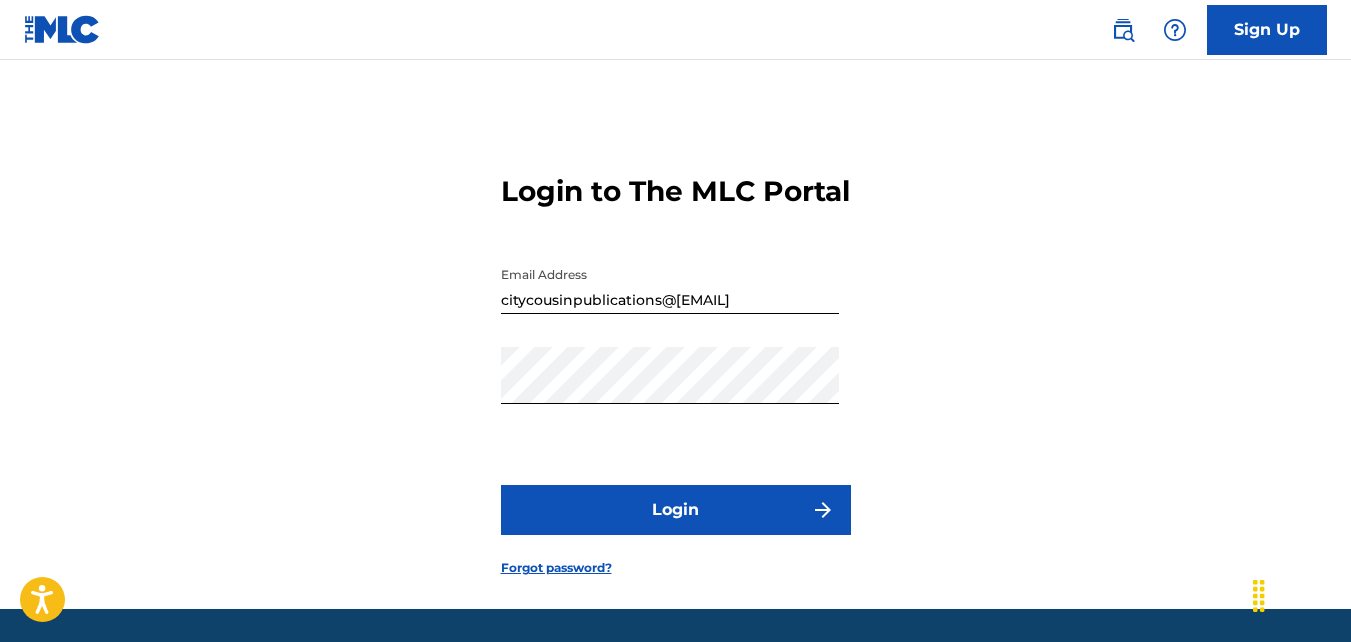 scroll, scrollTop: 98, scrollLeft: 0, axis: vertical 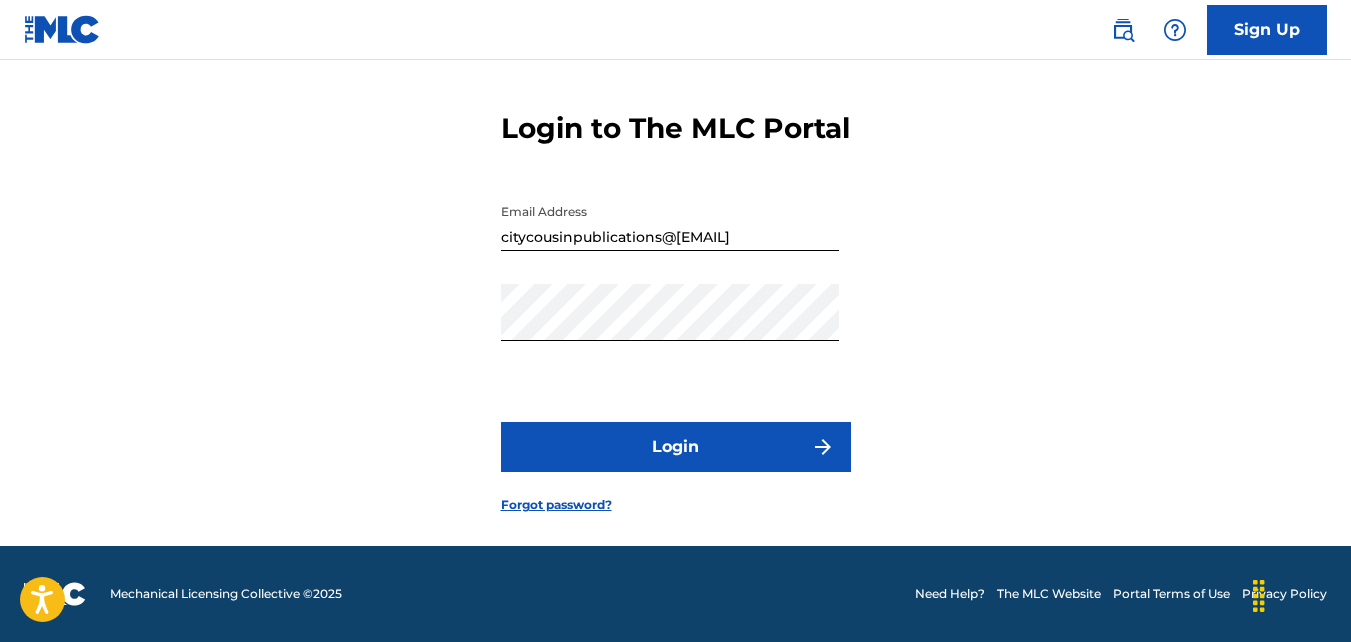 click at bounding box center [823, 447] 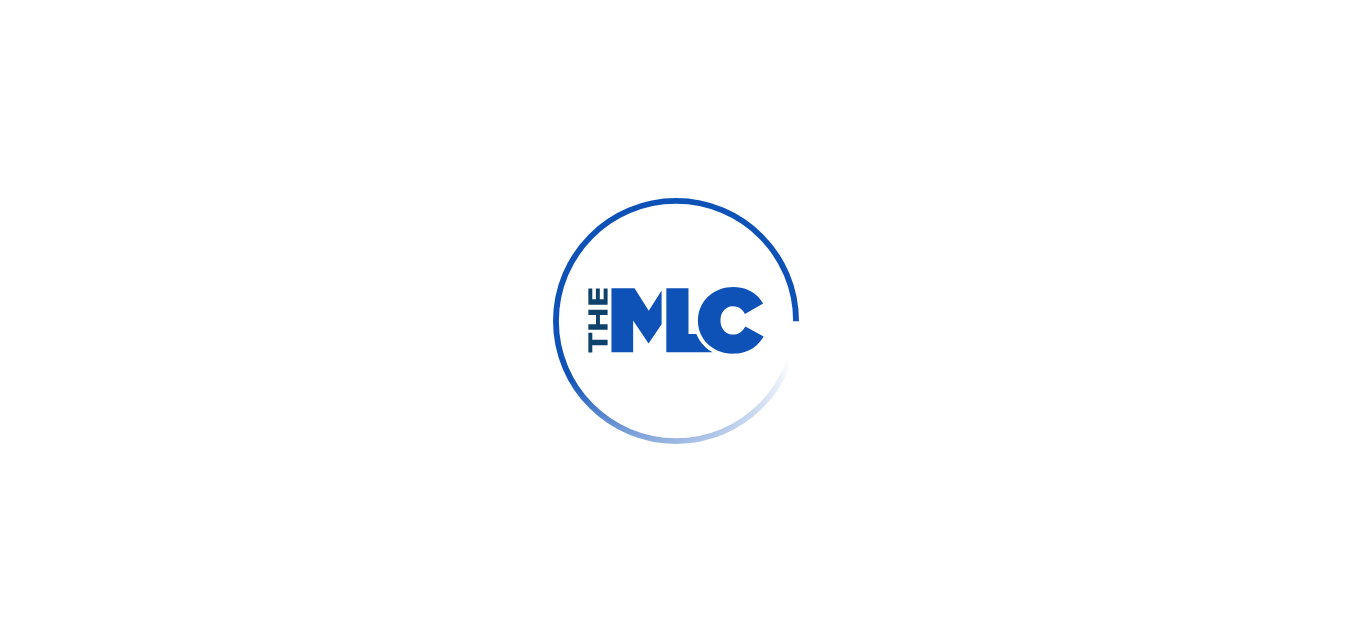 scroll, scrollTop: 0, scrollLeft: 0, axis: both 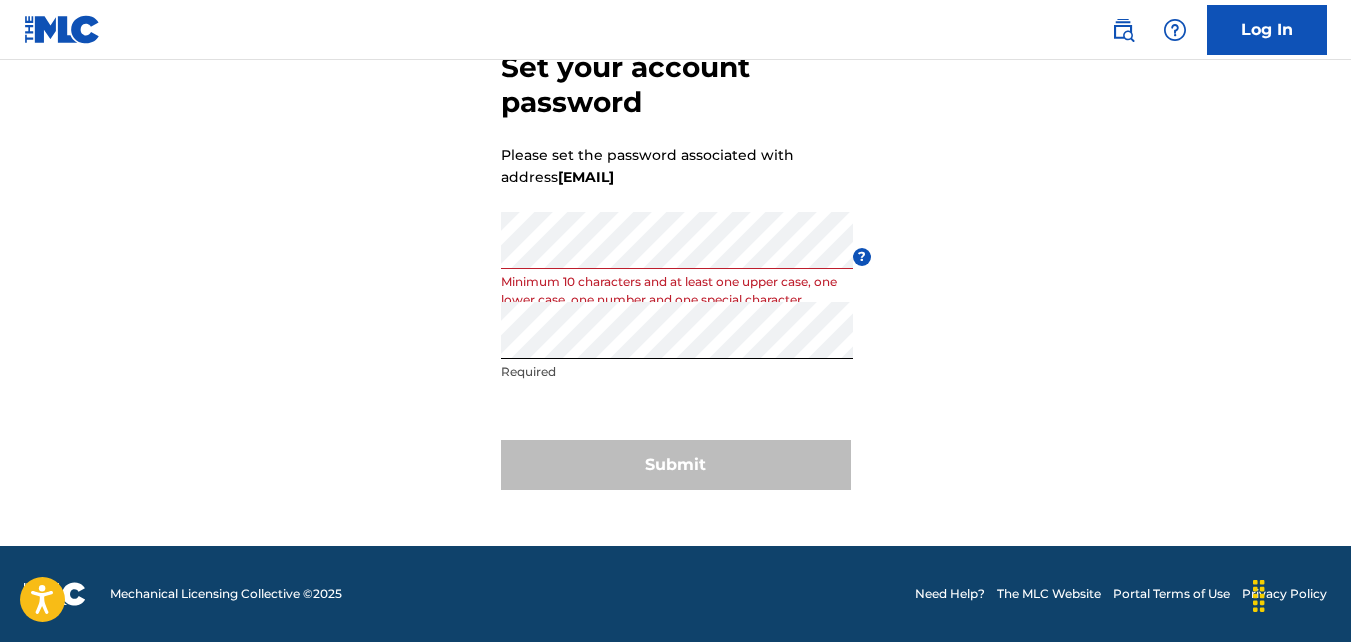 click on "Submit" at bounding box center [676, 465] 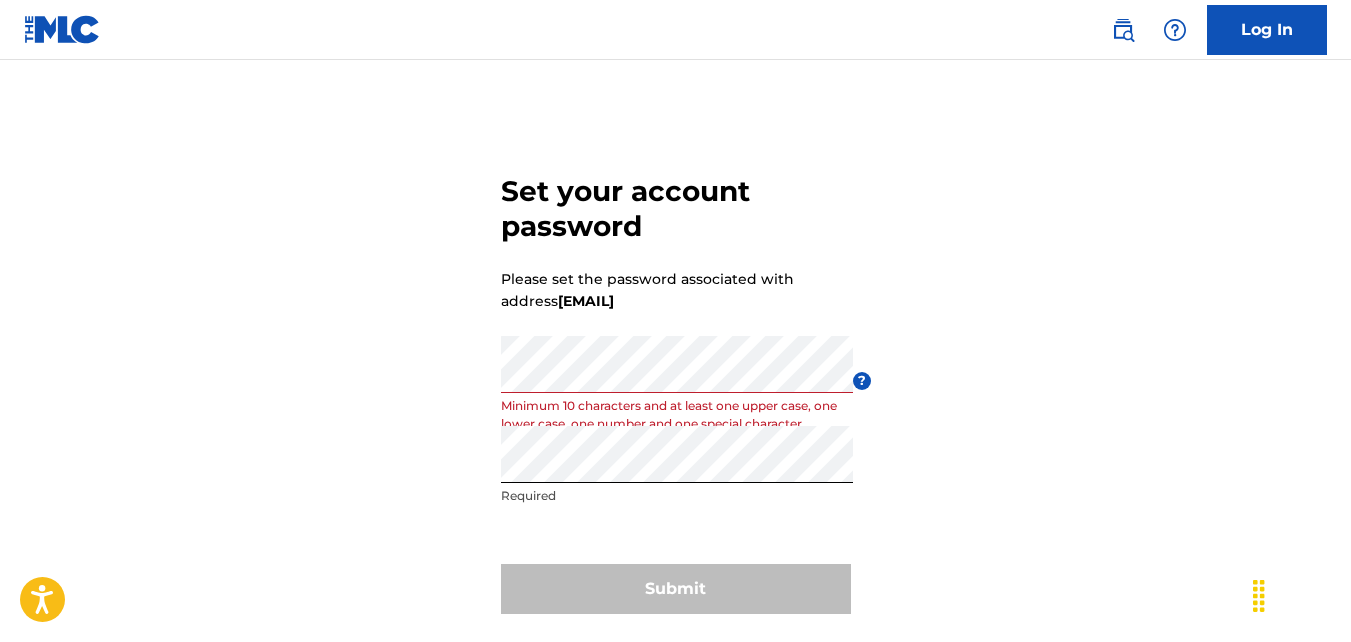 scroll, scrollTop: 124, scrollLeft: 0, axis: vertical 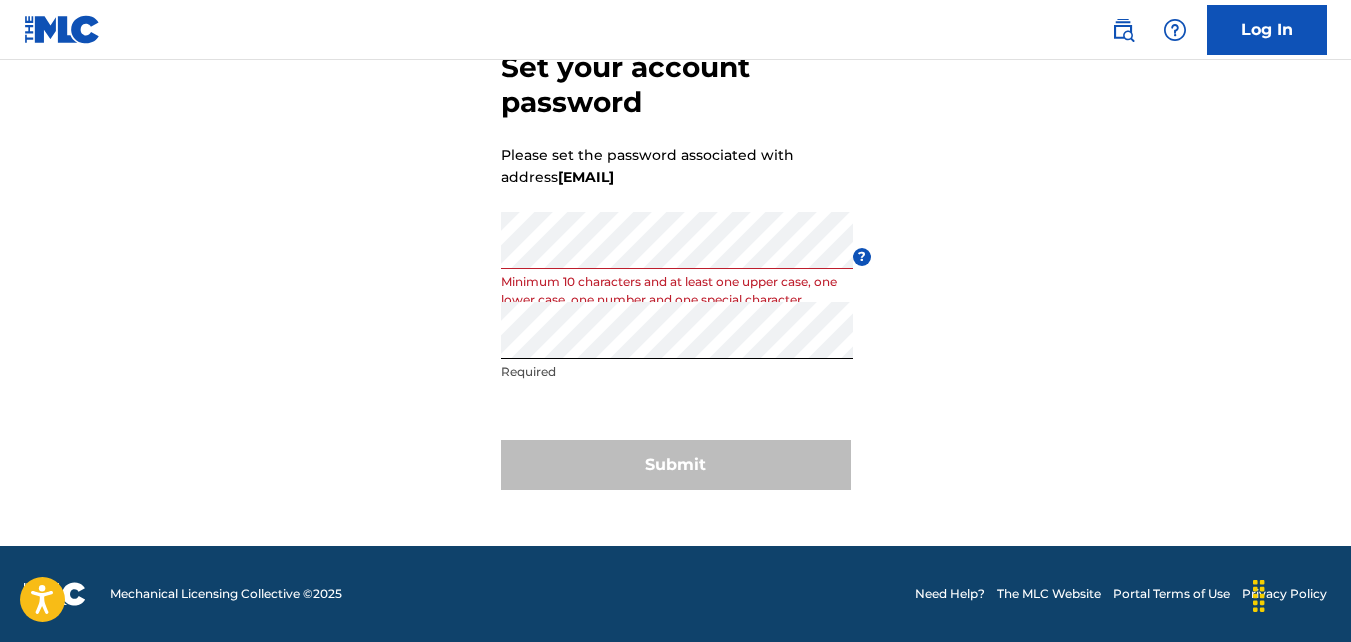 click on "Submit" at bounding box center (676, 465) 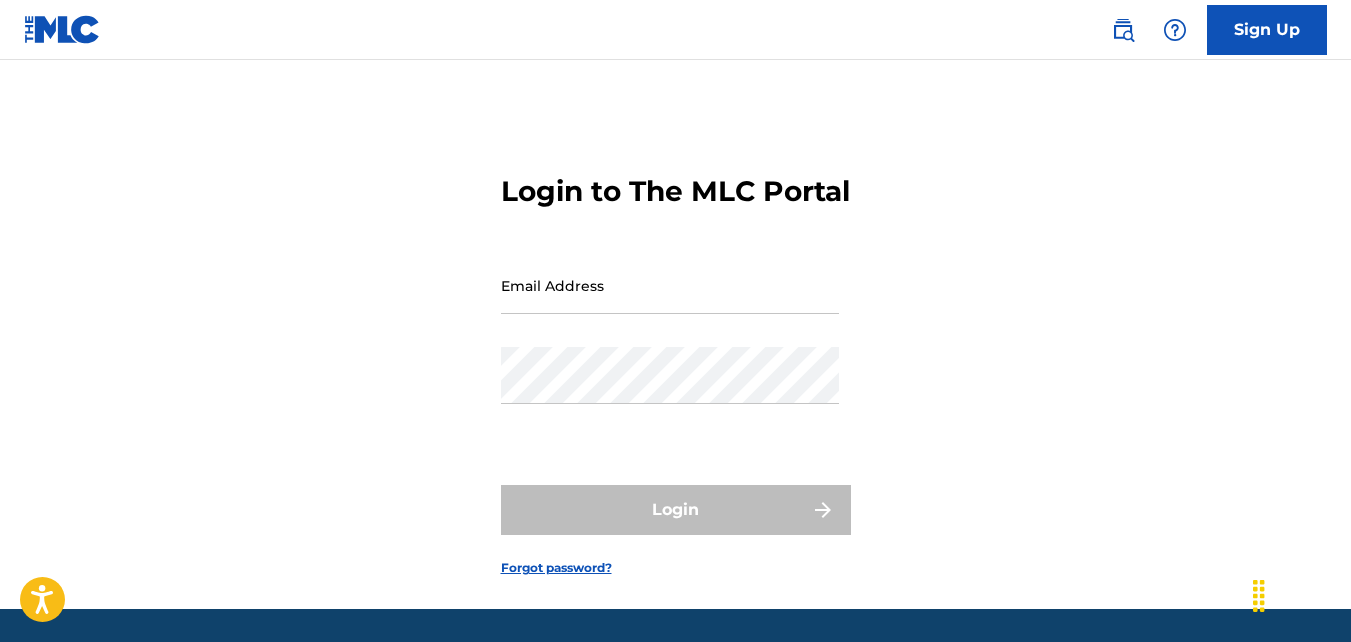 type on "[EMAIL]" 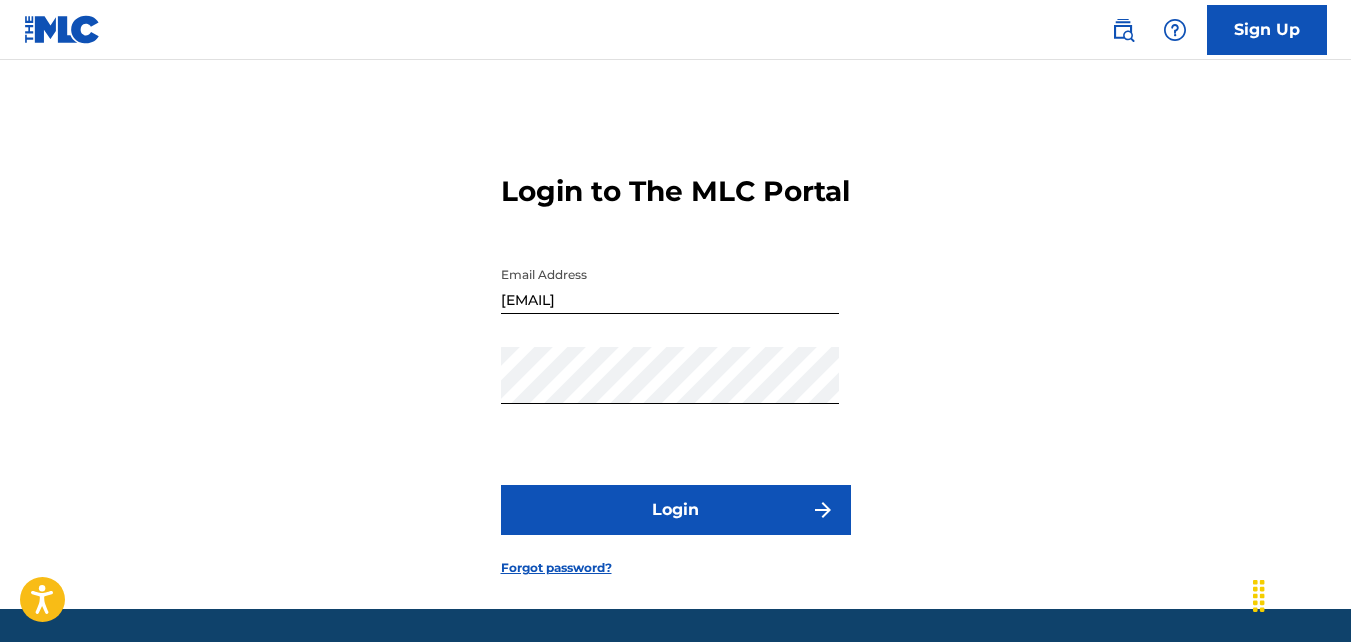 click on "Login" at bounding box center [676, 510] 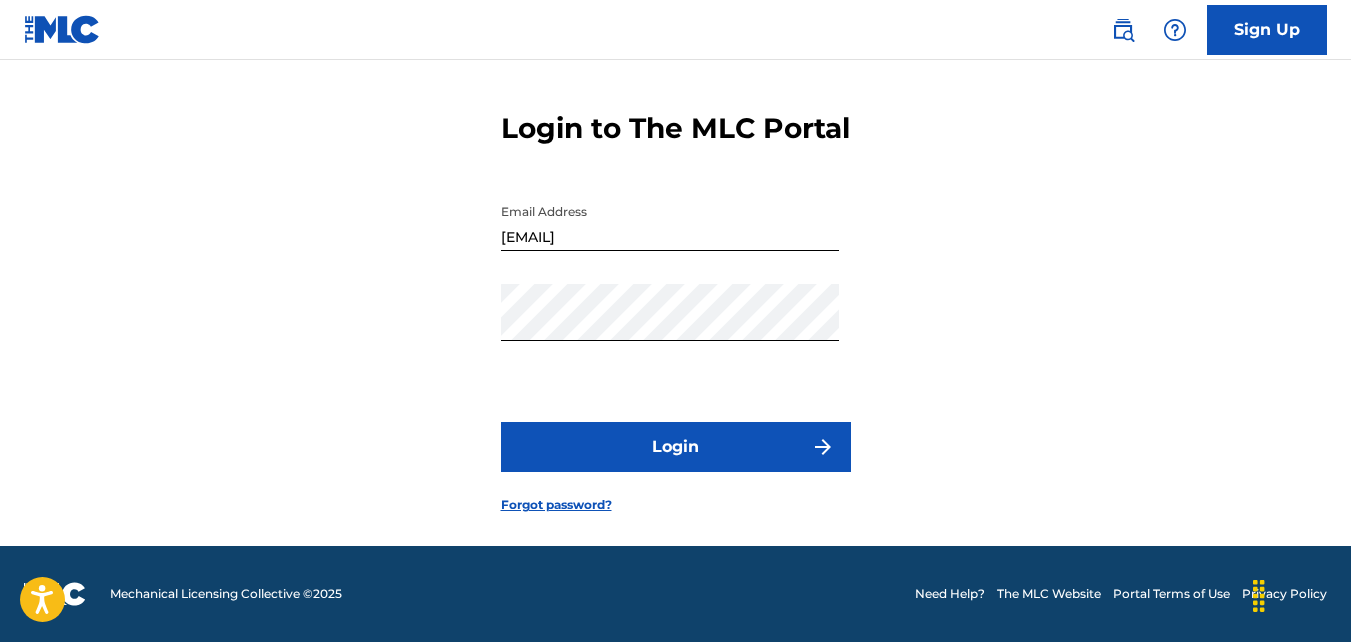 scroll, scrollTop: 98, scrollLeft: 0, axis: vertical 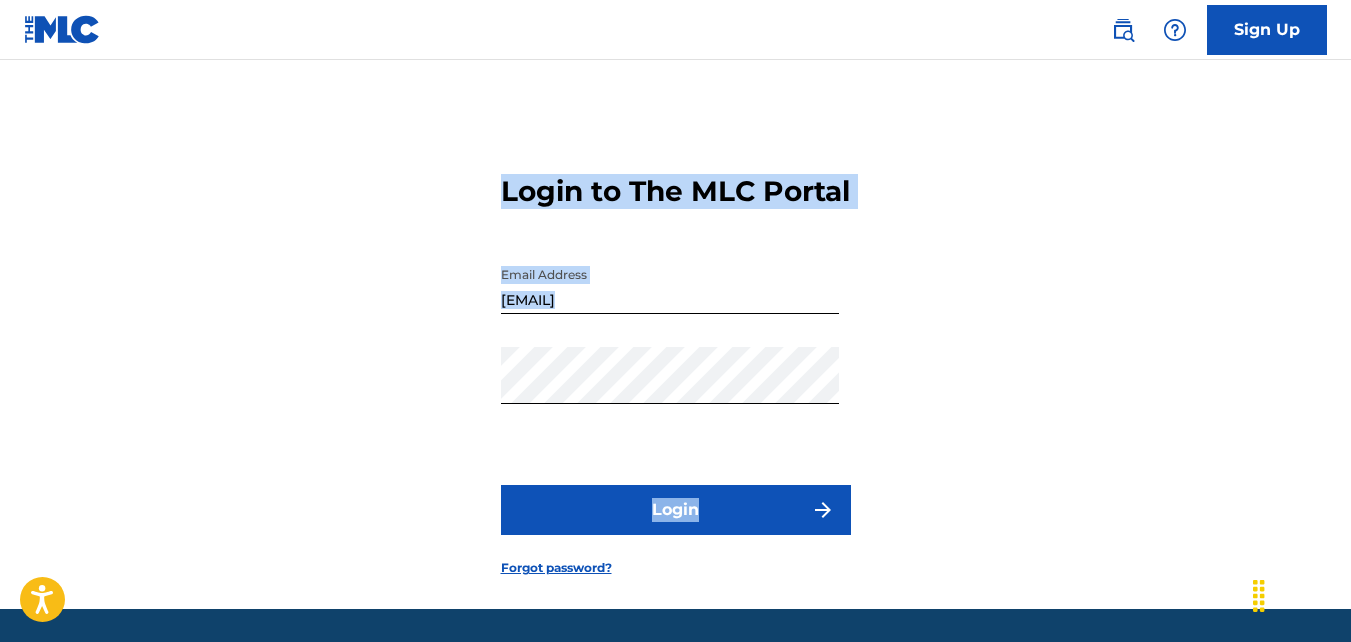 drag, startPoint x: 491, startPoint y: 183, endPoint x: 859, endPoint y: 563, distance: 528.98395 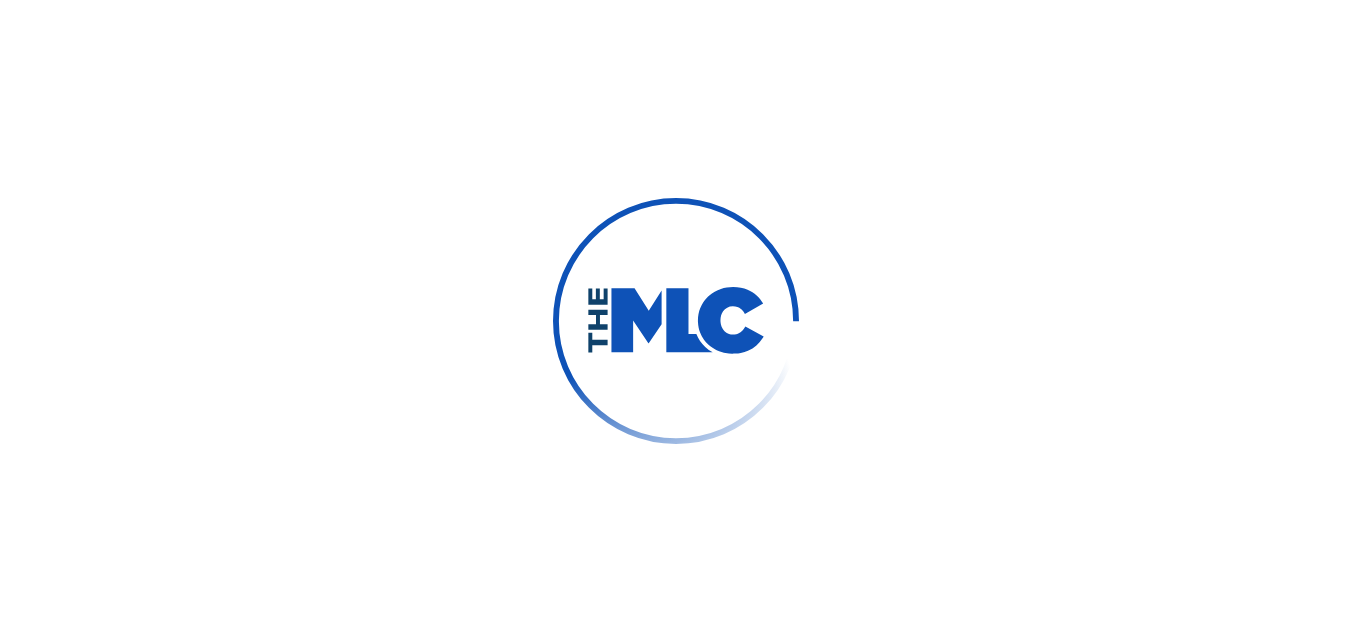 scroll, scrollTop: 0, scrollLeft: 0, axis: both 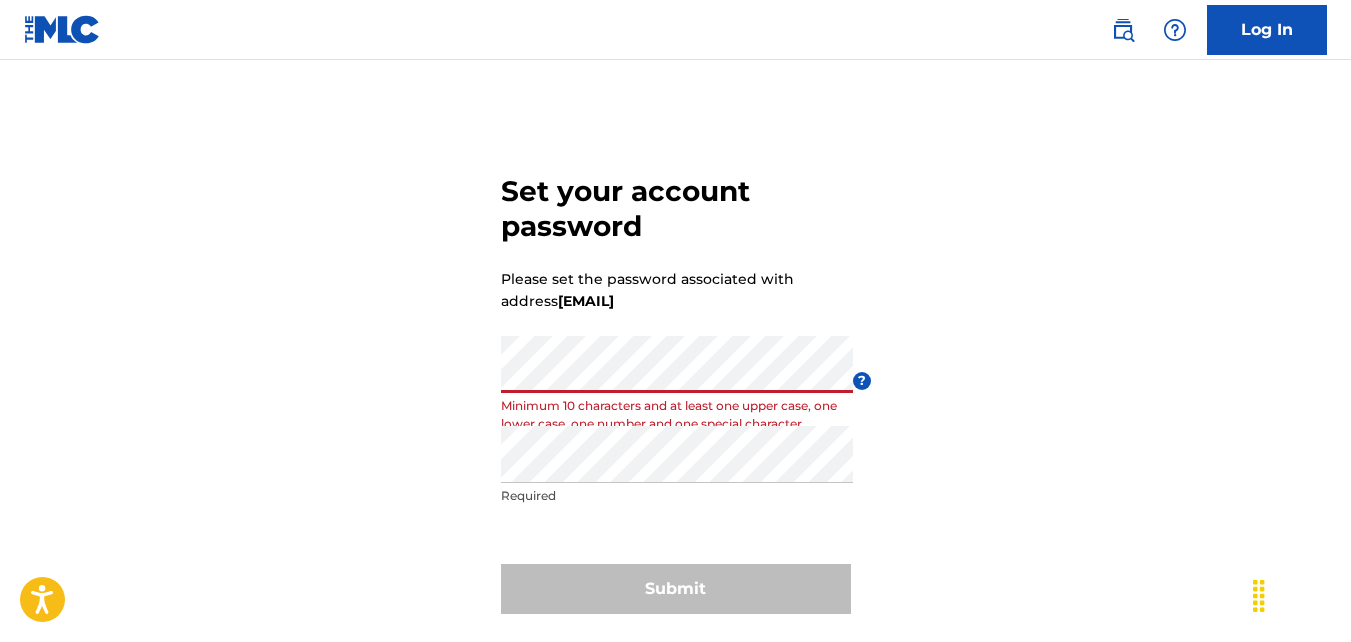 click on "Set your account password Please set the password associated with   address  citycousinpublications@gmail.com Password   Minimum 10 characters and at least one upper case, one lower case, one number and one special character ? Re enter password   Required Submit" at bounding box center [675, 390] 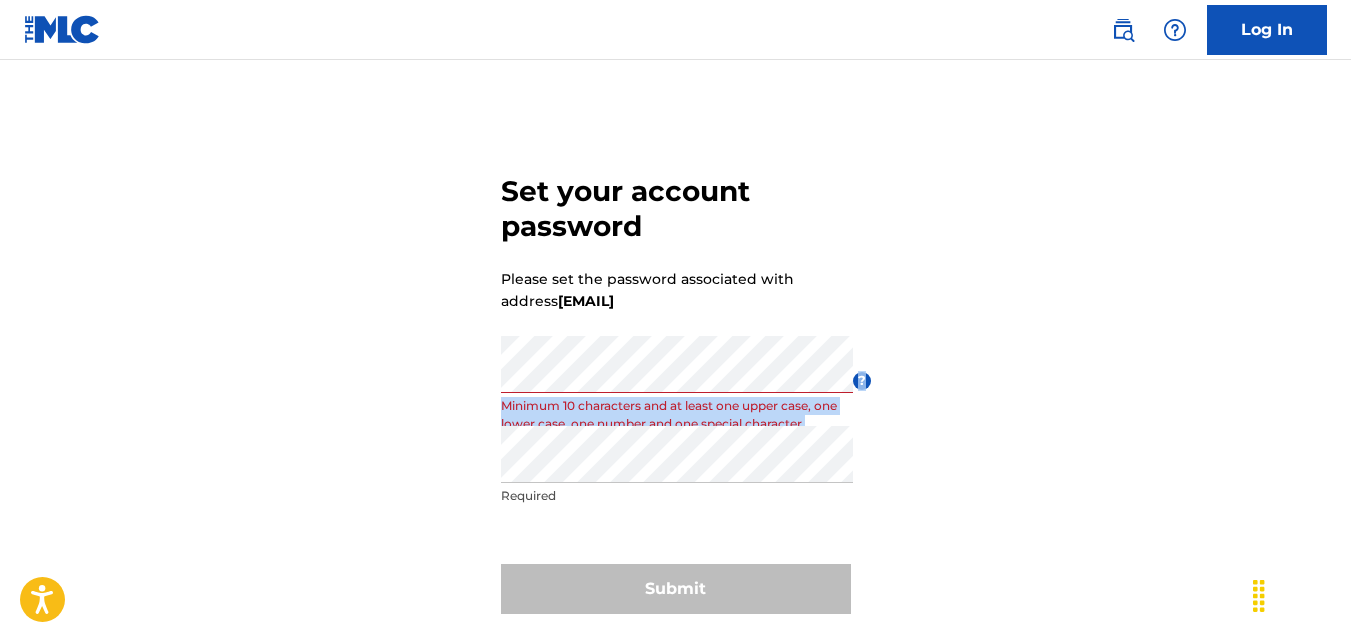 drag, startPoint x: 348, startPoint y: 409, endPoint x: 381, endPoint y: 483, distance: 81.02469 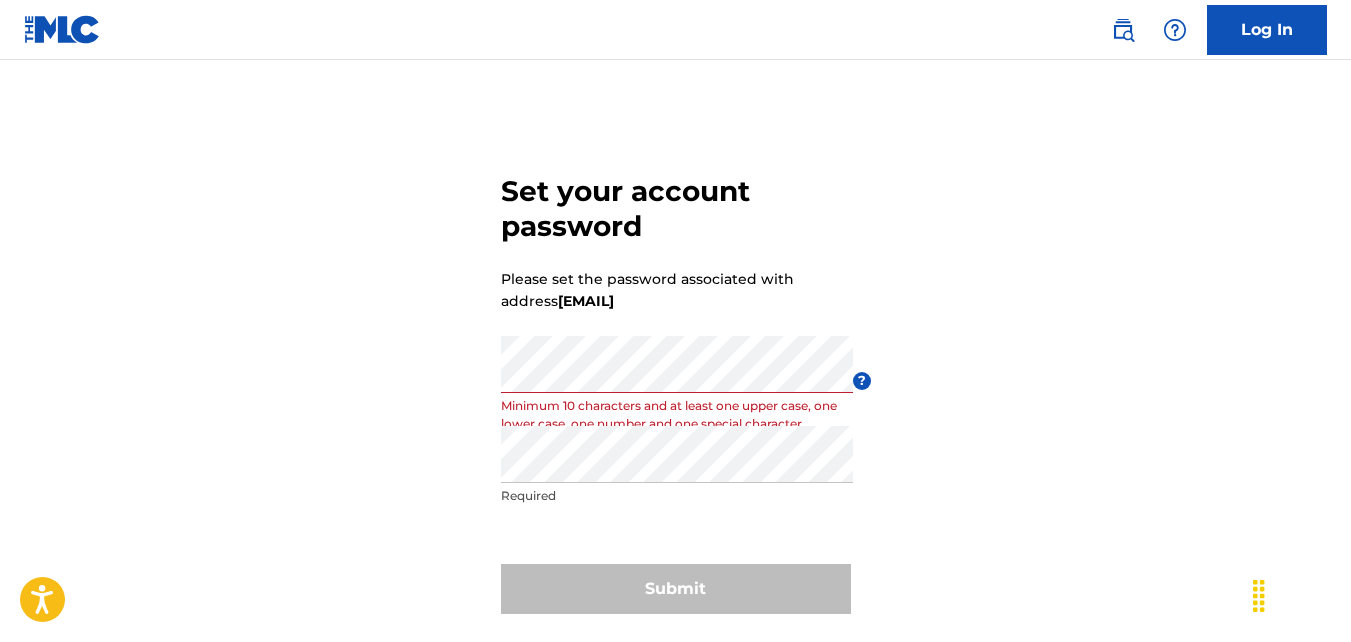 drag, startPoint x: 381, startPoint y: 483, endPoint x: 312, endPoint y: 314, distance: 182.54315 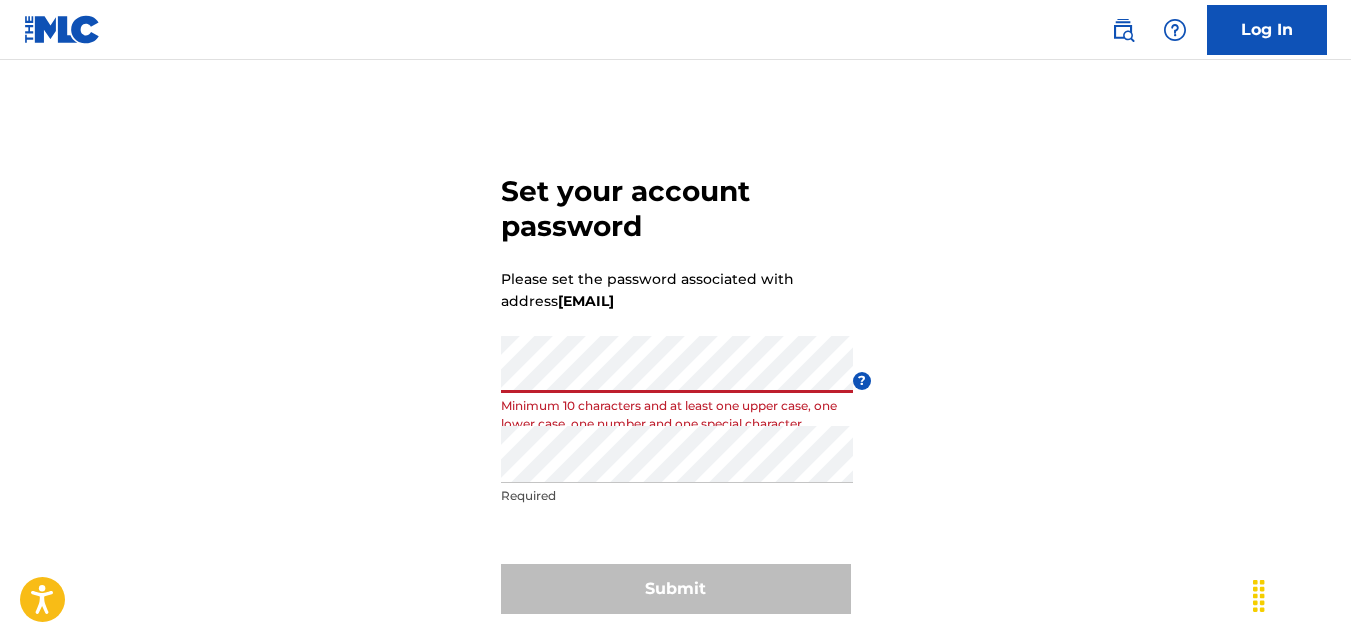 click on "Set your account password Please set the password associated with   address  citycousinpublications@gmail.com Password   Minimum 10 characters and at least one upper case, one lower case, one number and one special character ? Re enter password   Required Submit" at bounding box center (675, 390) 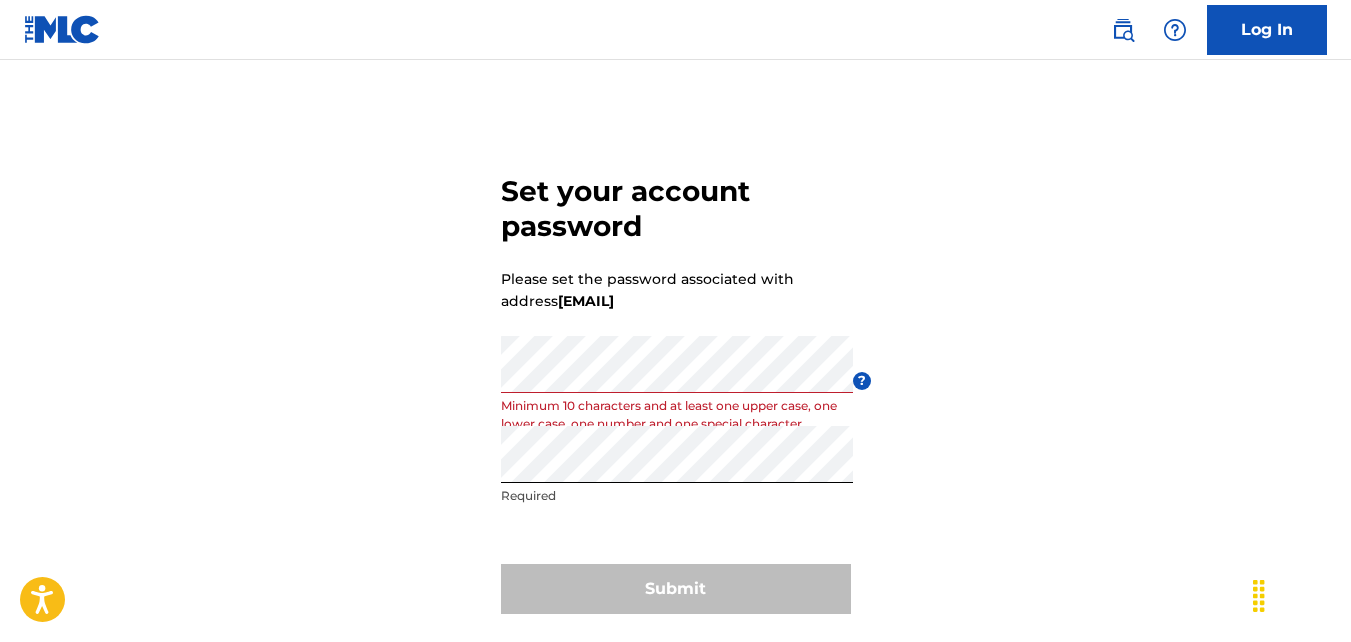 click on "Set your account password Please set the password associated with   address  citycousinpublications@gmail.com Password   Minimum 10 characters and at least one upper case, one lower case, one number and one special character ? Re enter password   Required Submit" at bounding box center (675, 390) 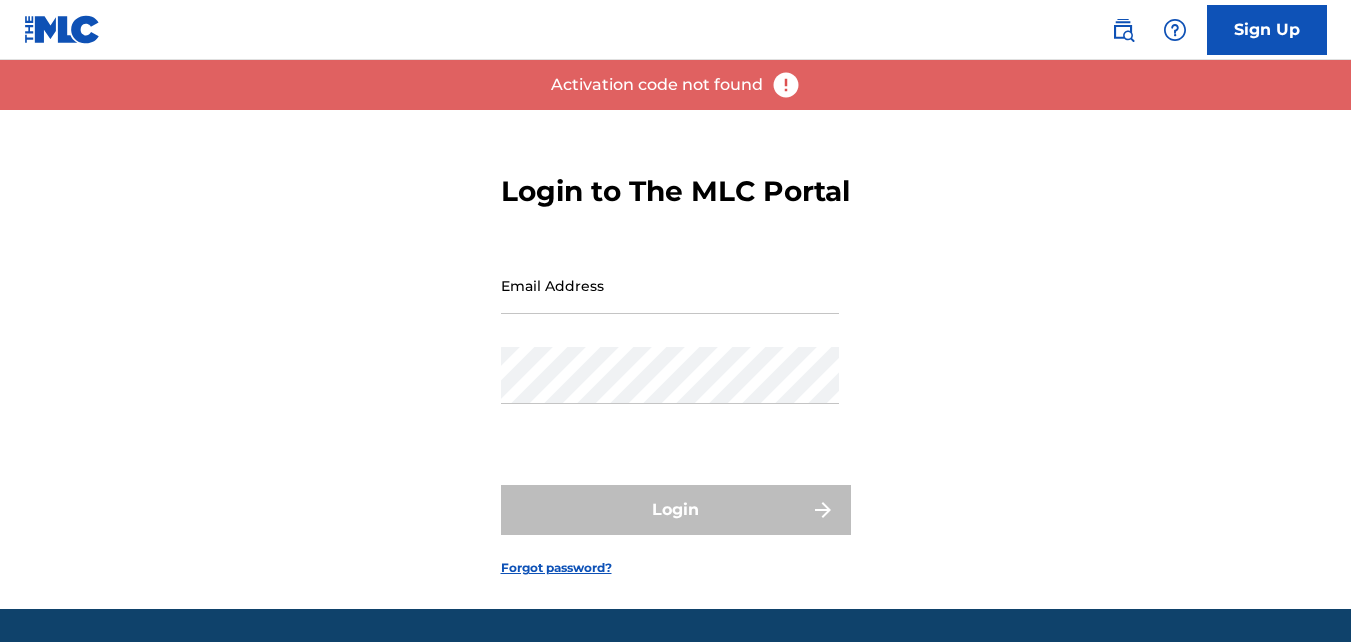scroll, scrollTop: 0, scrollLeft: 0, axis: both 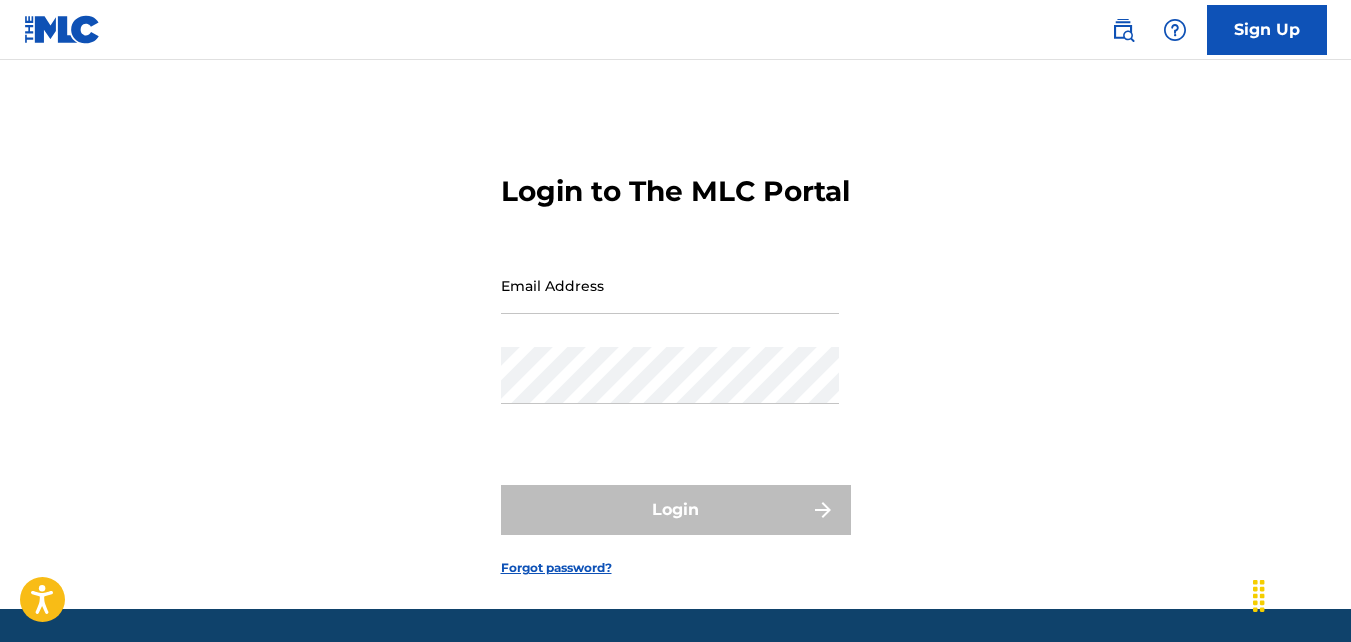 type on "[EMAIL]" 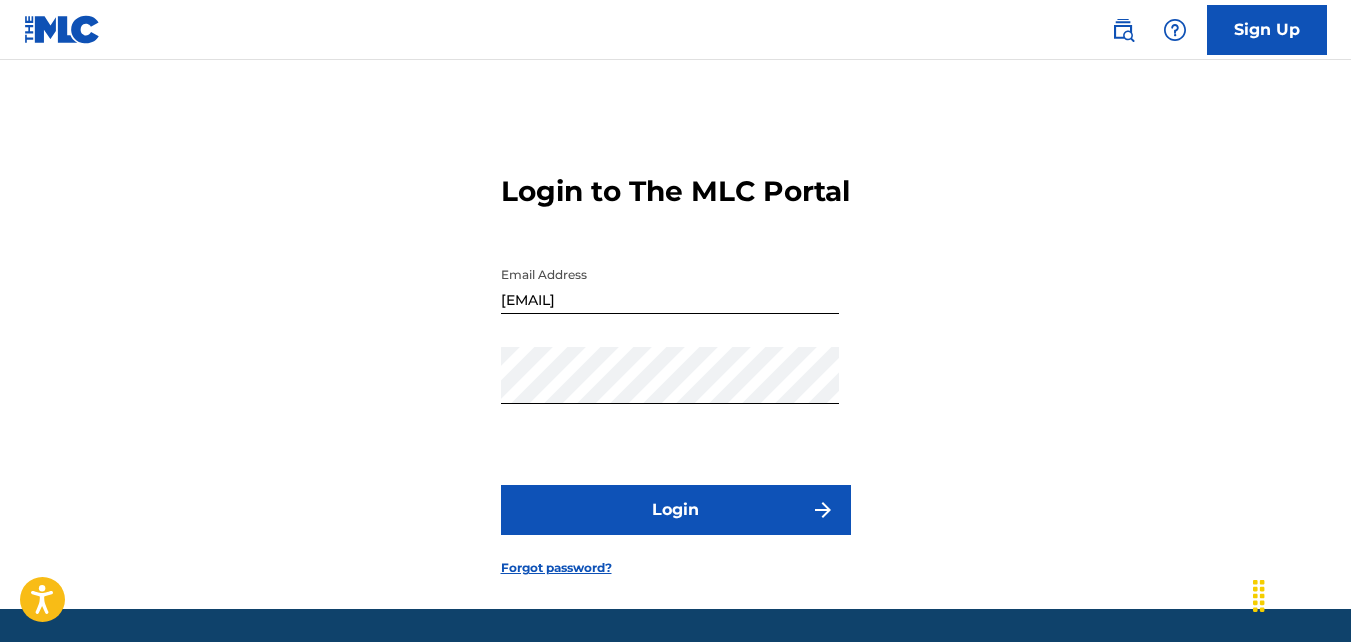click at bounding box center [62, 29] 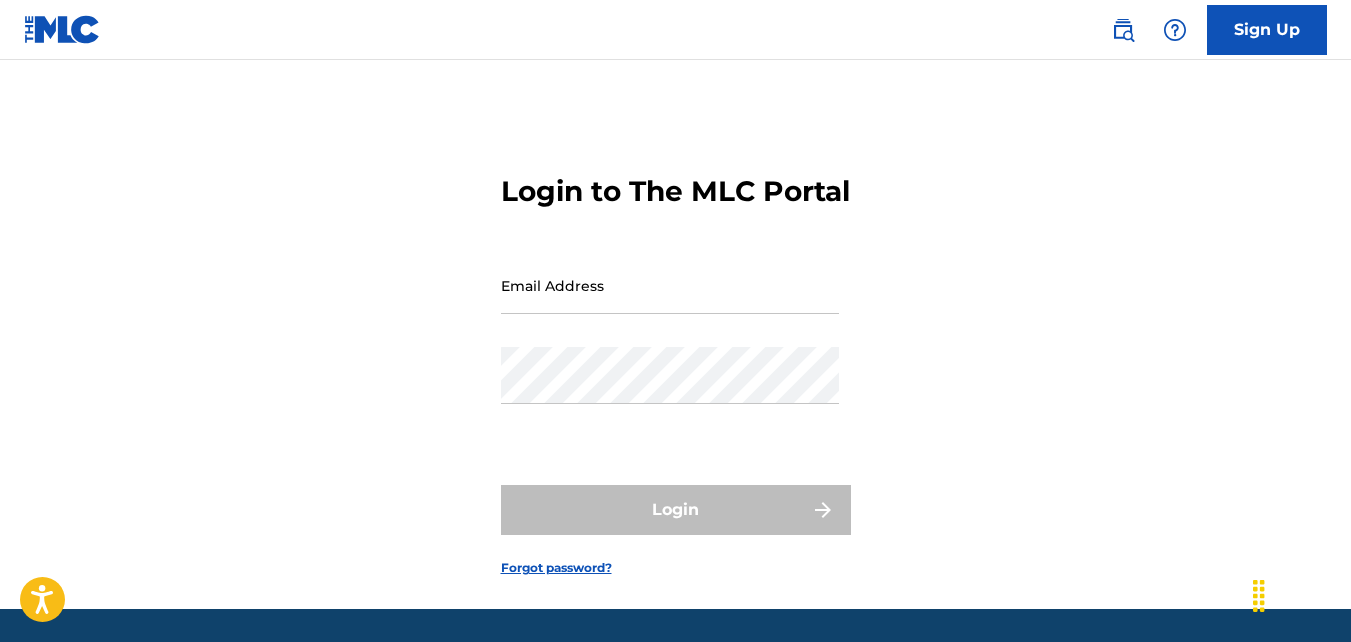 type on "[EMAIL]" 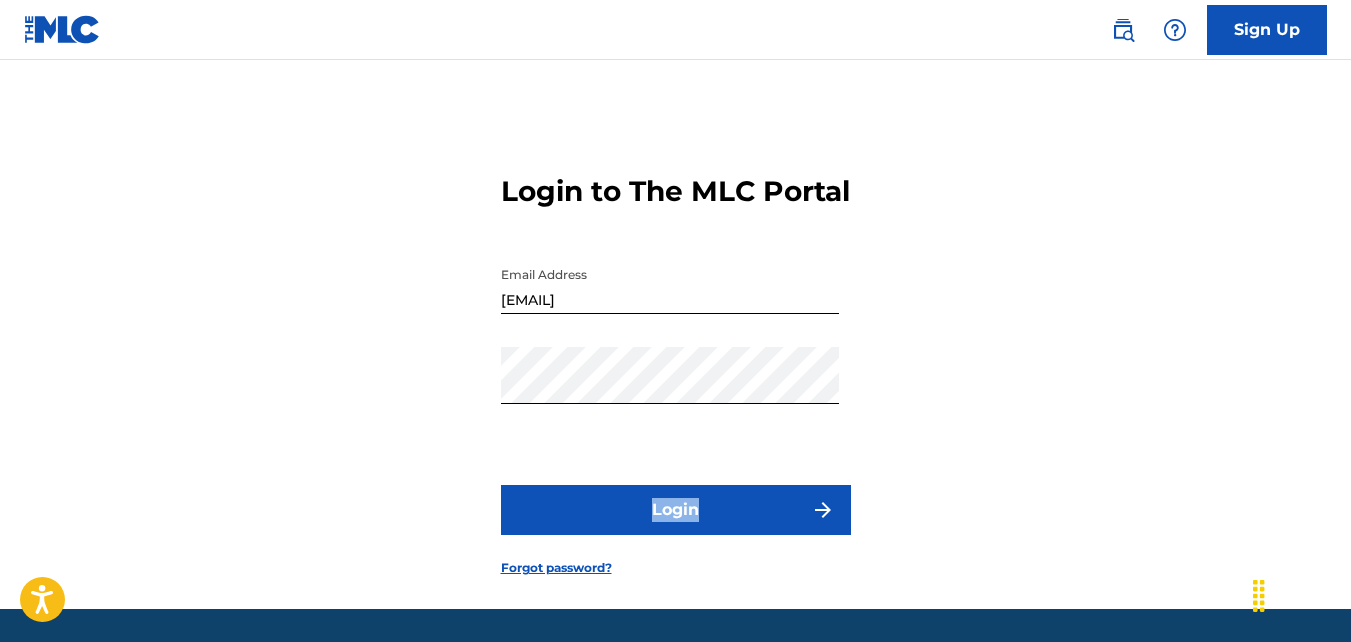 drag, startPoint x: 1068, startPoint y: 409, endPoint x: 726, endPoint y: 543, distance: 367.31458 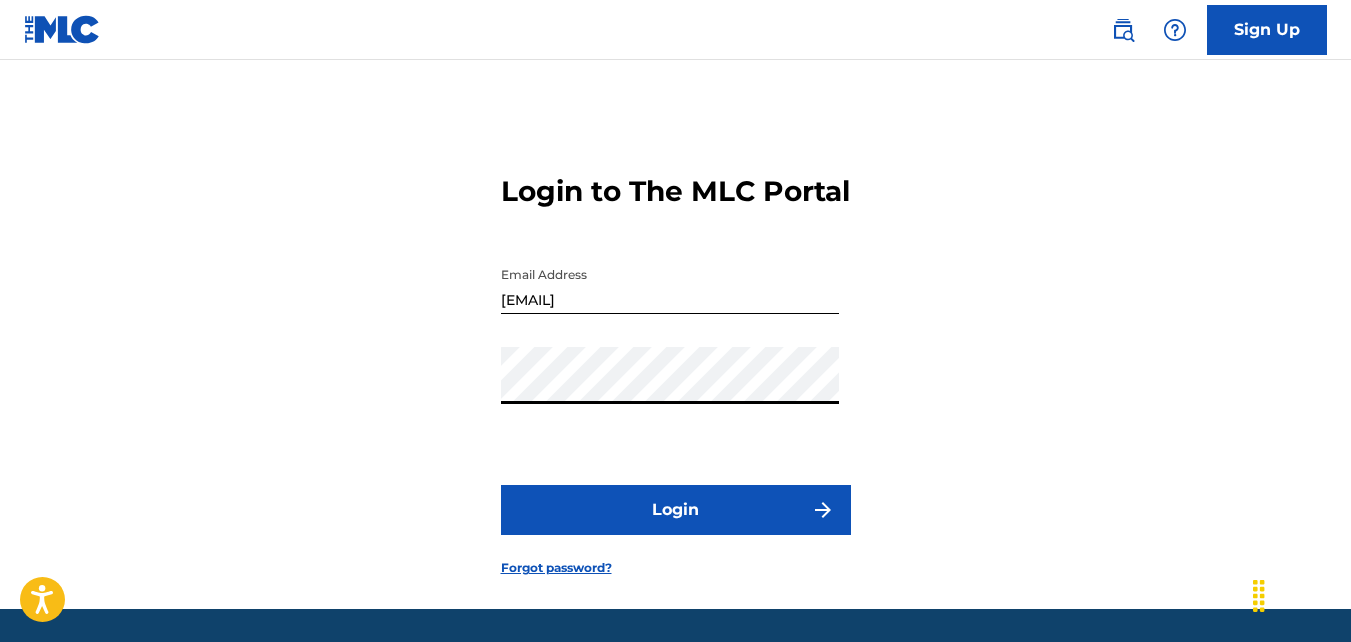 click on "Login to The MLC Portal Email Address [EMAIL] Password Login Forgot password?" at bounding box center [675, 359] 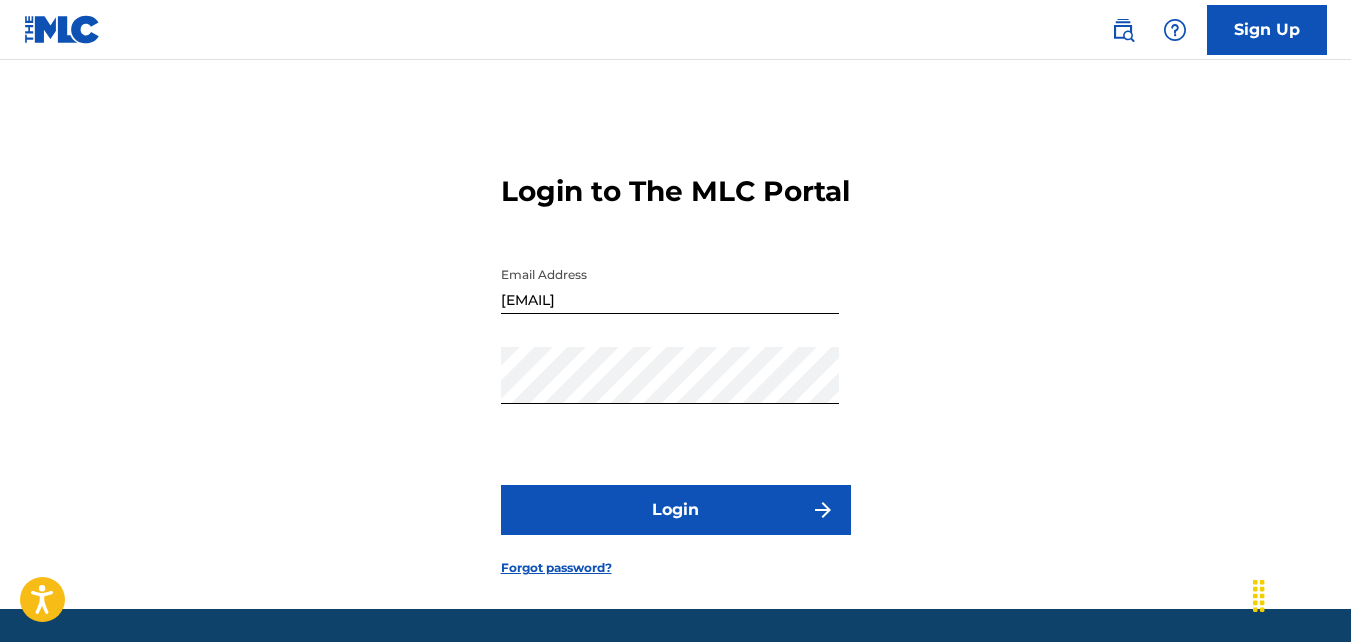 click on "Login" at bounding box center [676, 510] 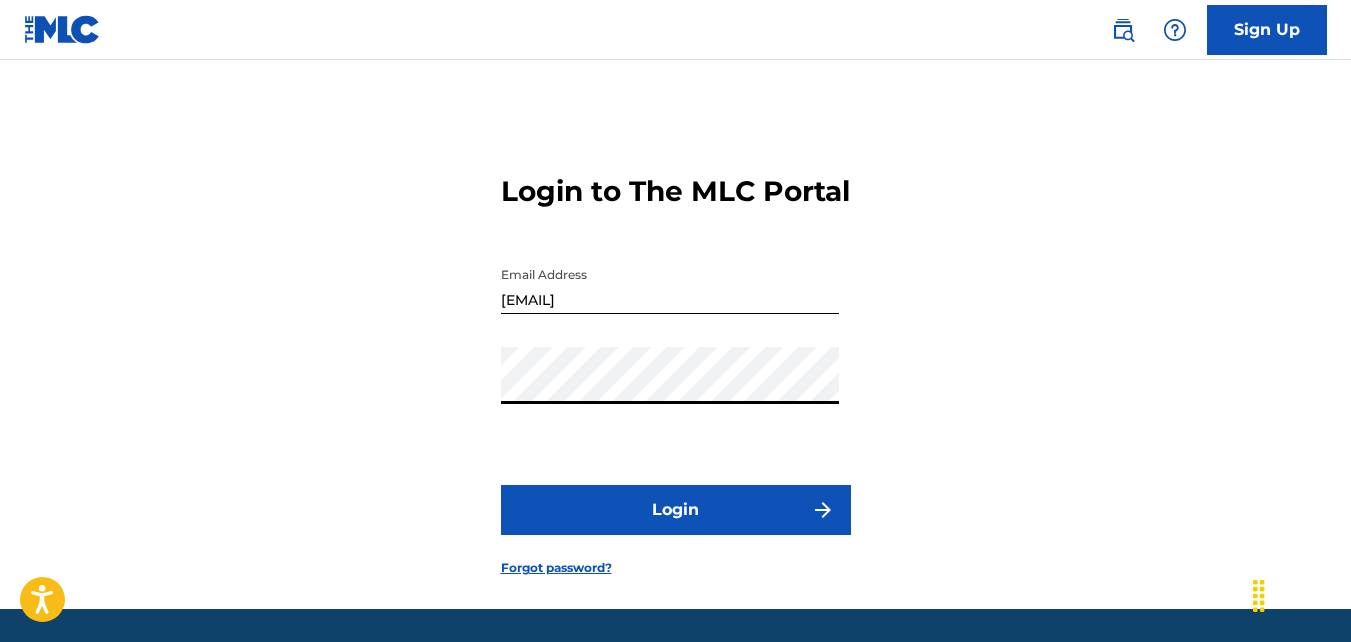 click on "Login to The MLC Portal Email Address [EMAIL] Password Login Forgot password?" at bounding box center (675, 359) 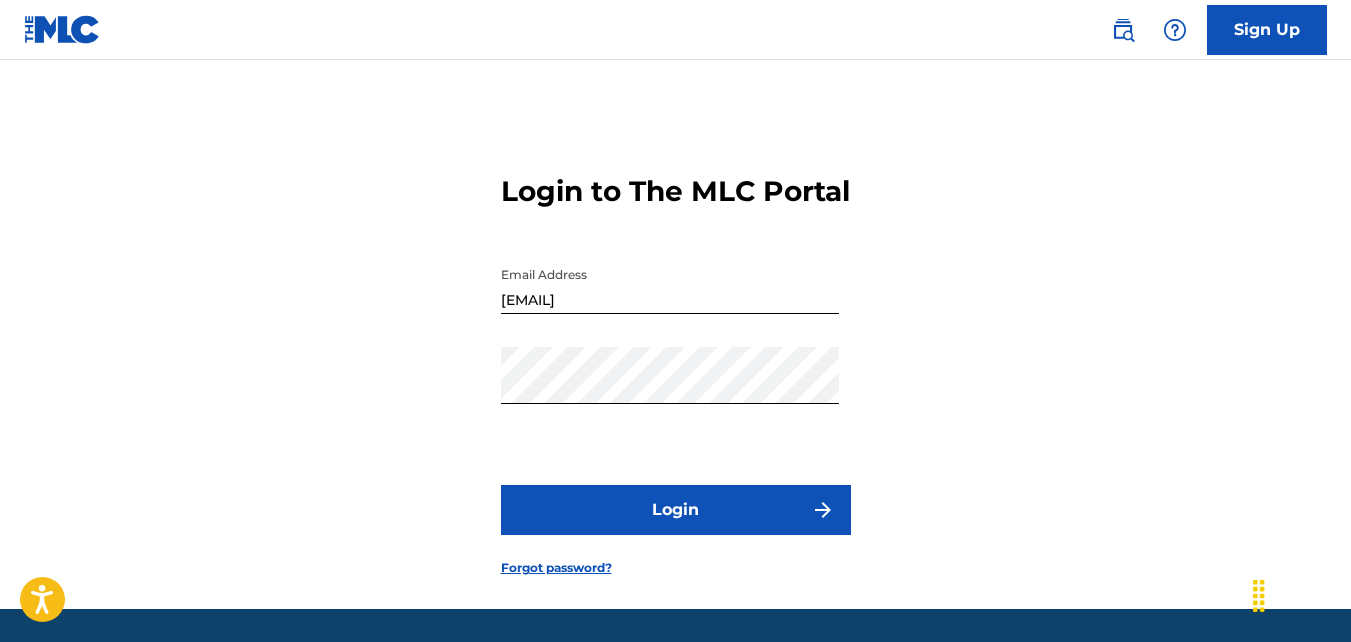 click on "Login" at bounding box center (676, 510) 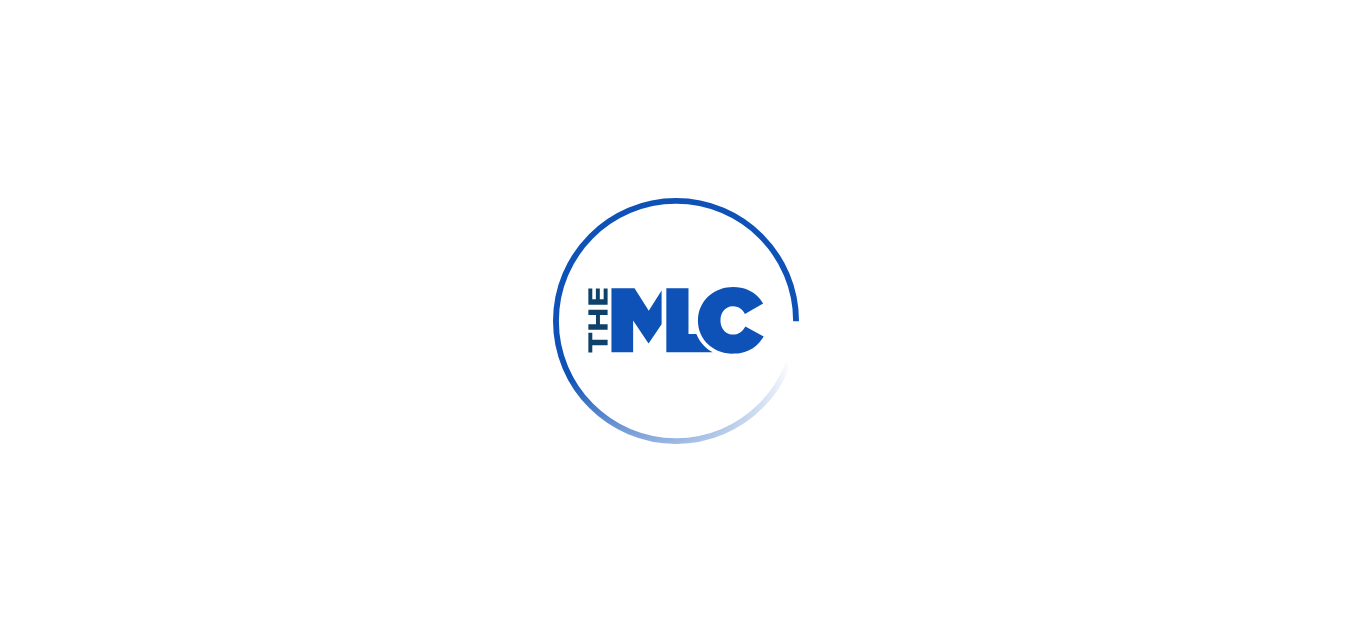 scroll, scrollTop: 0, scrollLeft: 0, axis: both 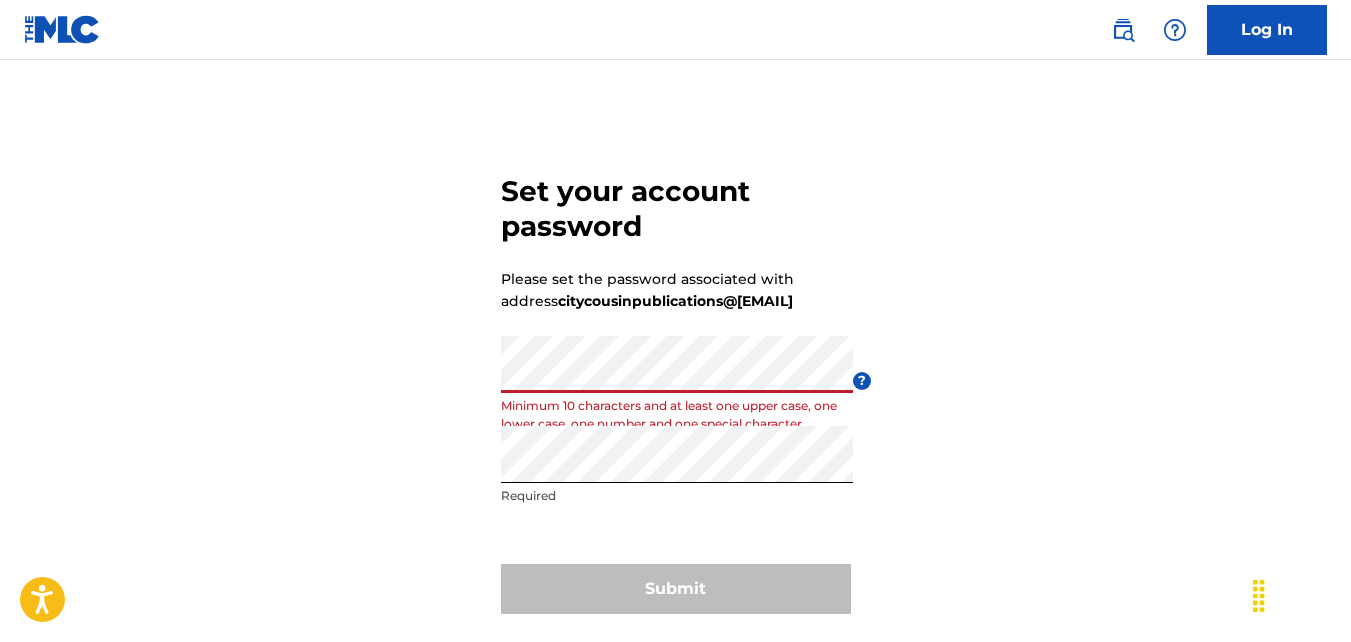click on "Set your account password Please set the password associated with   address  citycousinpublications@gmail.com Password   Minimum 10 characters and at least one upper case, one lower case, one number and one special character ? Re enter password   Required Submit" at bounding box center [675, 390] 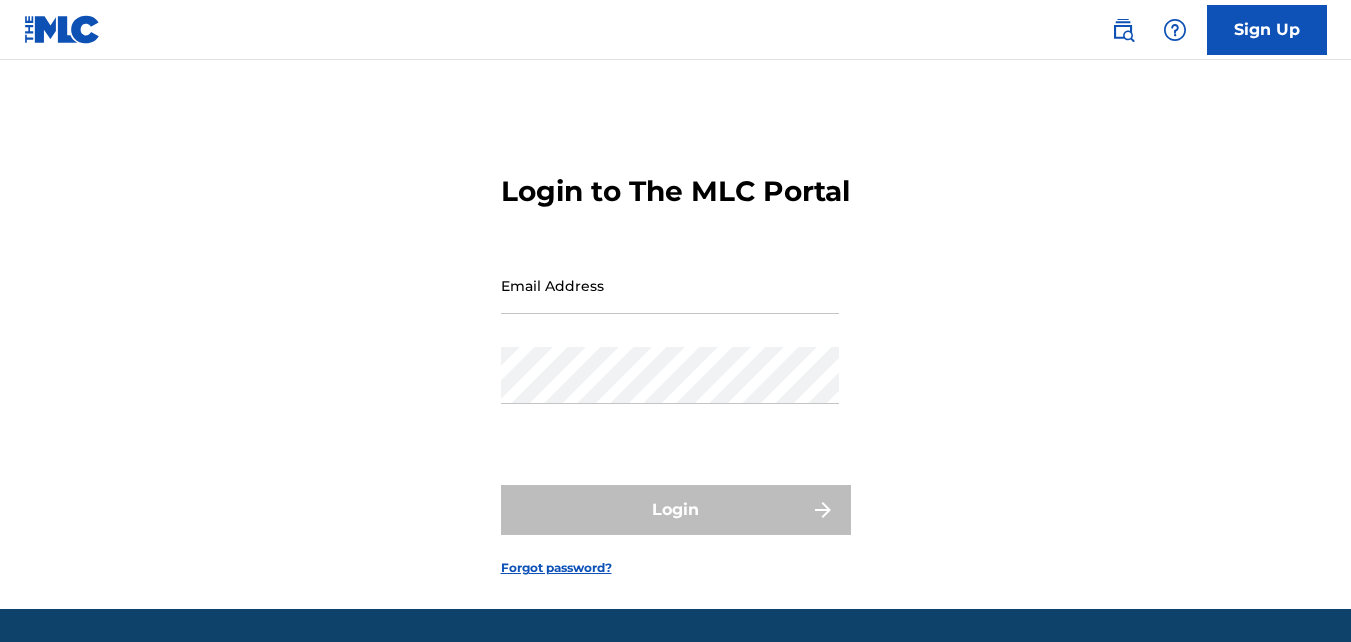 scroll, scrollTop: 0, scrollLeft: 0, axis: both 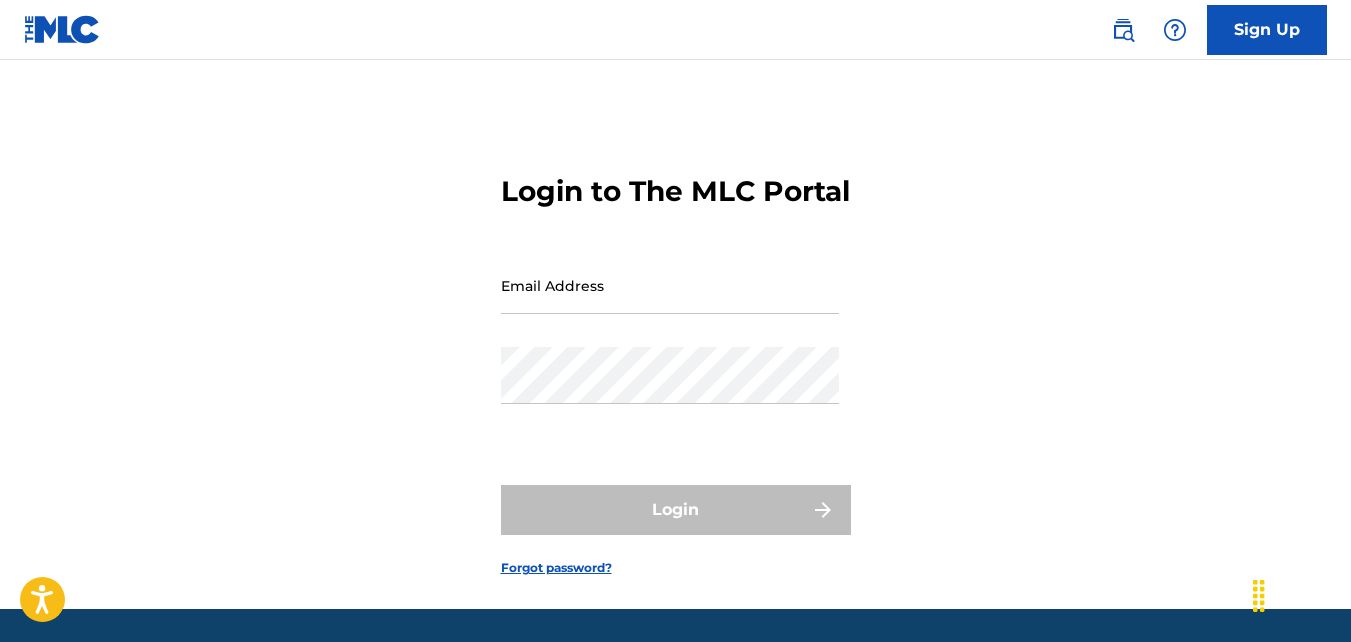 type on "[EMAIL]" 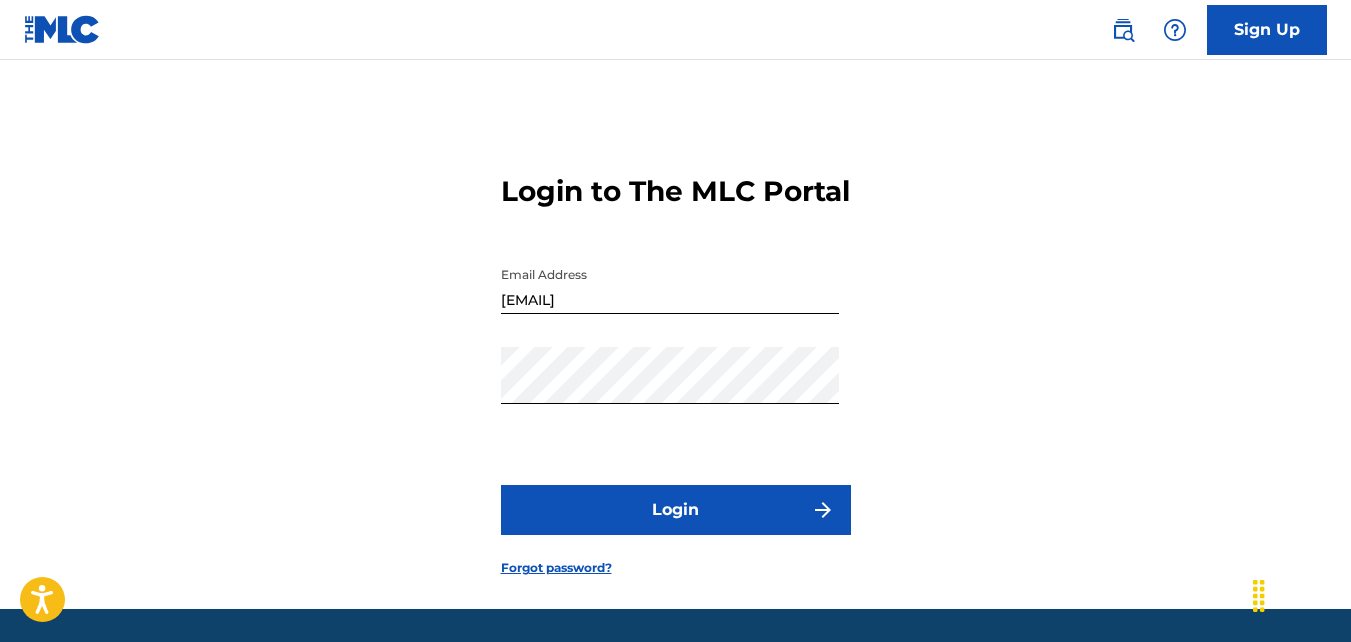 click on "Login" at bounding box center [676, 510] 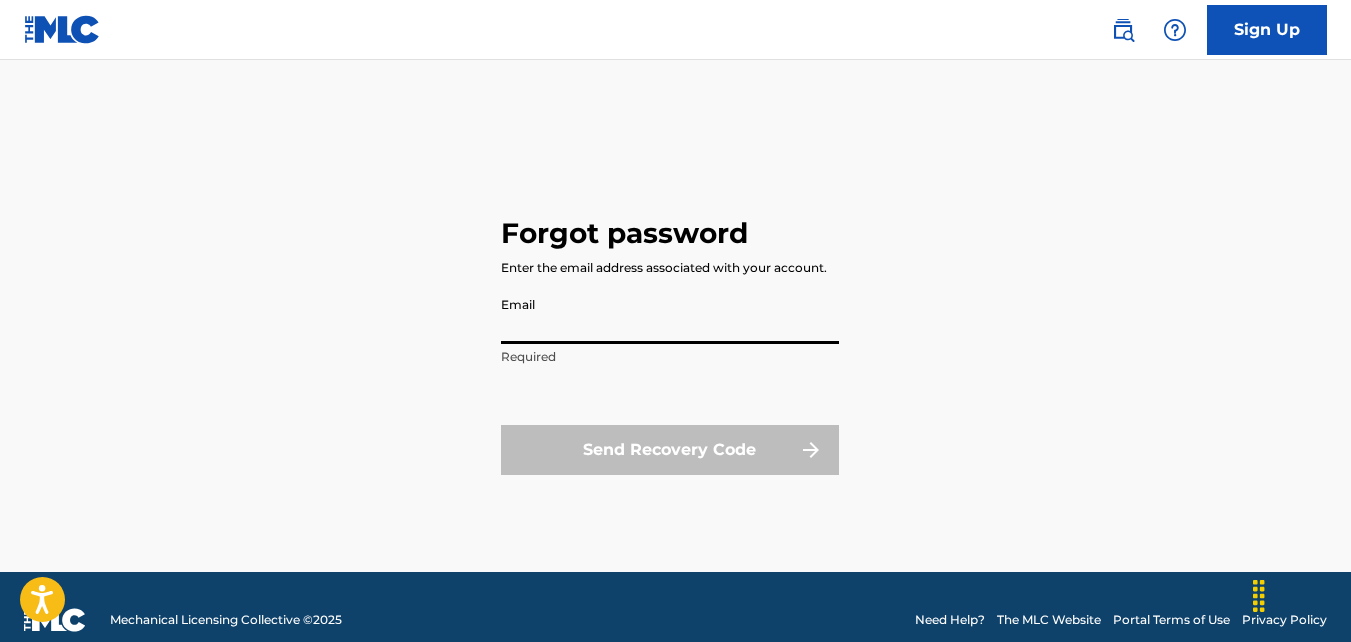 click on "Email" at bounding box center (670, 315) 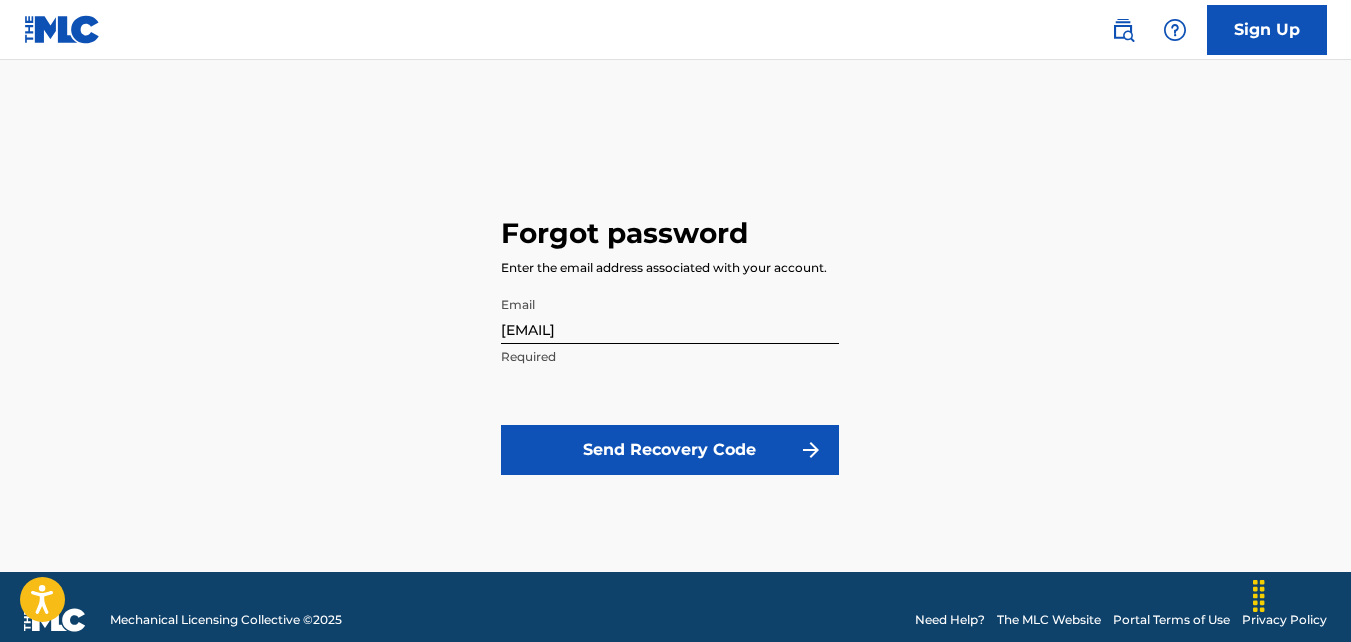 click on "Send Recovery Code" at bounding box center (670, 450) 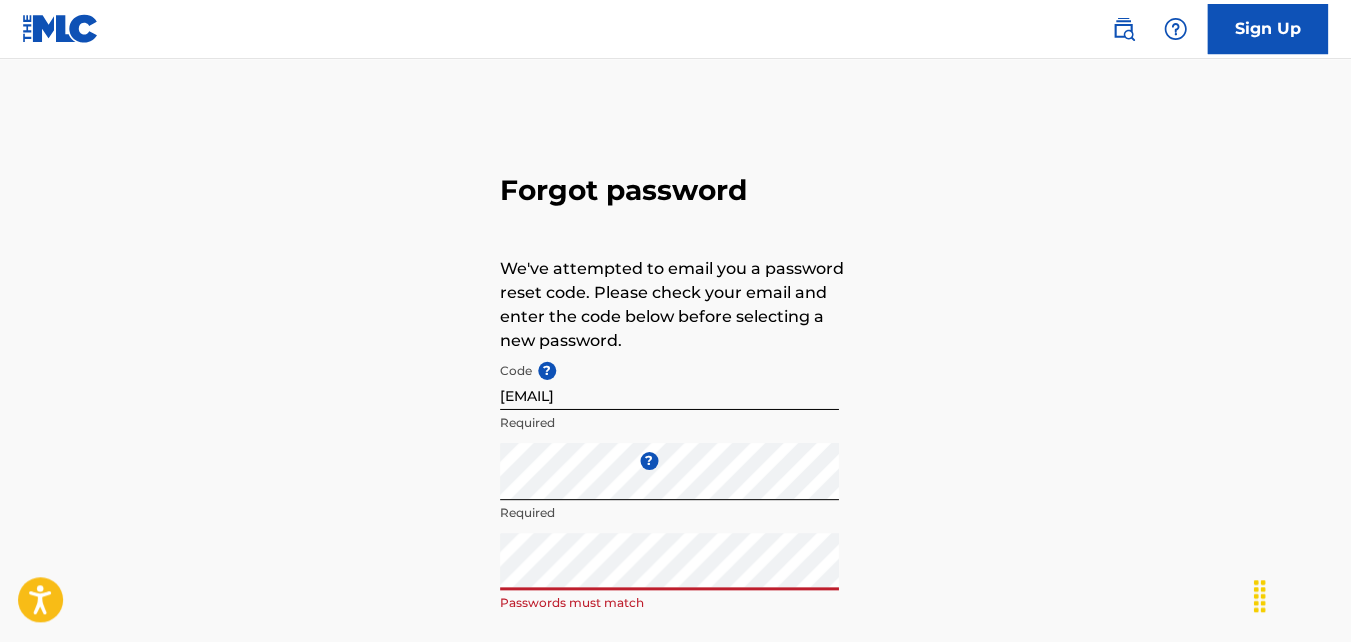 scroll, scrollTop: 0, scrollLeft: 0, axis: both 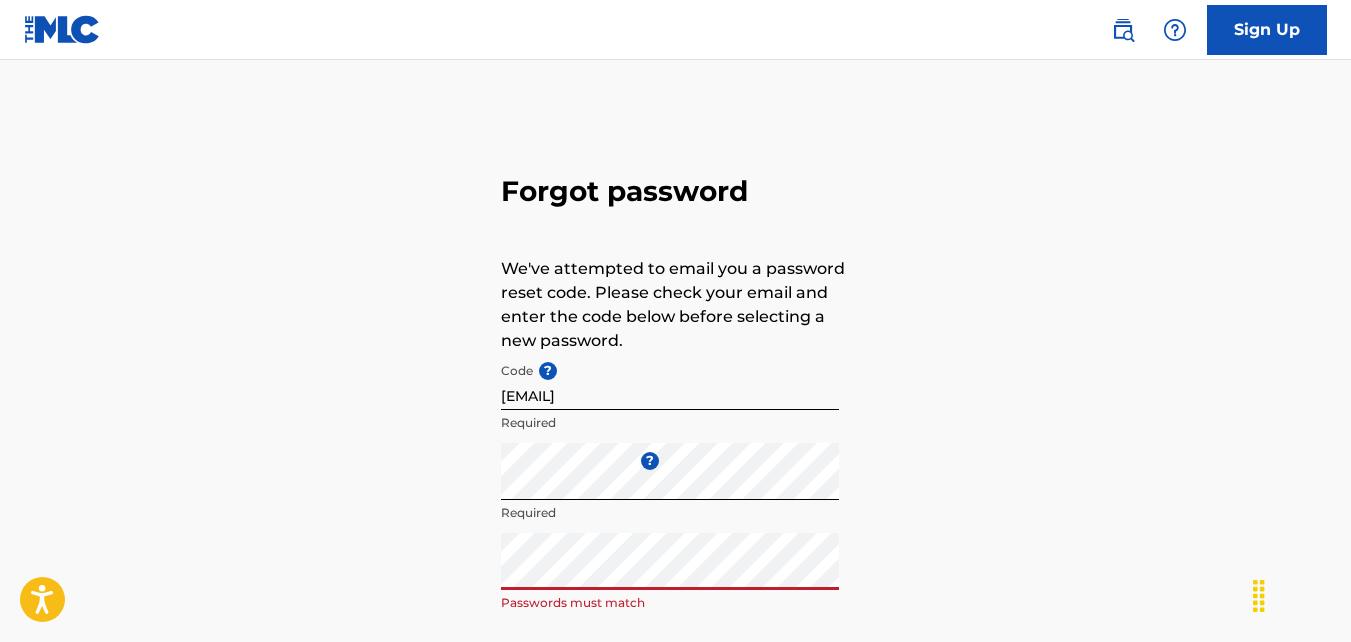 click on "Forgot password We've attempted to email you a password reset code. Please check your email and enter the code below before selecting a new password. Code ? [EMAIL] Required Enter a new password ? Required Repeat the password Passwords must match Confirm Password Reset" at bounding box center (675, 443) 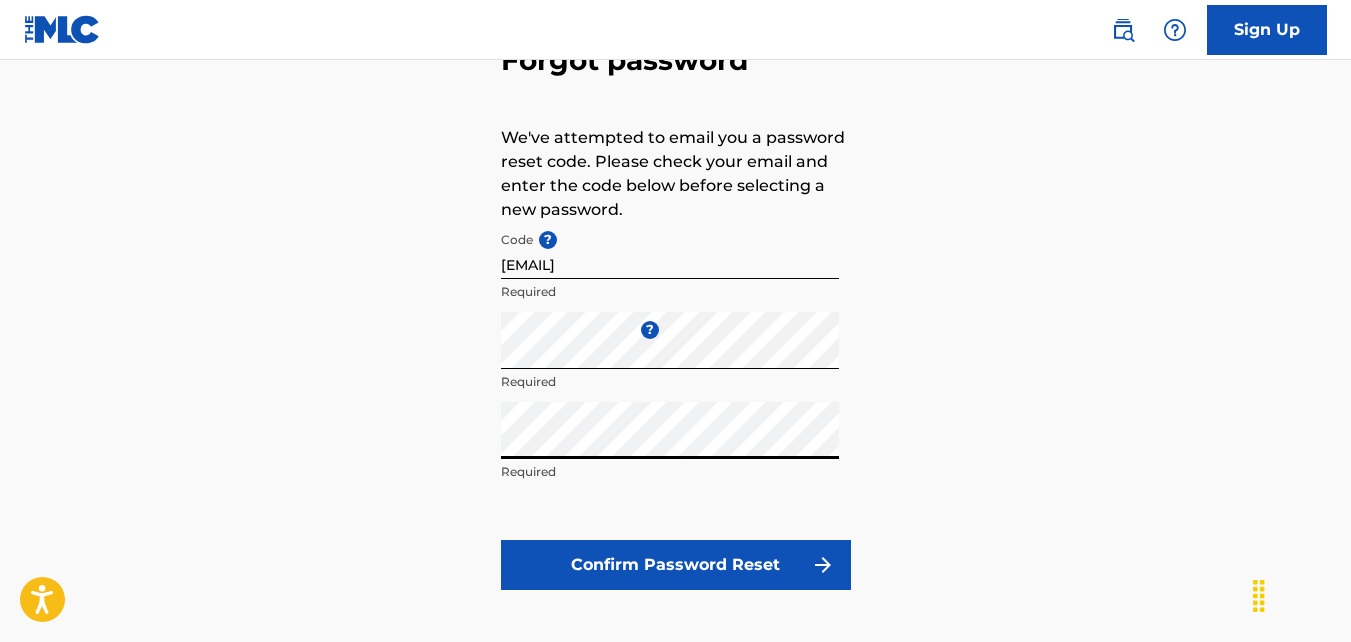 scroll, scrollTop: 132, scrollLeft: 0, axis: vertical 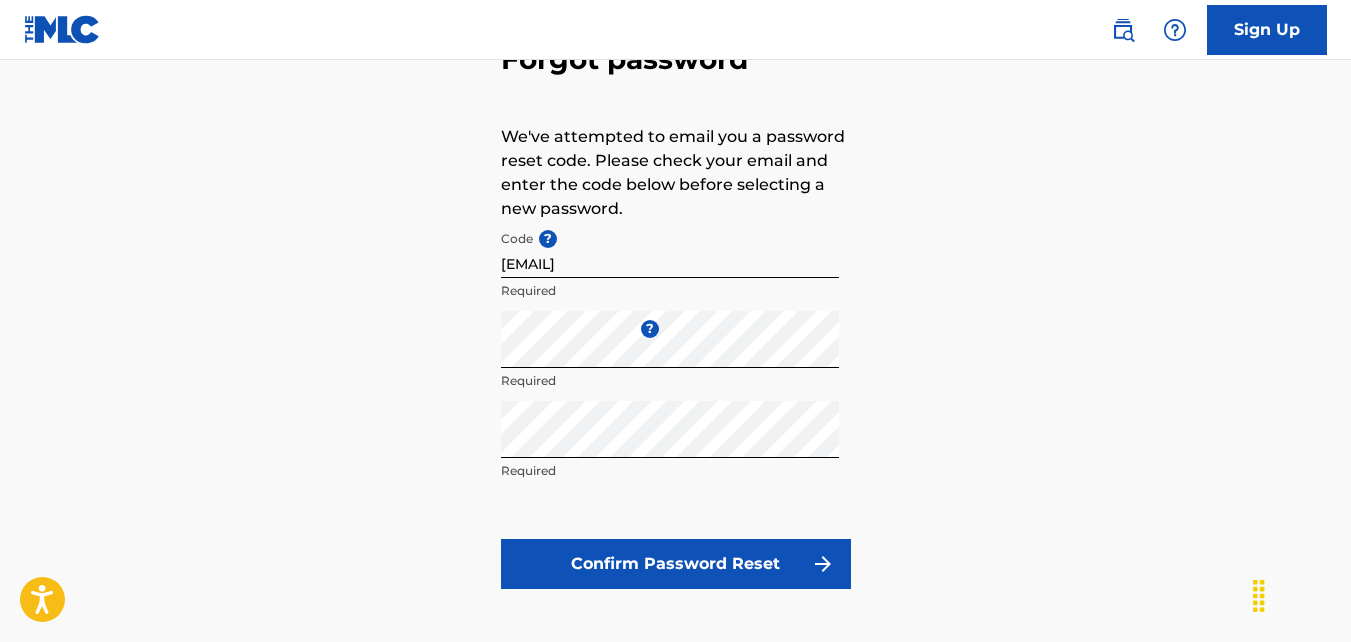 click on "Confirm Password Reset" at bounding box center [676, 564] 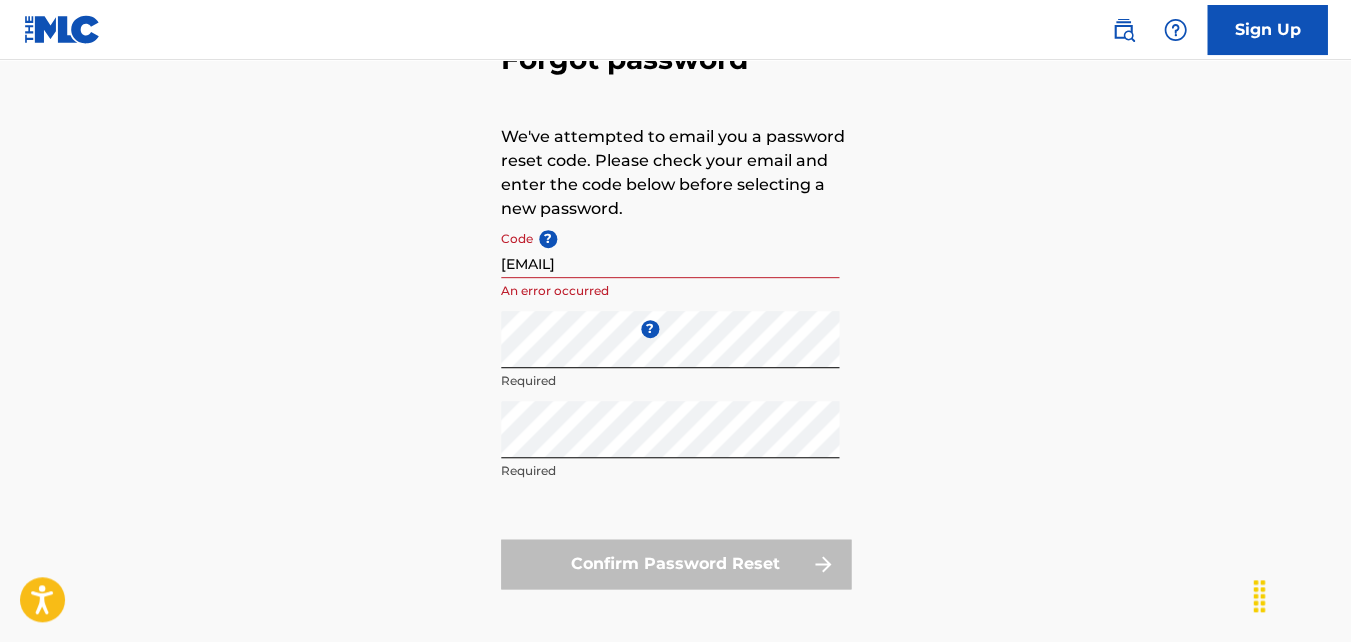 scroll, scrollTop: 131, scrollLeft: 0, axis: vertical 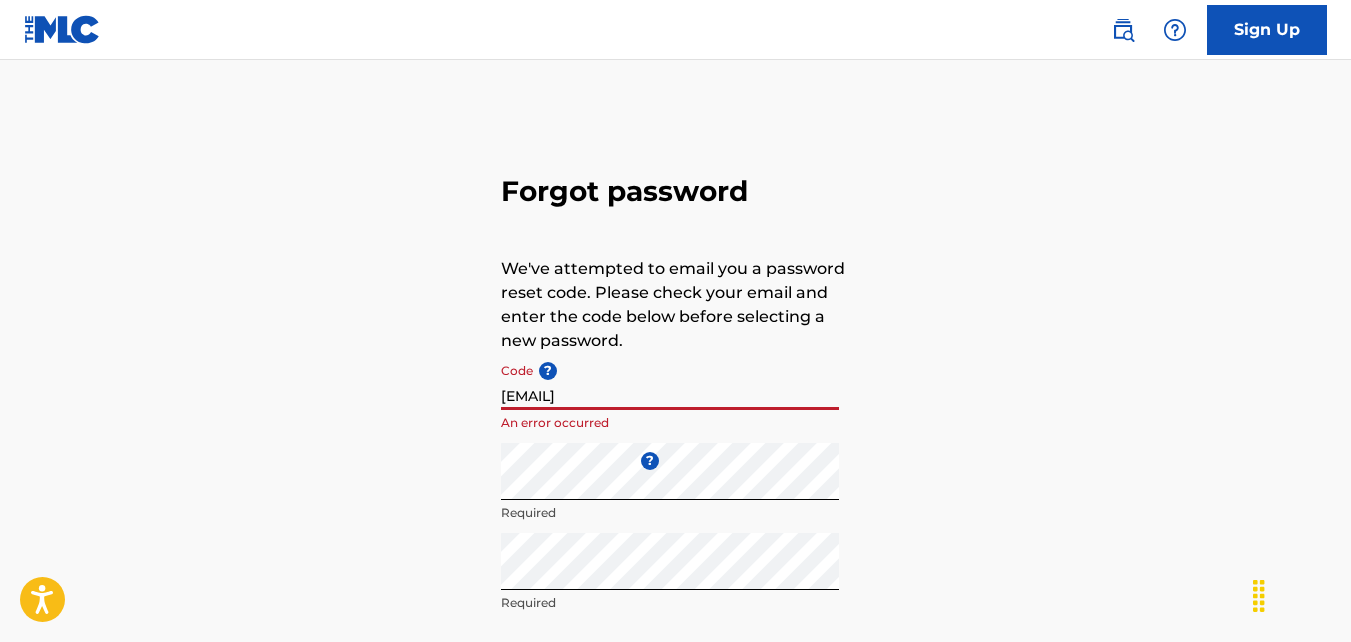 drag, startPoint x: 735, startPoint y: 396, endPoint x: 412, endPoint y: 389, distance: 323.07584 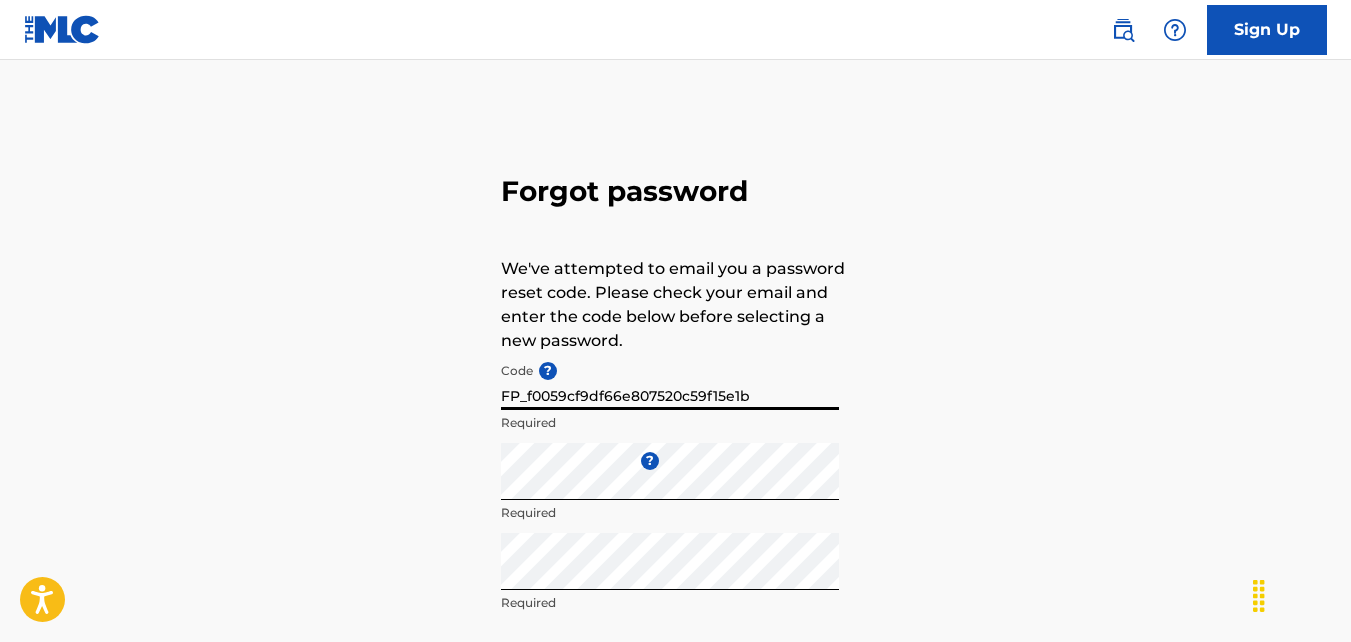 scroll, scrollTop: 231, scrollLeft: 0, axis: vertical 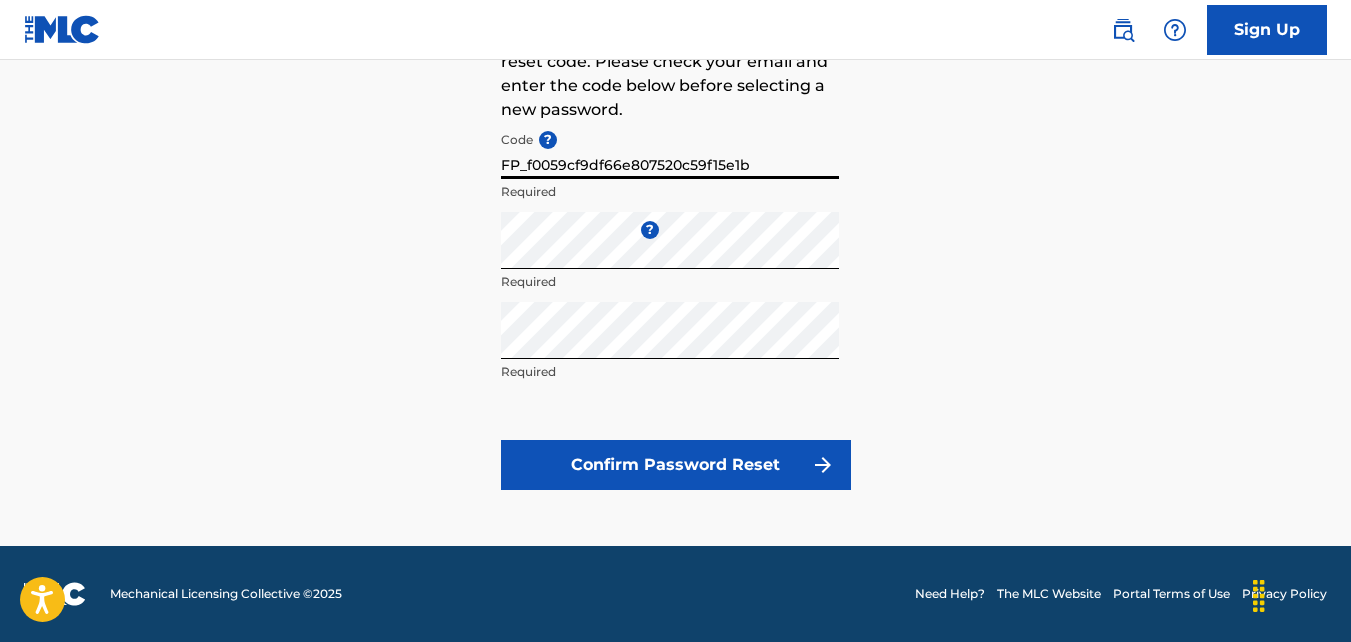 type on "FP_f0059cf9df66e807520c59f15e1b" 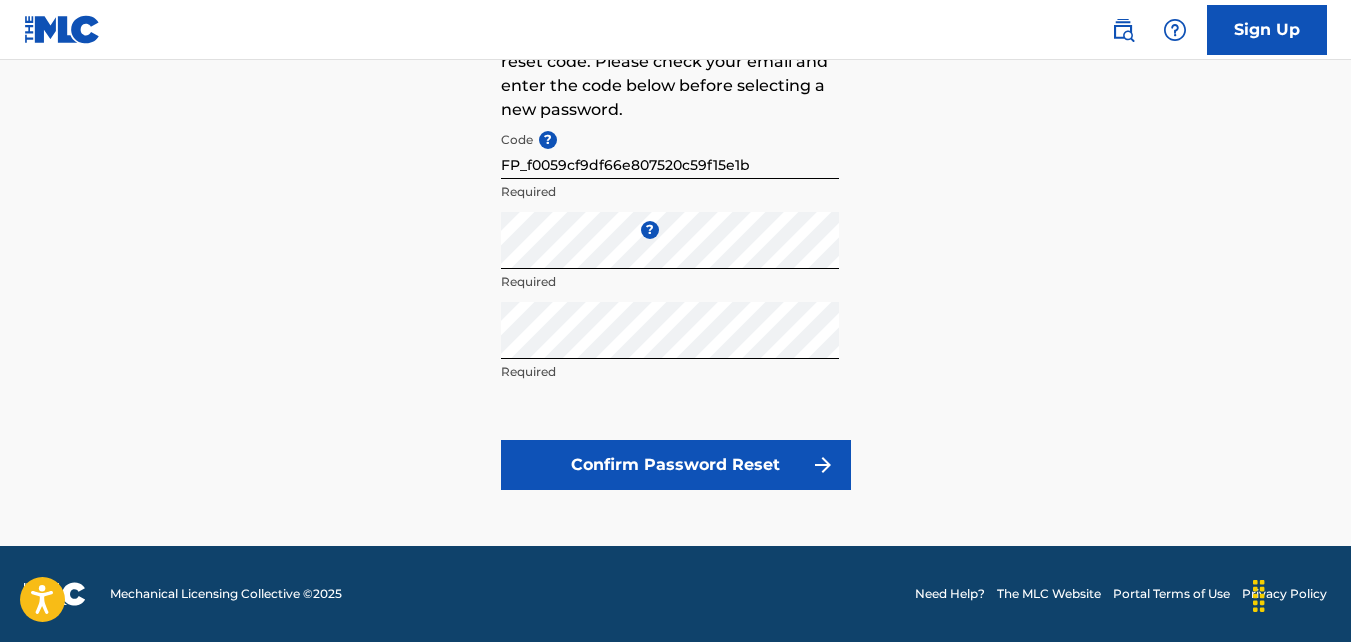 click on "Confirm Password Reset" at bounding box center (676, 465) 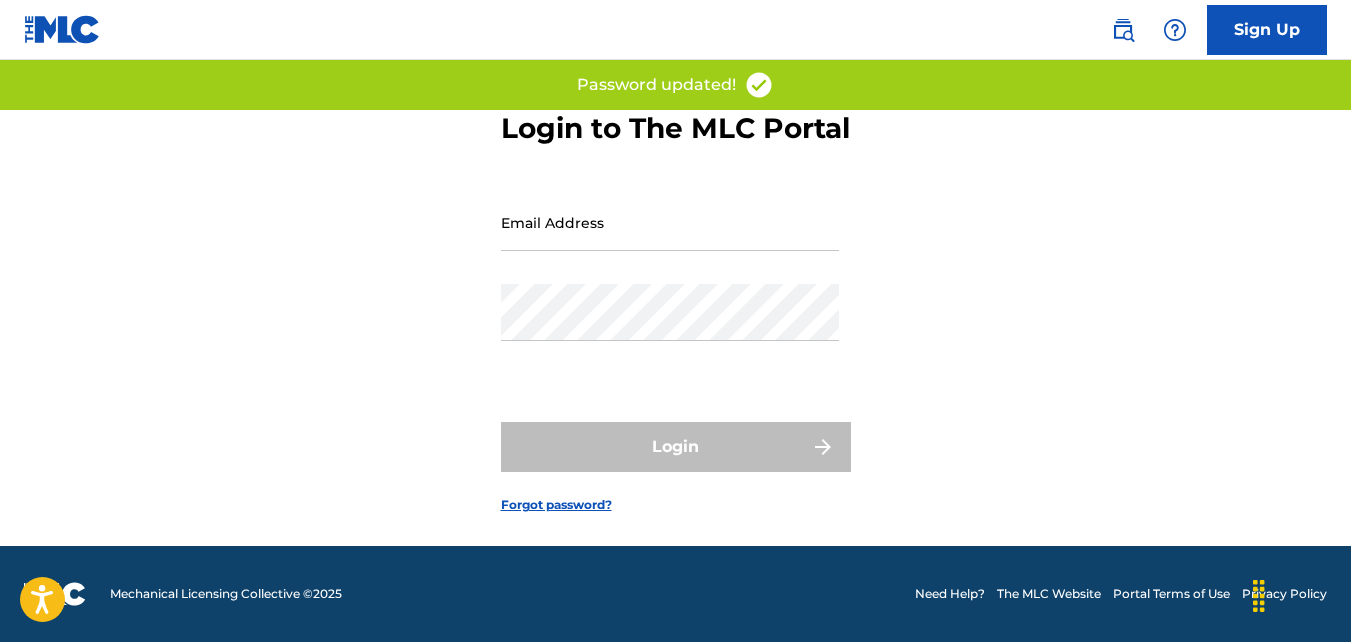 scroll, scrollTop: 0, scrollLeft: 0, axis: both 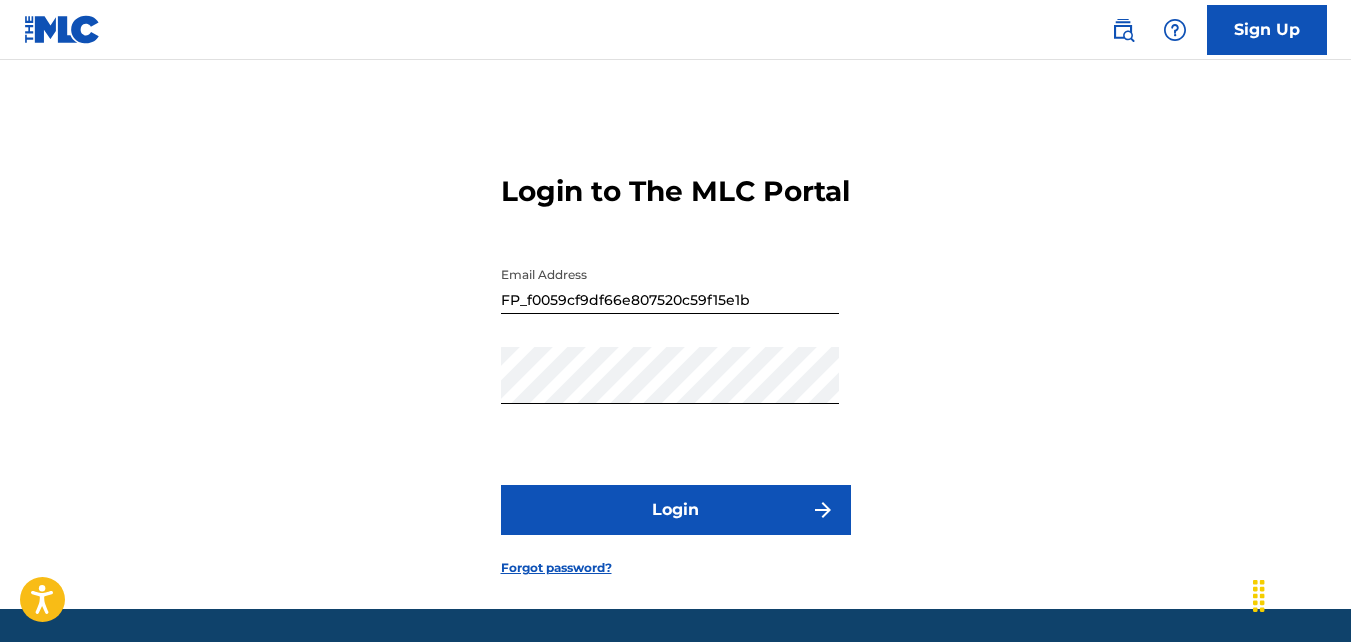 click on "Login" at bounding box center [676, 510] 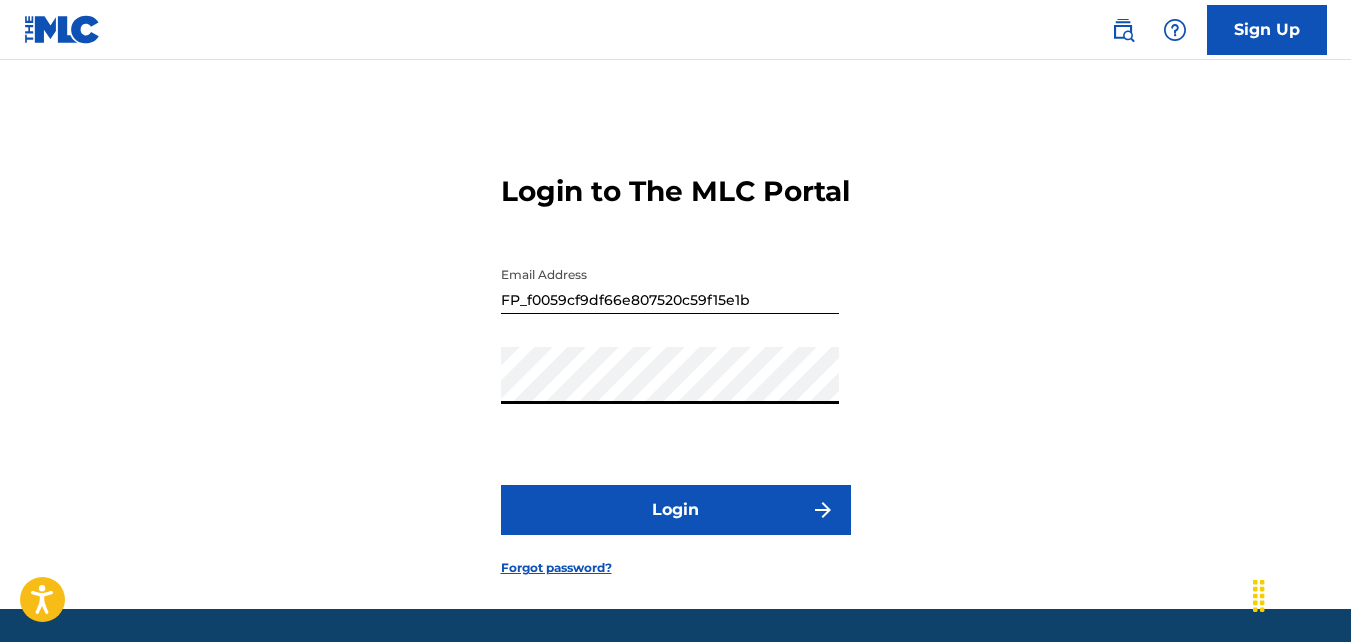 click on "Login to The MLC Portal Email Address [EMAIL] Password Login Forgot password?" at bounding box center [675, 359] 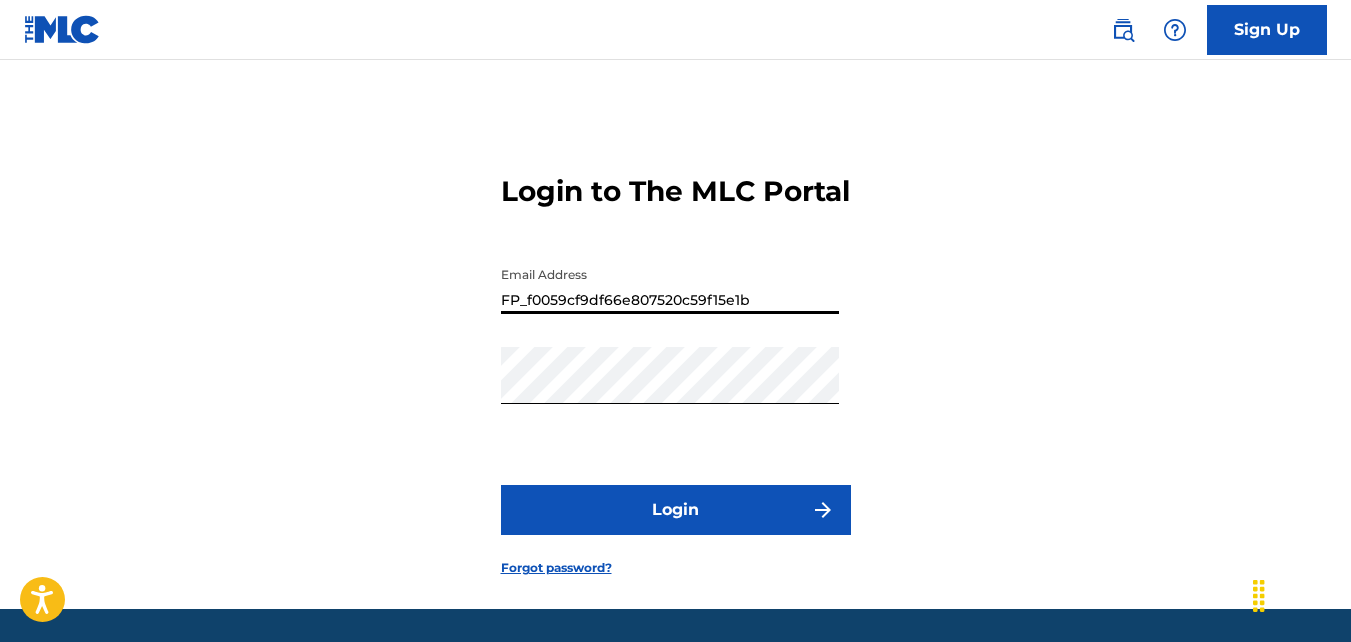 drag, startPoint x: 753, startPoint y: 331, endPoint x: 436, endPoint y: 335, distance: 317.02524 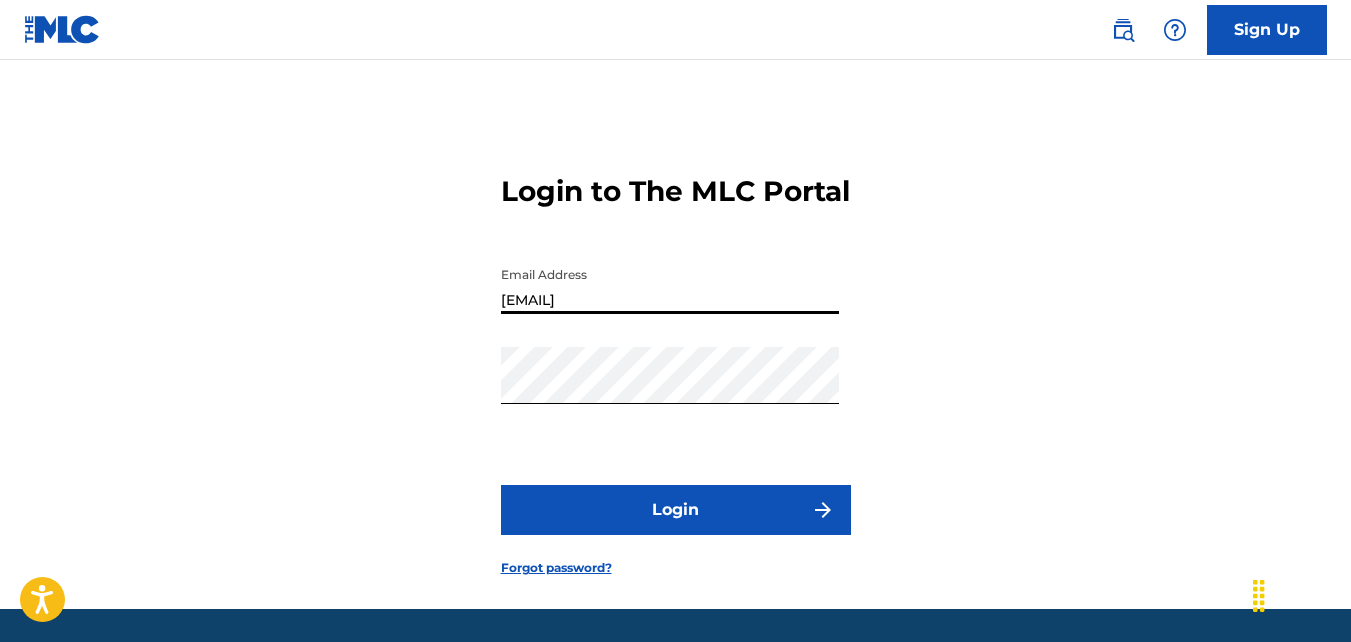 type on "[EMAIL]" 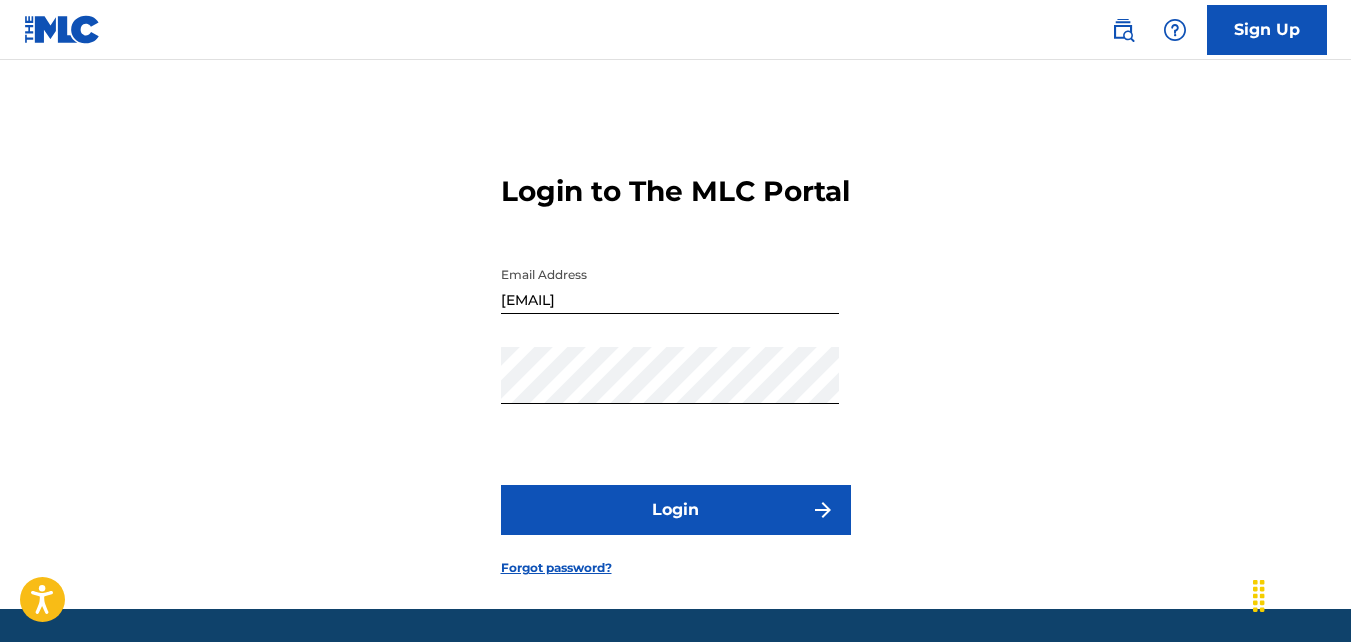click on "Login to The MLC Portal Email Address [EMAIL] Password Login Forgot password?" at bounding box center (675, 359) 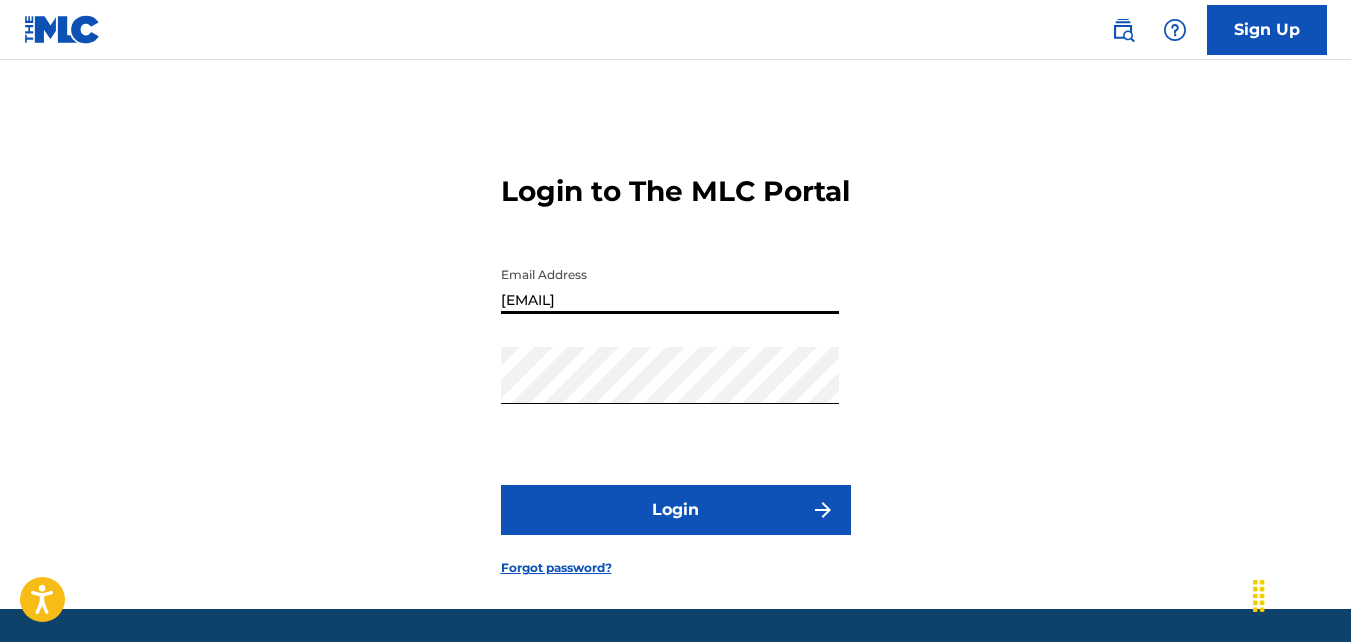 click on "[EMAIL]" at bounding box center [670, 285] 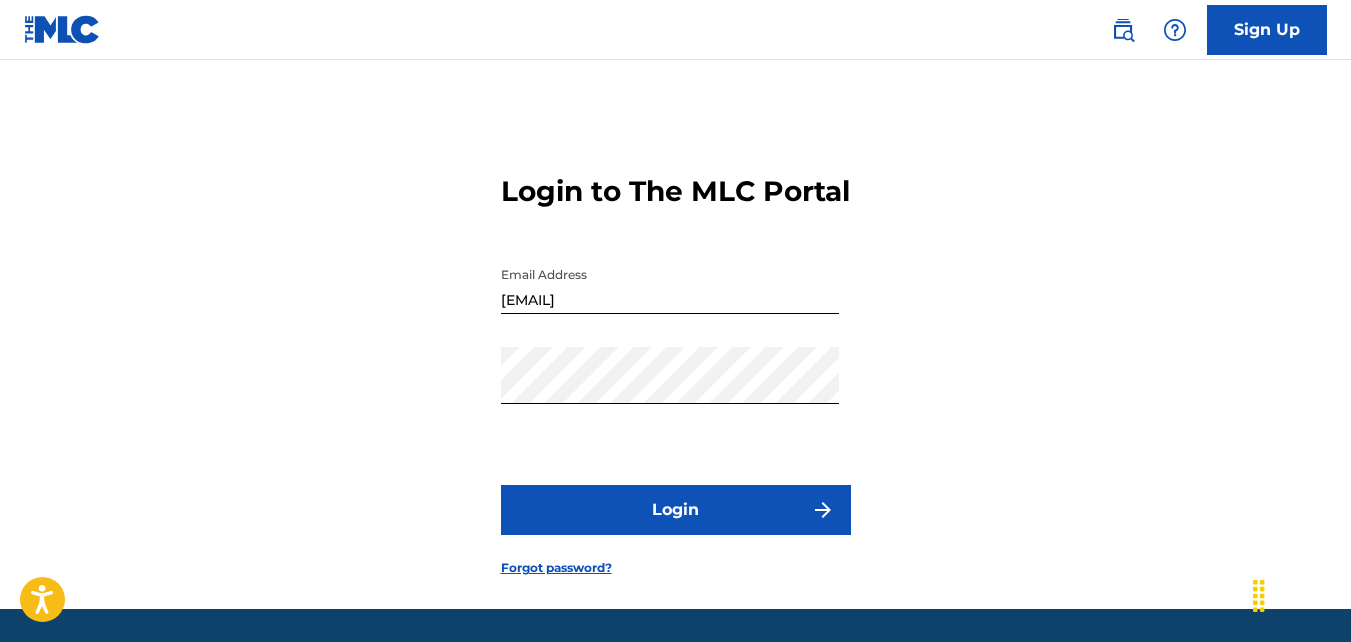 click on "Login to The MLC Portal Email Address [EMAIL] Password Login Forgot password?" at bounding box center [675, 359] 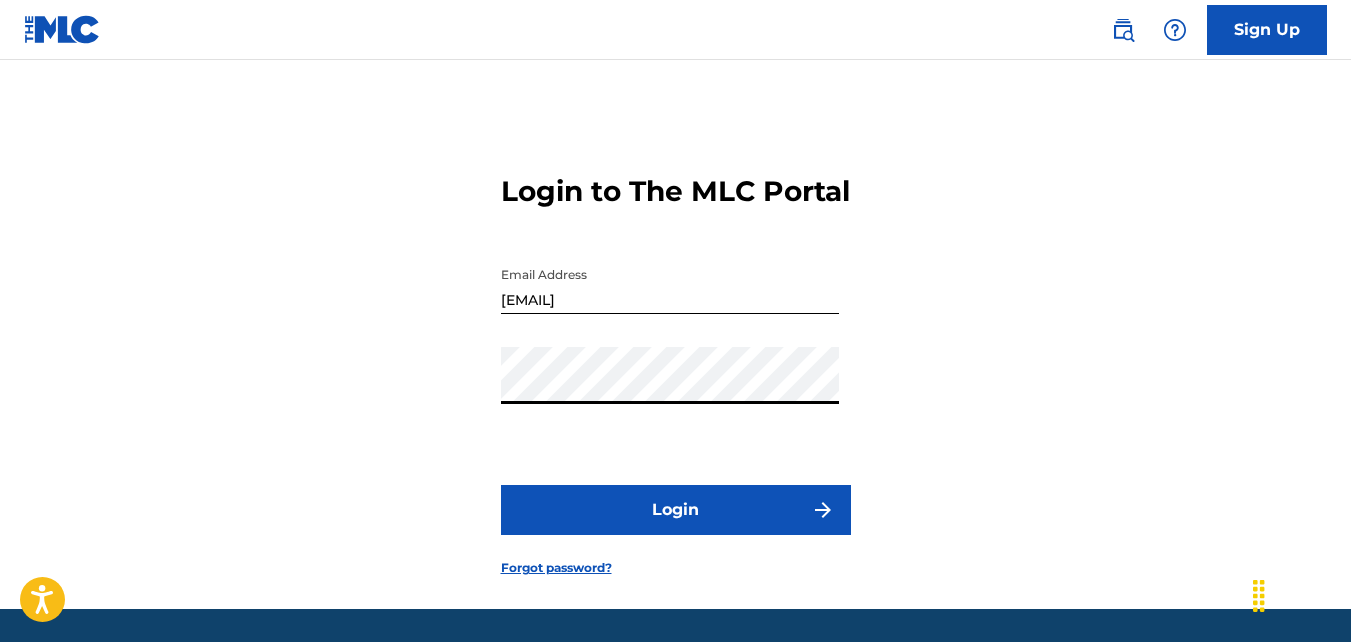click on "Login to The MLC Portal Email Address [EMAIL] Password Login Forgot password?" at bounding box center (675, 359) 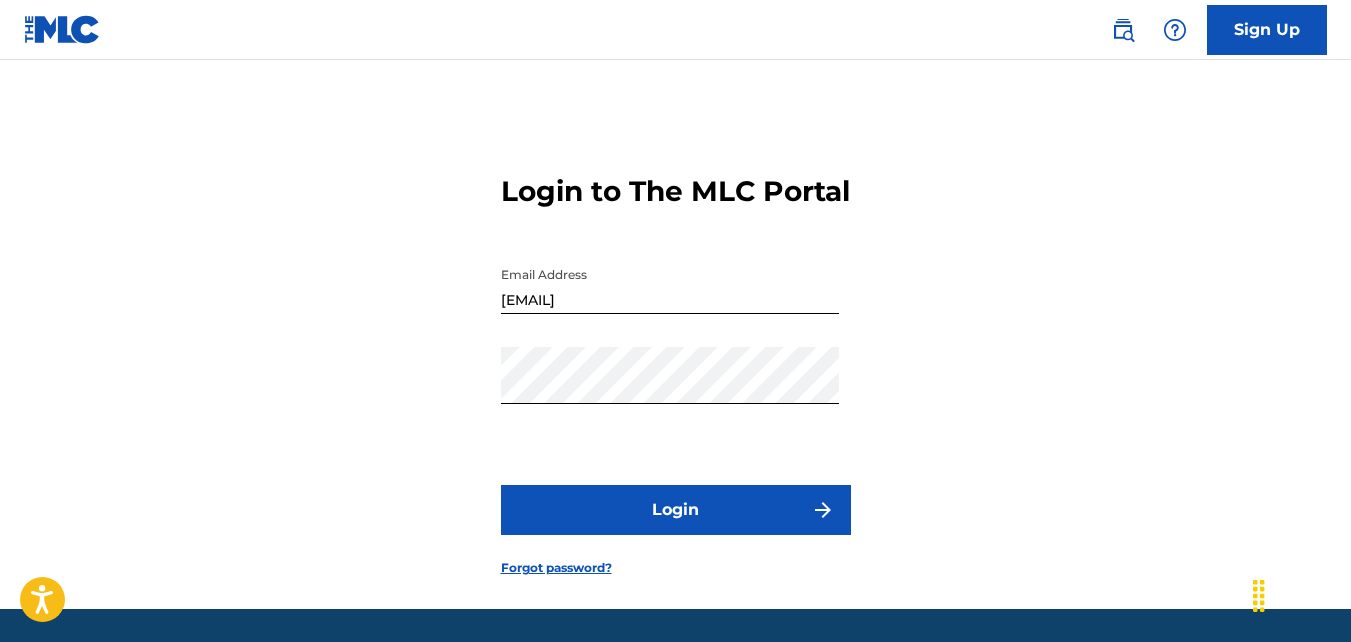 click on "Login" at bounding box center [676, 510] 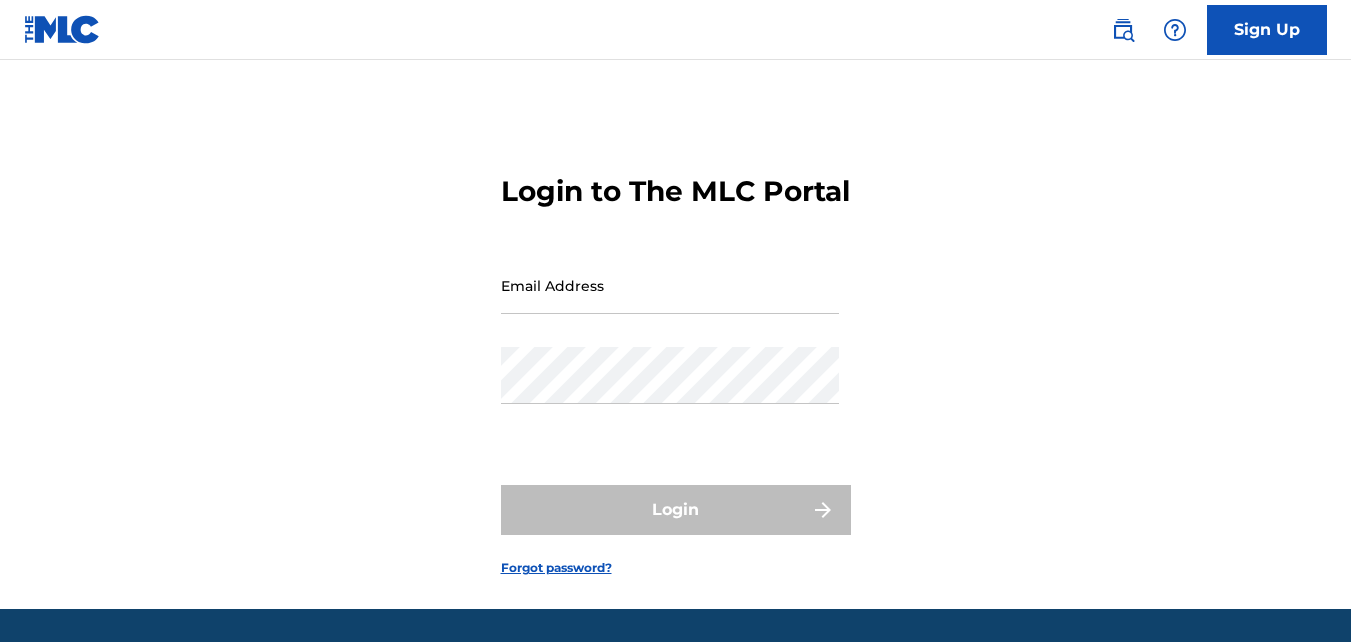 scroll, scrollTop: 0, scrollLeft: 0, axis: both 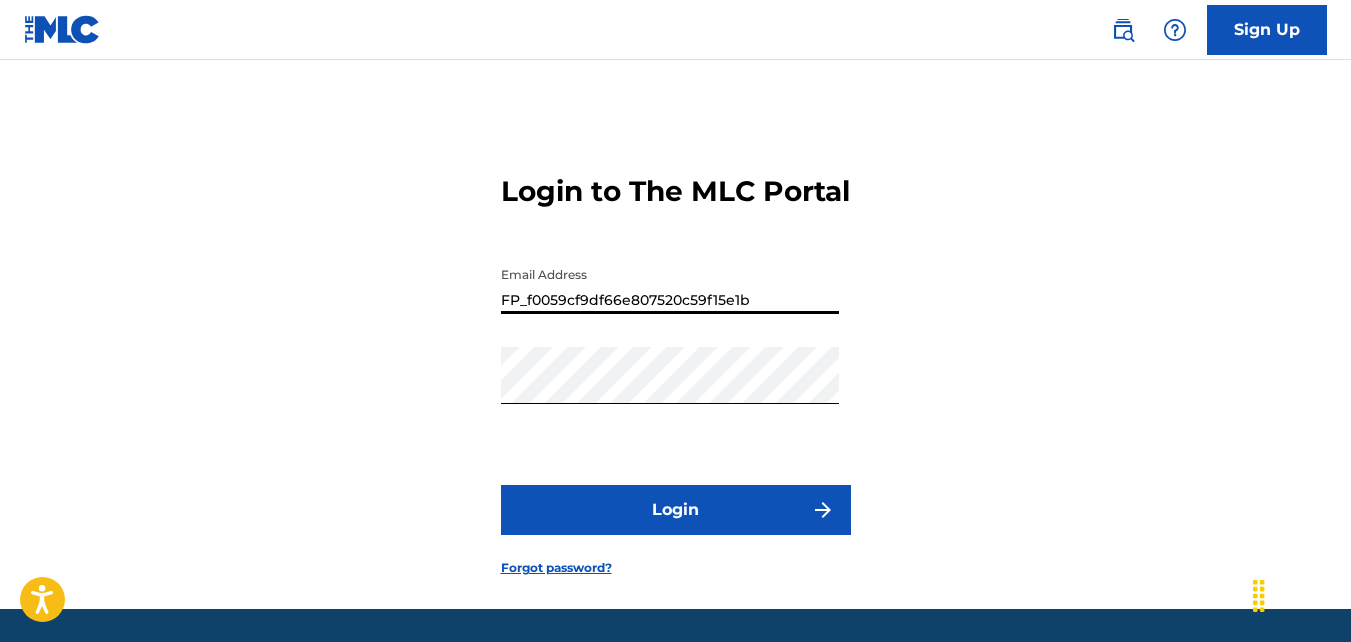 drag, startPoint x: 741, startPoint y: 339, endPoint x: 460, endPoint y: 346, distance: 281.0872 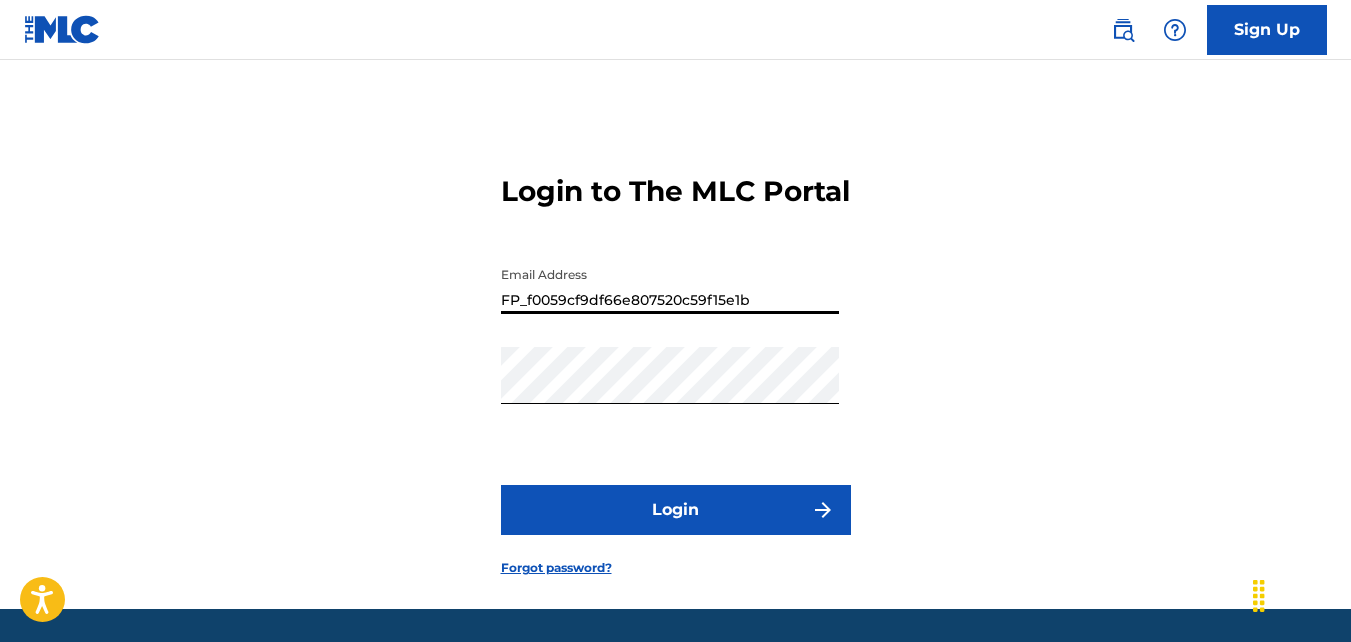 drag, startPoint x: 805, startPoint y: 333, endPoint x: 367, endPoint y: 354, distance: 438.50314 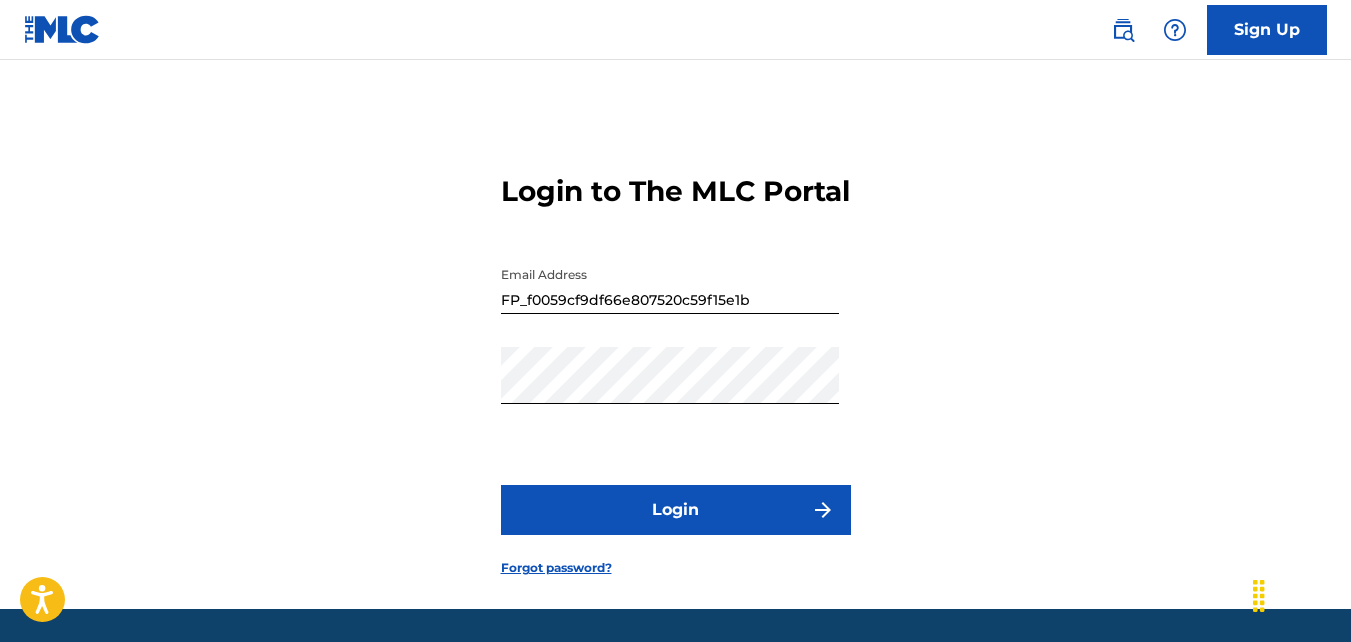 click on "Login to The MLC Portal Email Address [EMAIL] Password Login Forgot password?" at bounding box center (675, 359) 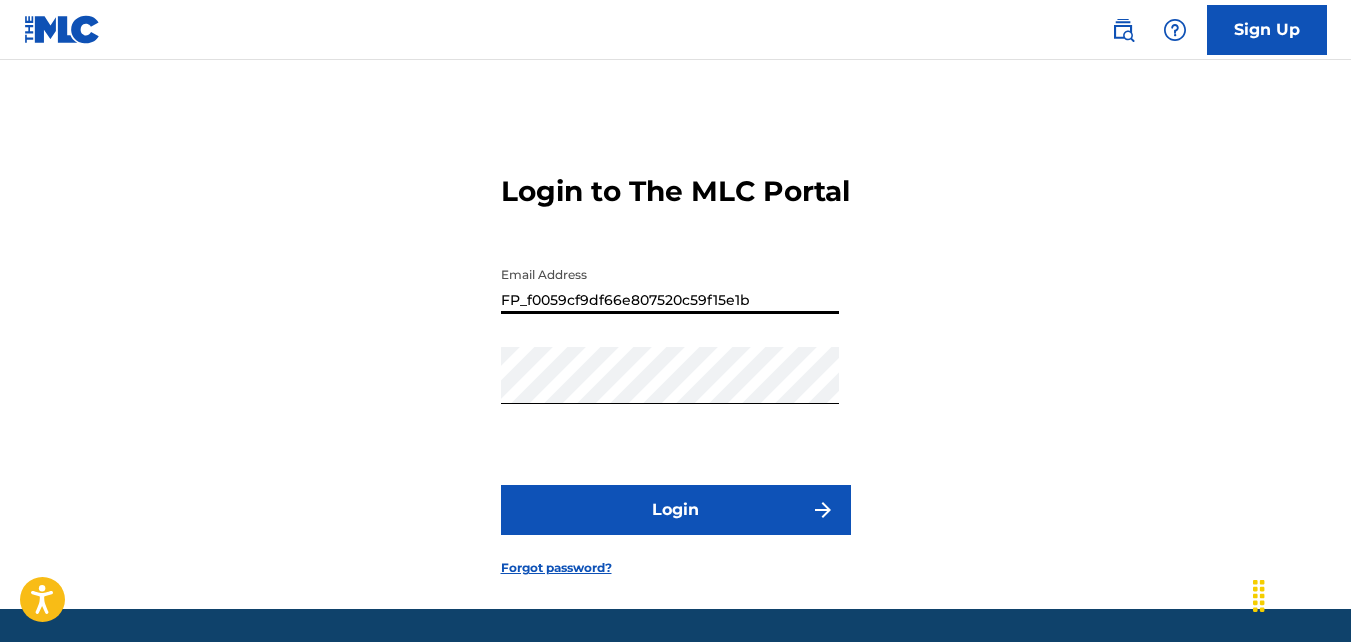 drag, startPoint x: 763, startPoint y: 336, endPoint x: 421, endPoint y: 331, distance: 342.03656 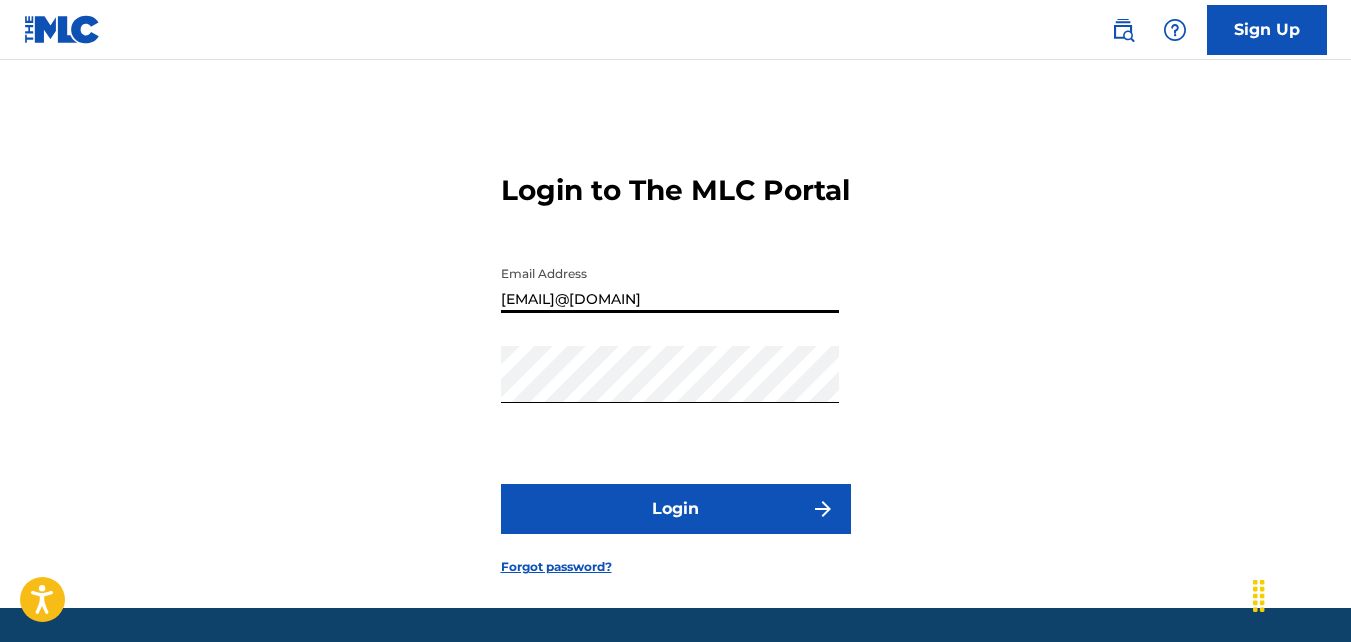 scroll, scrollTop: 3, scrollLeft: 0, axis: vertical 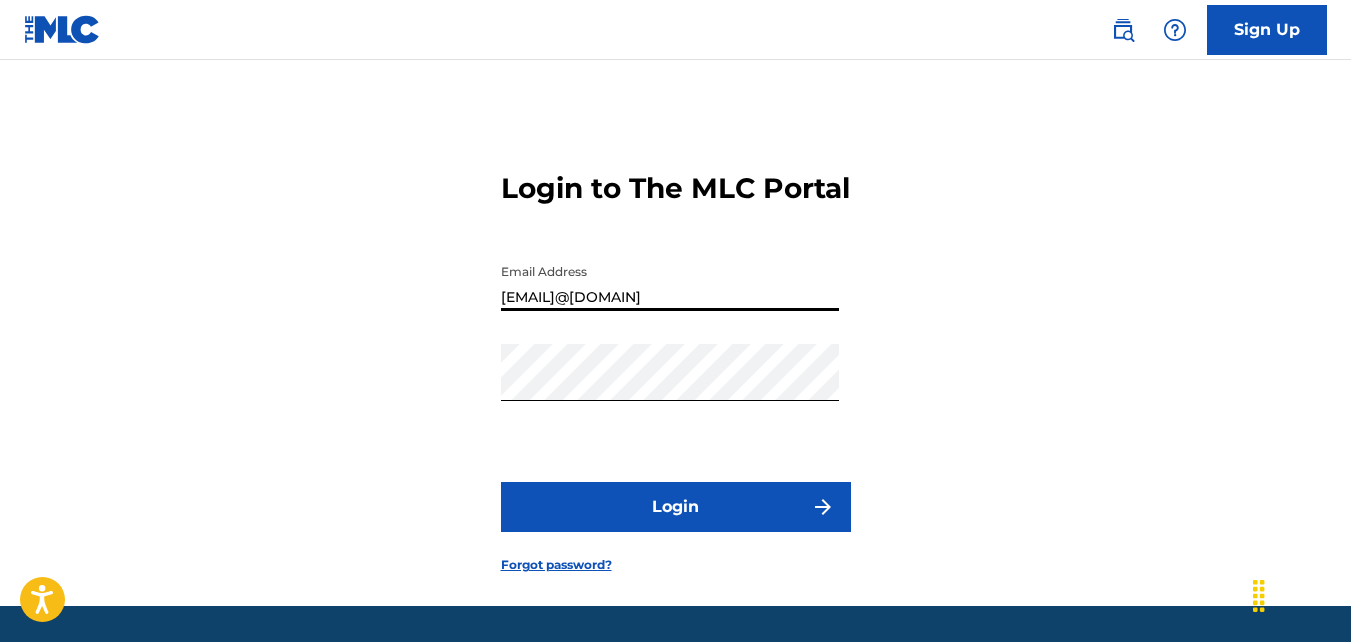 type on "citycoucinpublications@gmail.com" 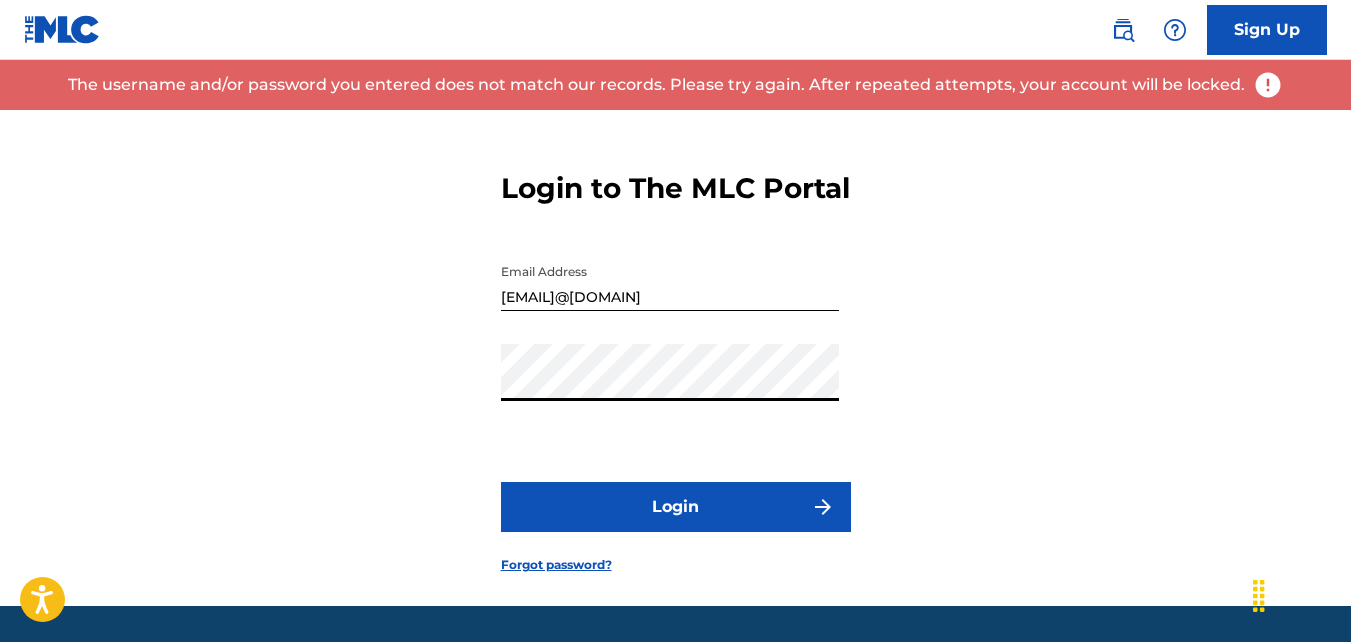 click on "Login to The MLC Portal Email Address citycoucinpublications@gmail.com Password Login Forgot password?" at bounding box center (675, 356) 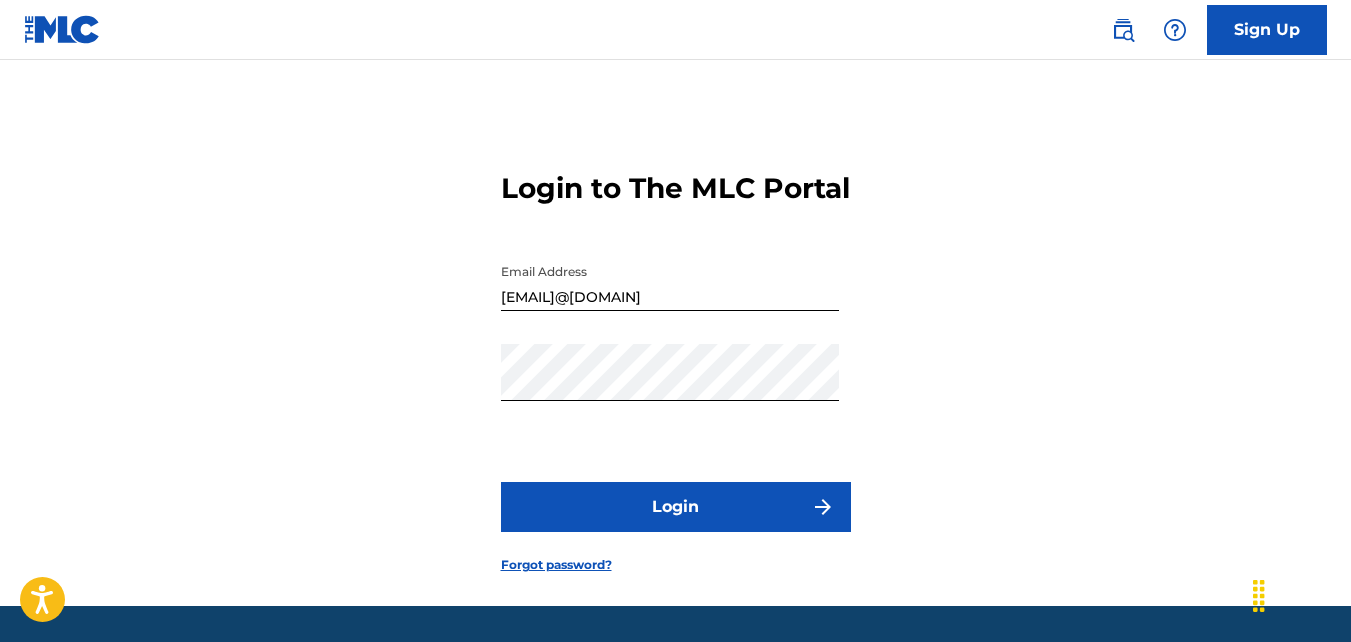 click on "Login to The MLC Portal Email Address citycoucinpublications@gmail.com Password Login Forgot password?" at bounding box center (675, 356) 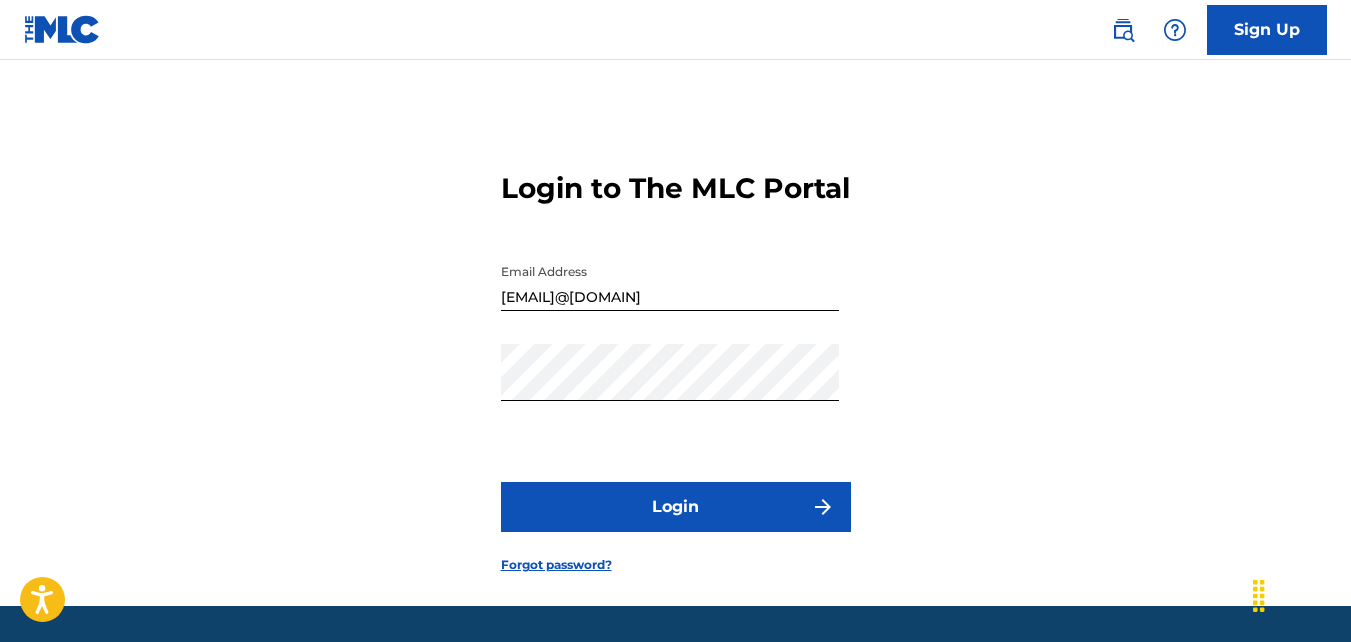 click on "Forgot password?" at bounding box center (556, 565) 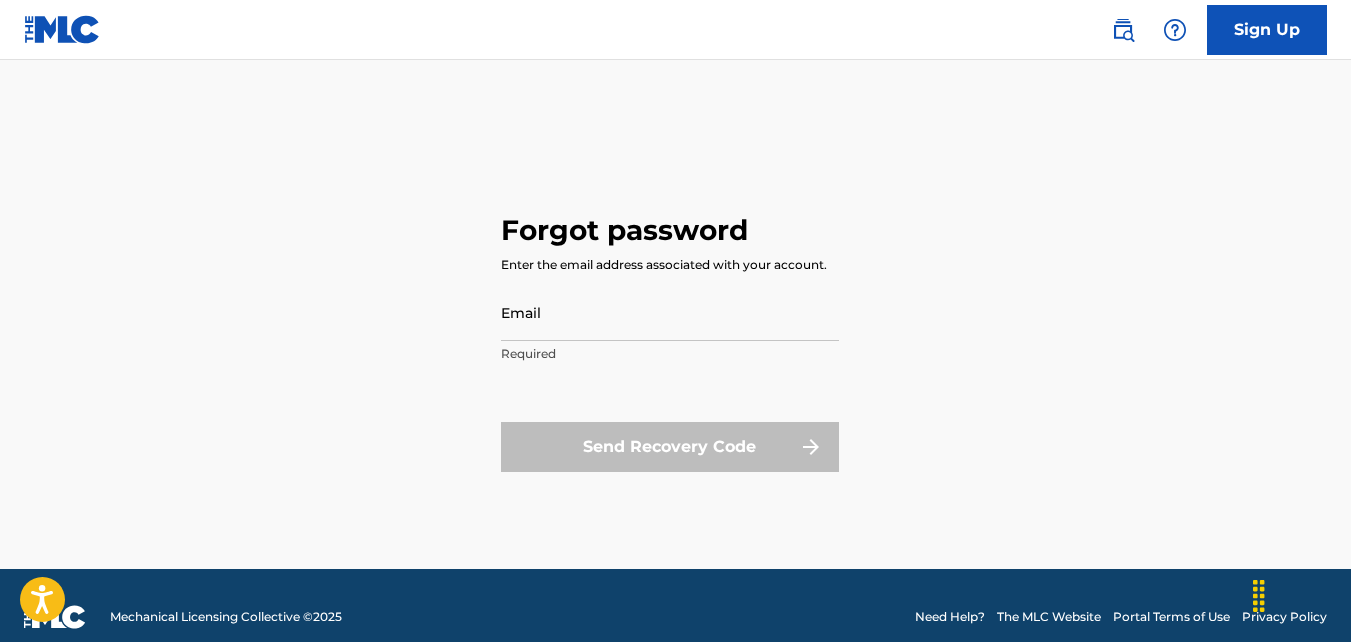 scroll, scrollTop: 0, scrollLeft: 0, axis: both 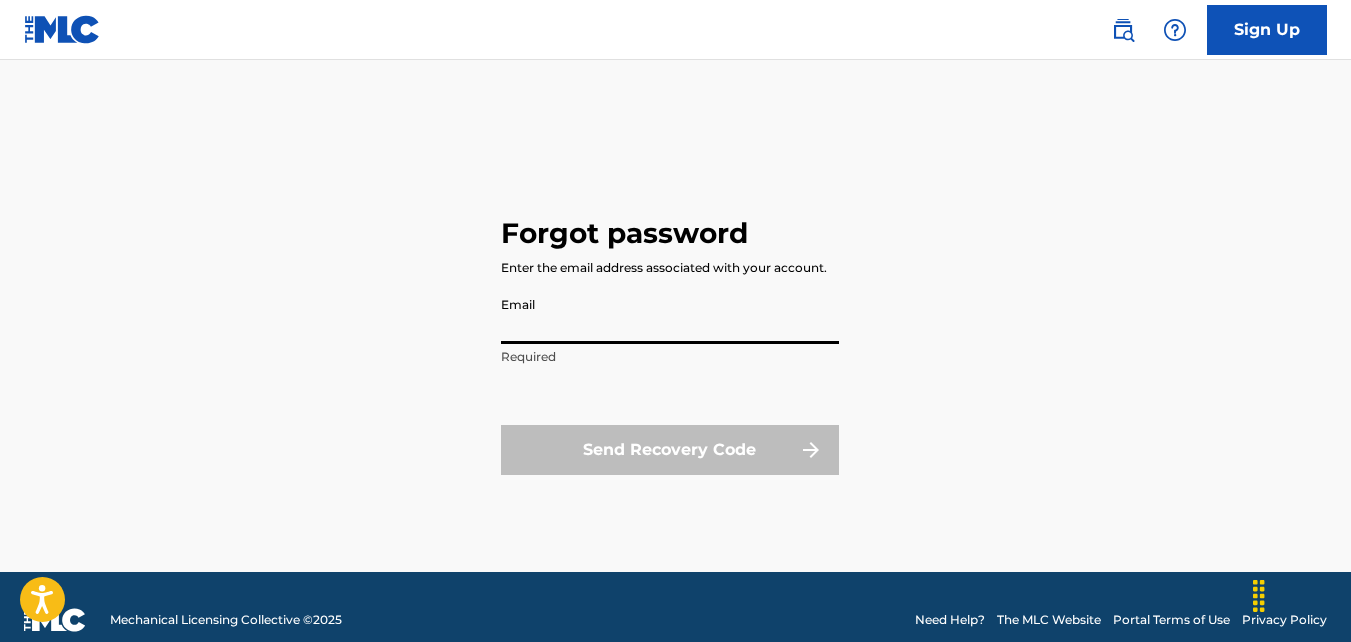 click on "Email" at bounding box center (670, 315) 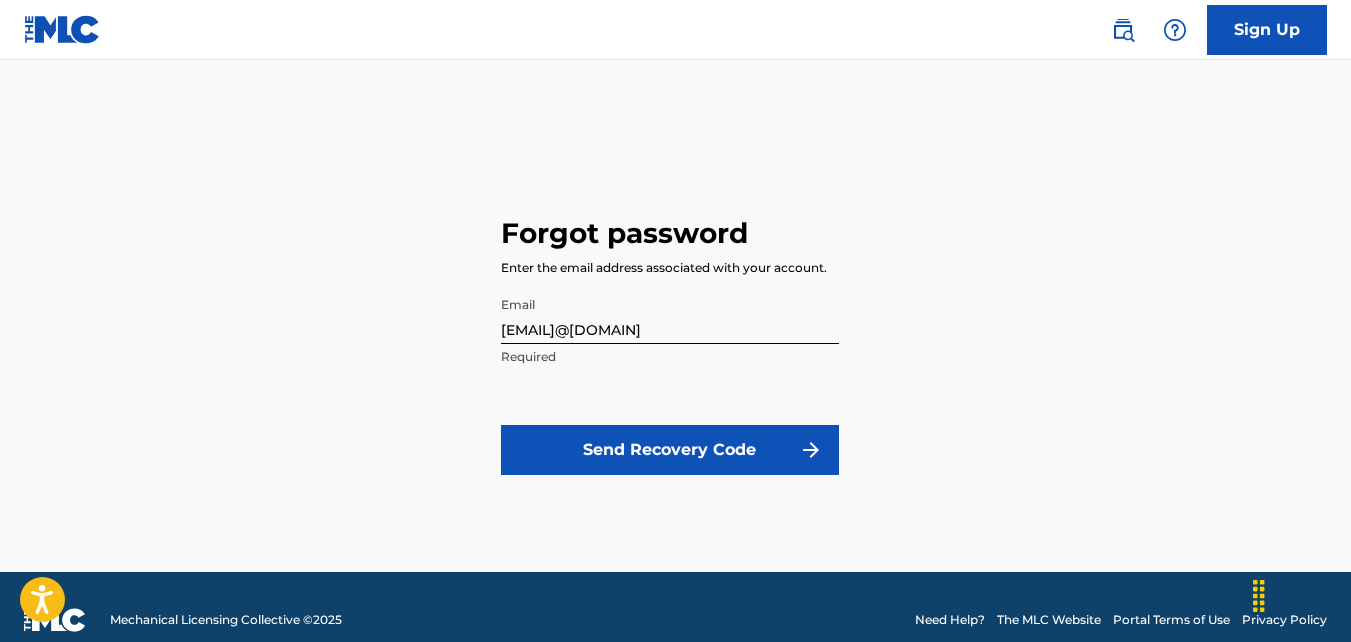 click on "Forgot password Enter the email address associated with your account. Email citycousinpublications@gmail.com Required Send Recovery Code" at bounding box center (675, 341) 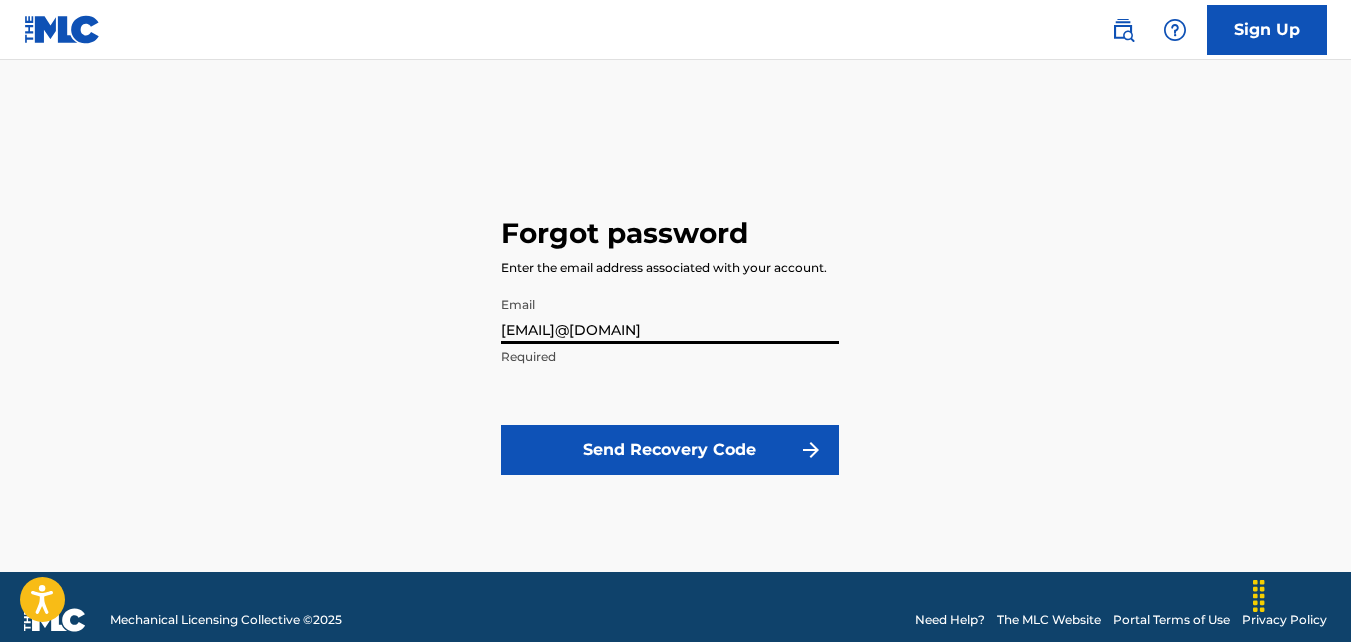 drag, startPoint x: 675, startPoint y: 331, endPoint x: 715, endPoint y: 332, distance: 40.012497 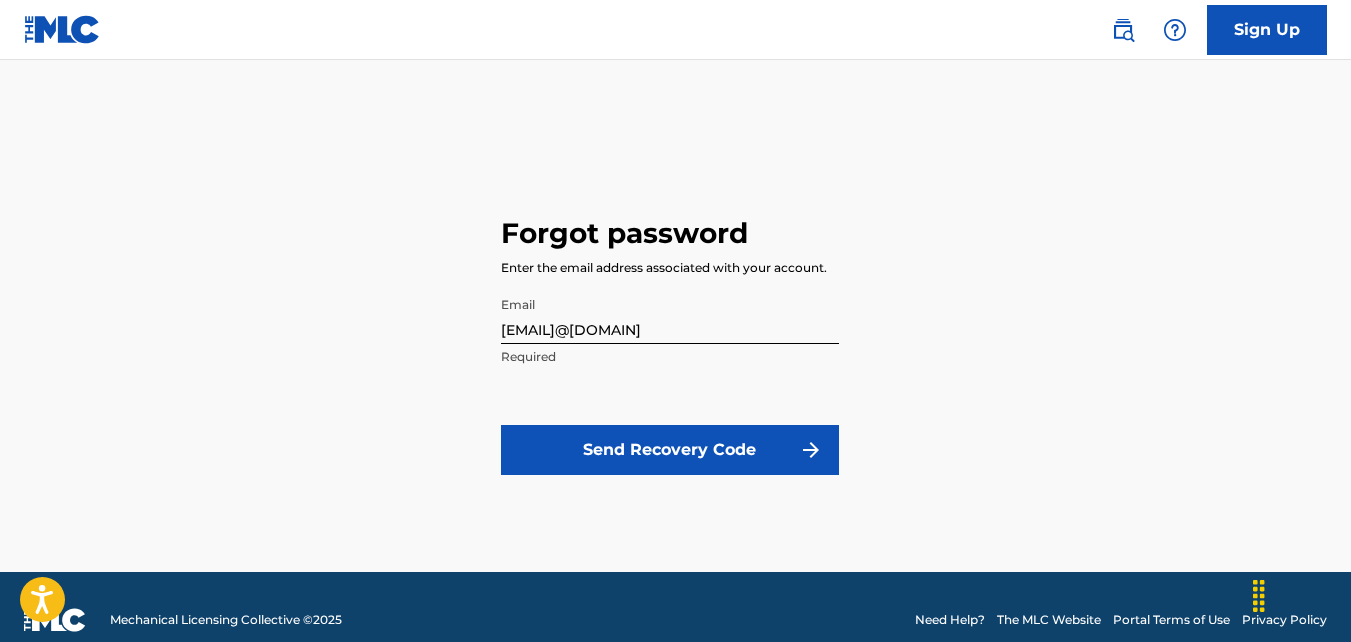 click on "Send Recovery Code" at bounding box center [670, 450] 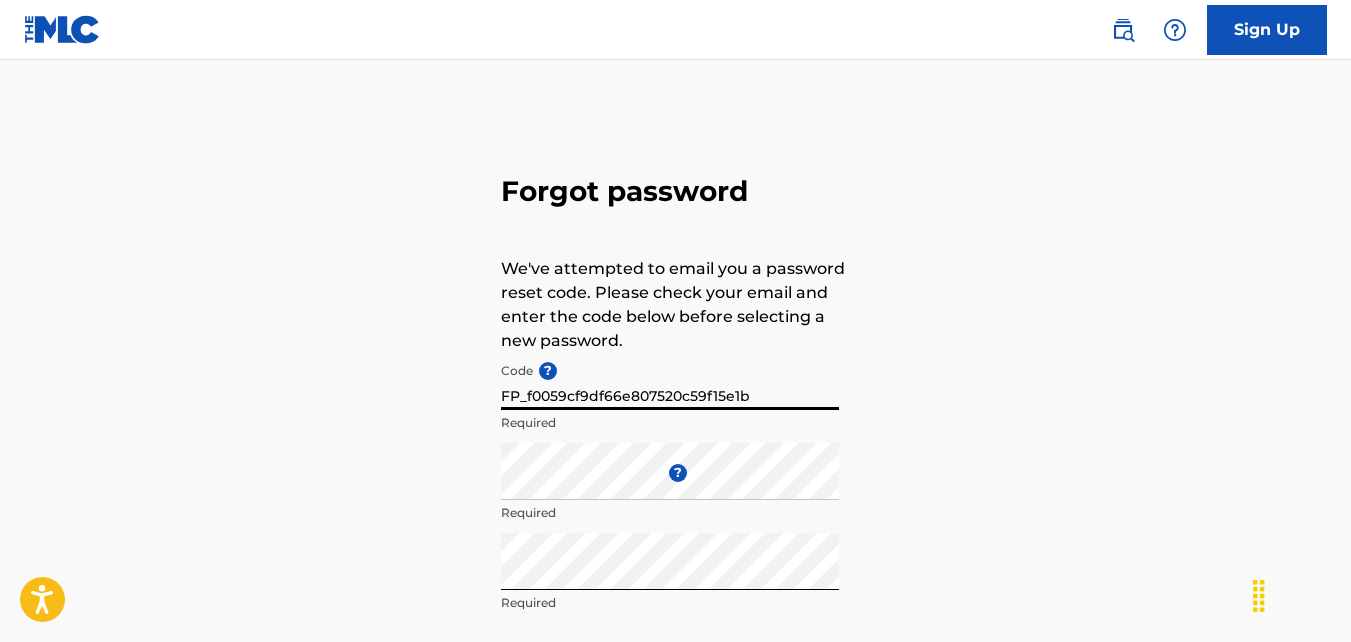 drag, startPoint x: 759, startPoint y: 394, endPoint x: 499, endPoint y: 397, distance: 260.0173 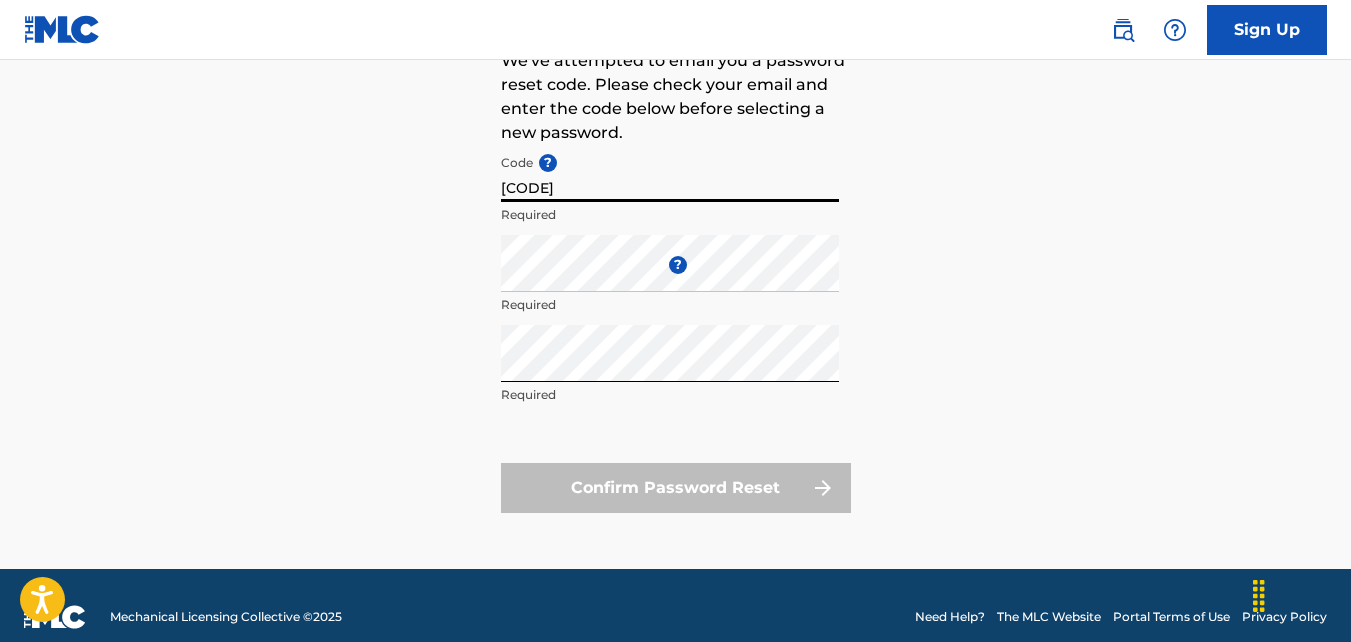 scroll, scrollTop: 210, scrollLeft: 0, axis: vertical 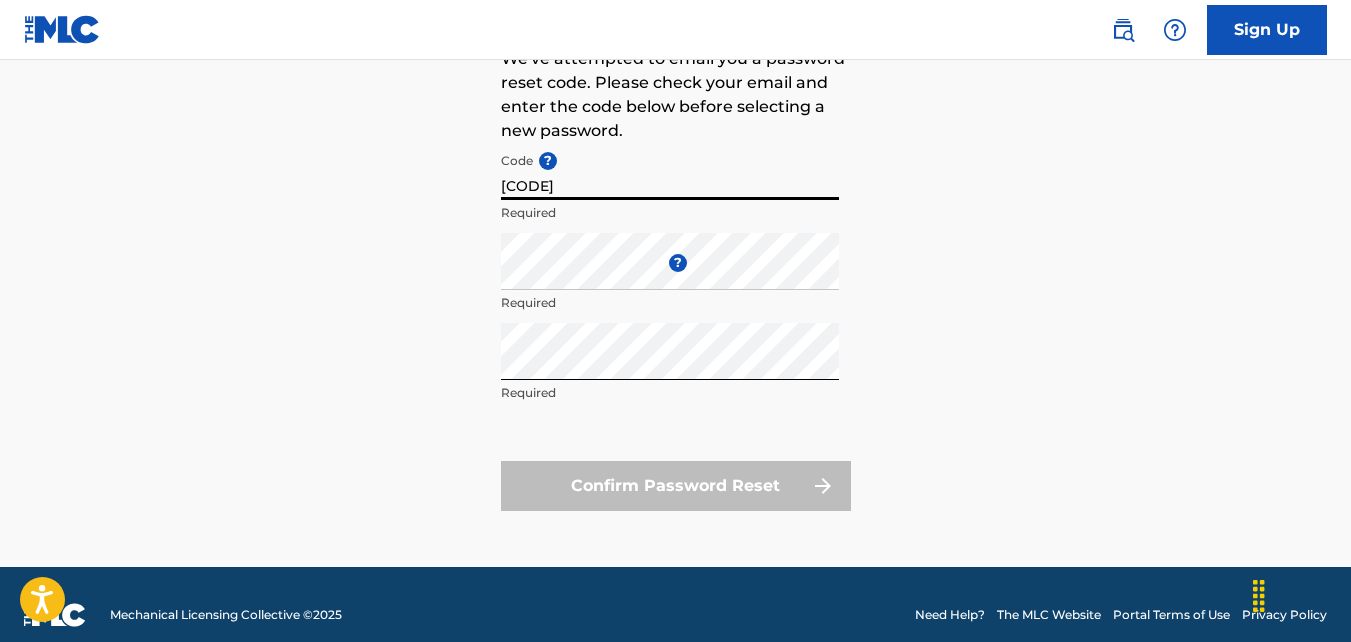 type on "FP_b9d0f5070247f8495b769ec82774" 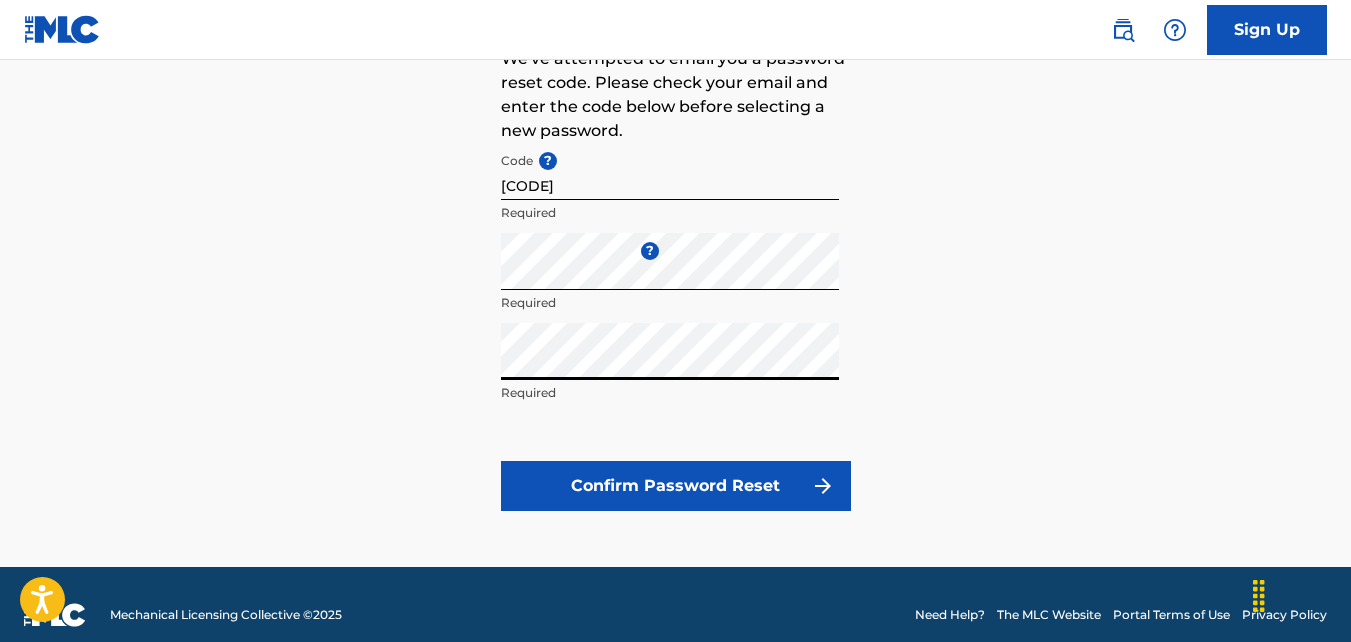 click on "Forgot password We've attempted to email you a password reset code. Please check your email and enter the code below before selecting a new password. Code ? FP_b9d0f5070247f8495b769ec82774 Required Enter a new password ? Required Repeat the password Required Confirm Password Reset" at bounding box center [675, 233] 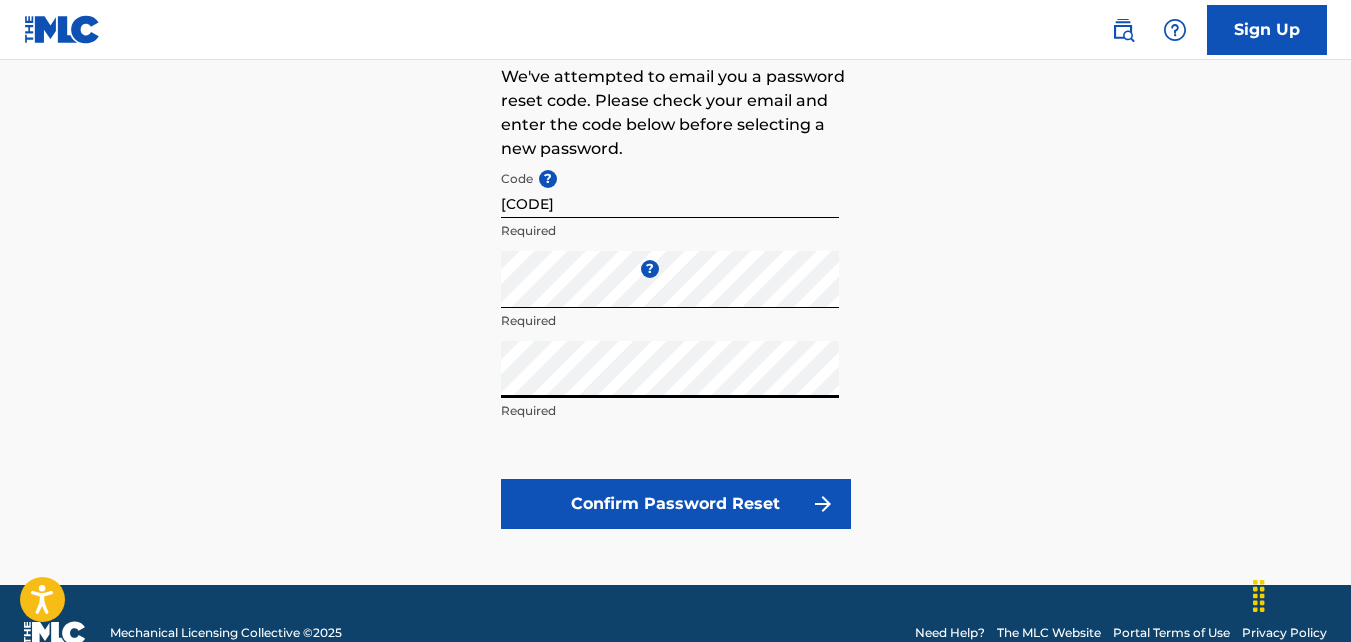 scroll, scrollTop: 195, scrollLeft: 0, axis: vertical 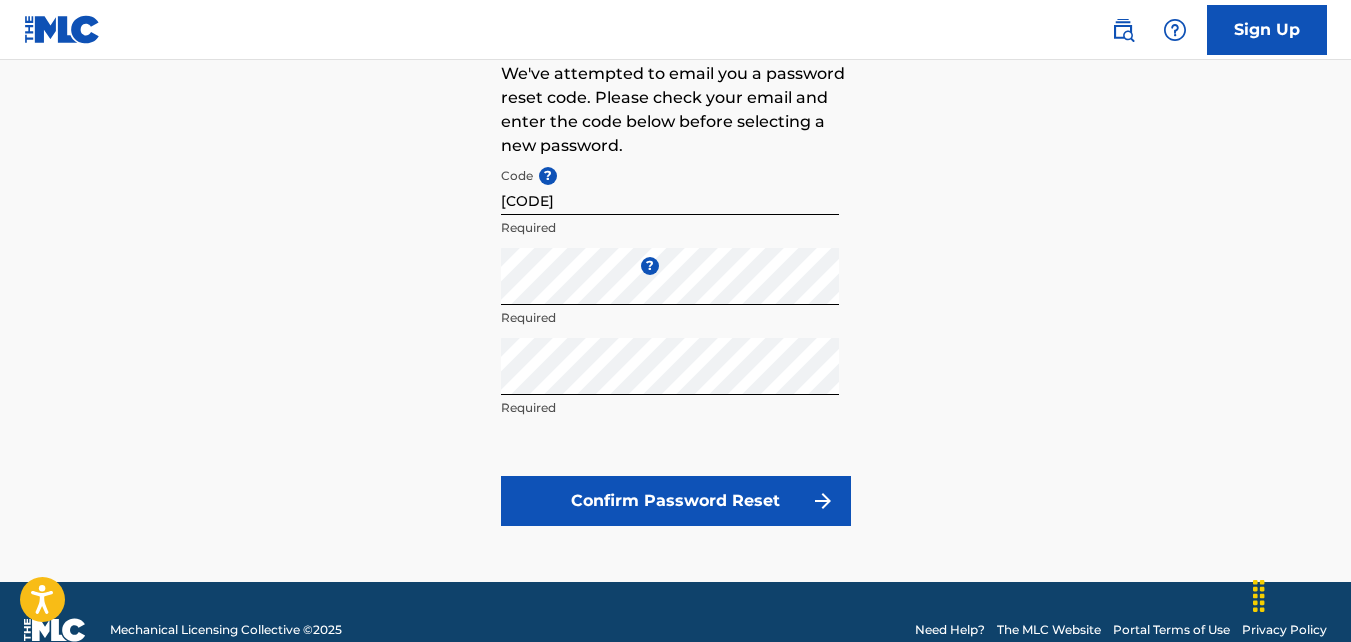 click on "Confirm Password Reset" at bounding box center (676, 501) 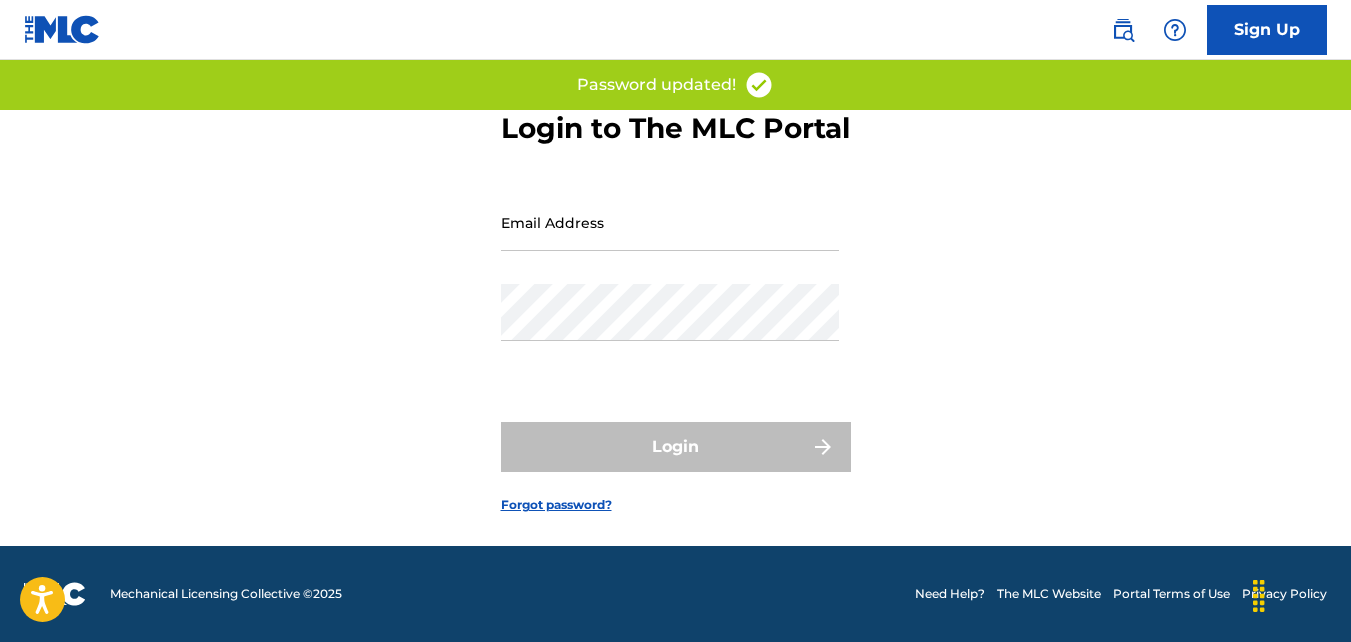 scroll, scrollTop: 0, scrollLeft: 0, axis: both 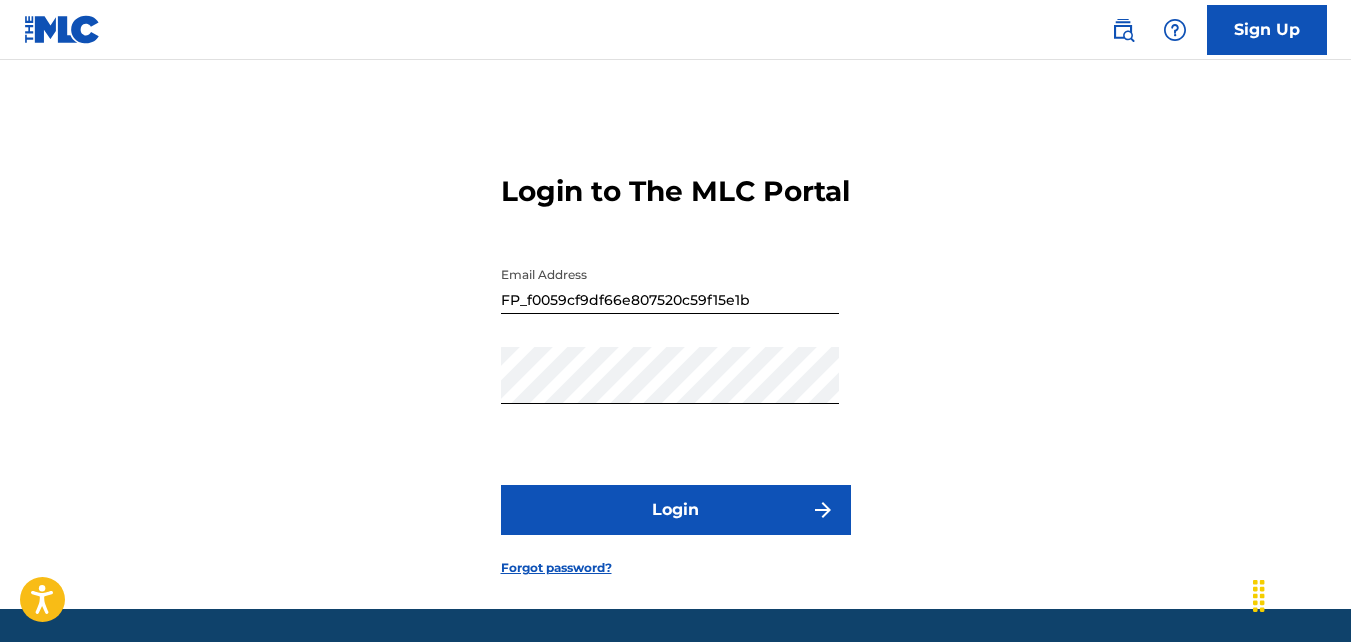 click on "Login" at bounding box center (676, 510) 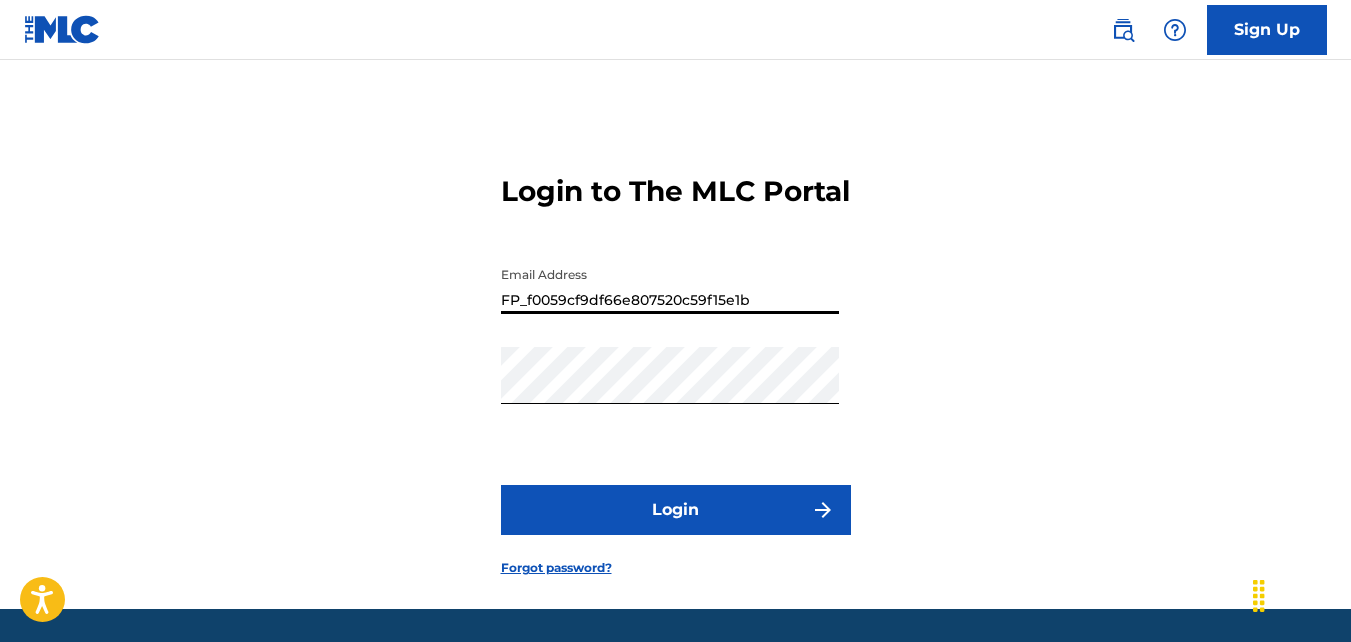 drag, startPoint x: 754, startPoint y: 330, endPoint x: 491, endPoint y: 335, distance: 263.04752 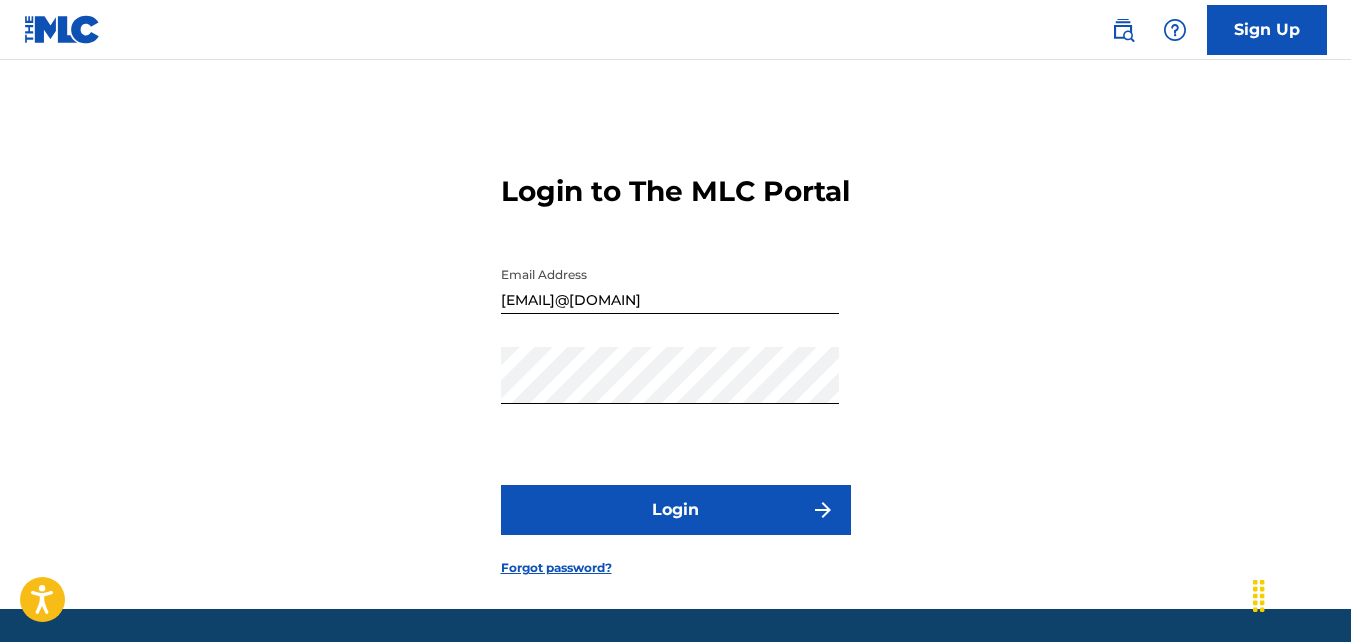 click on "Login" at bounding box center [676, 510] 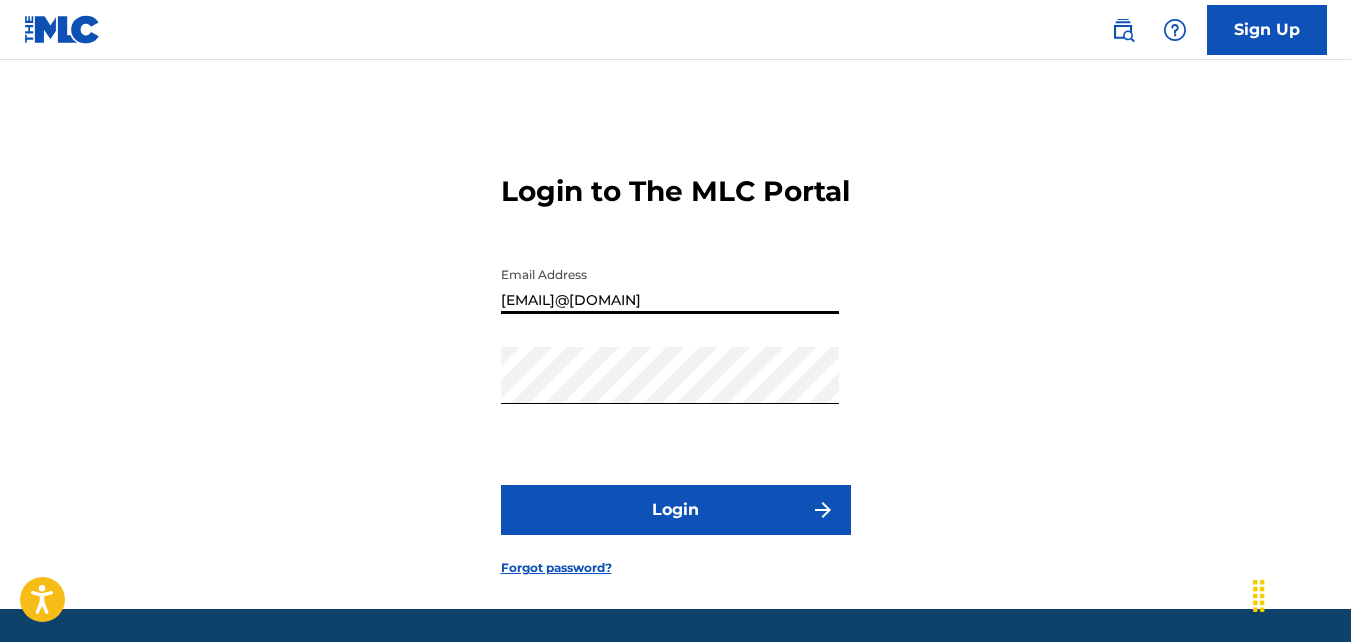 click on "citycousinPublications@gmail" at bounding box center [670, 285] 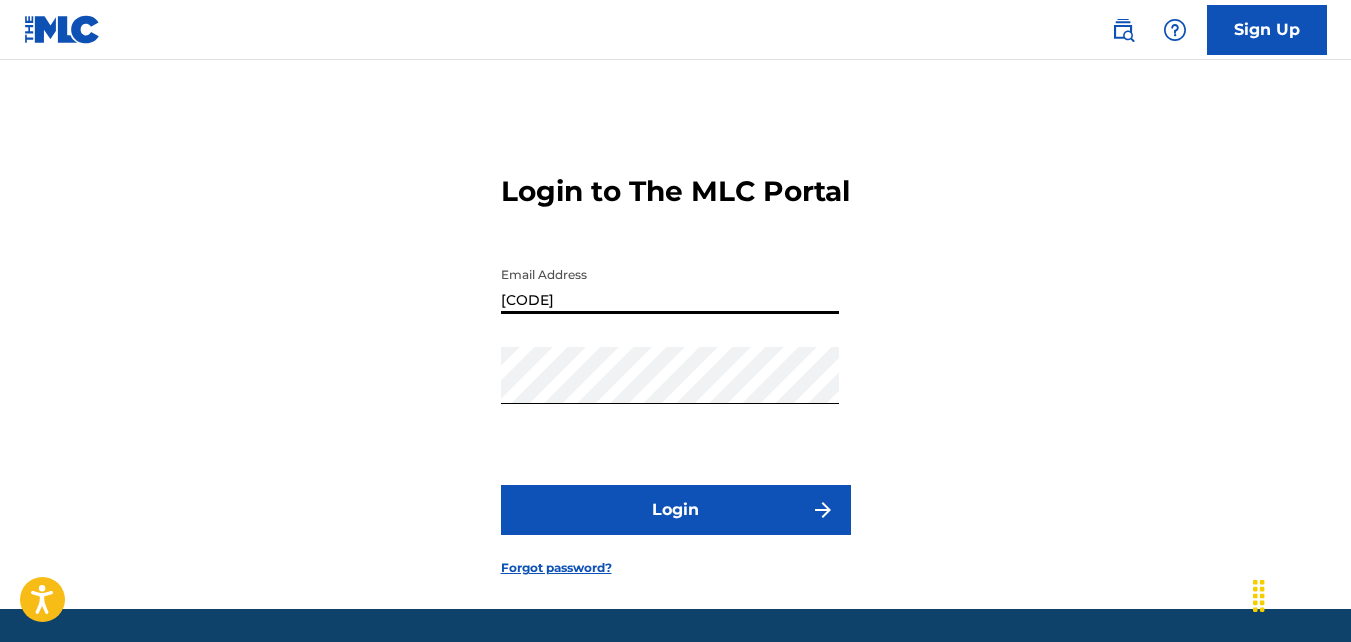 type on "FP_b9d0f5070247f8495b769ec82774" 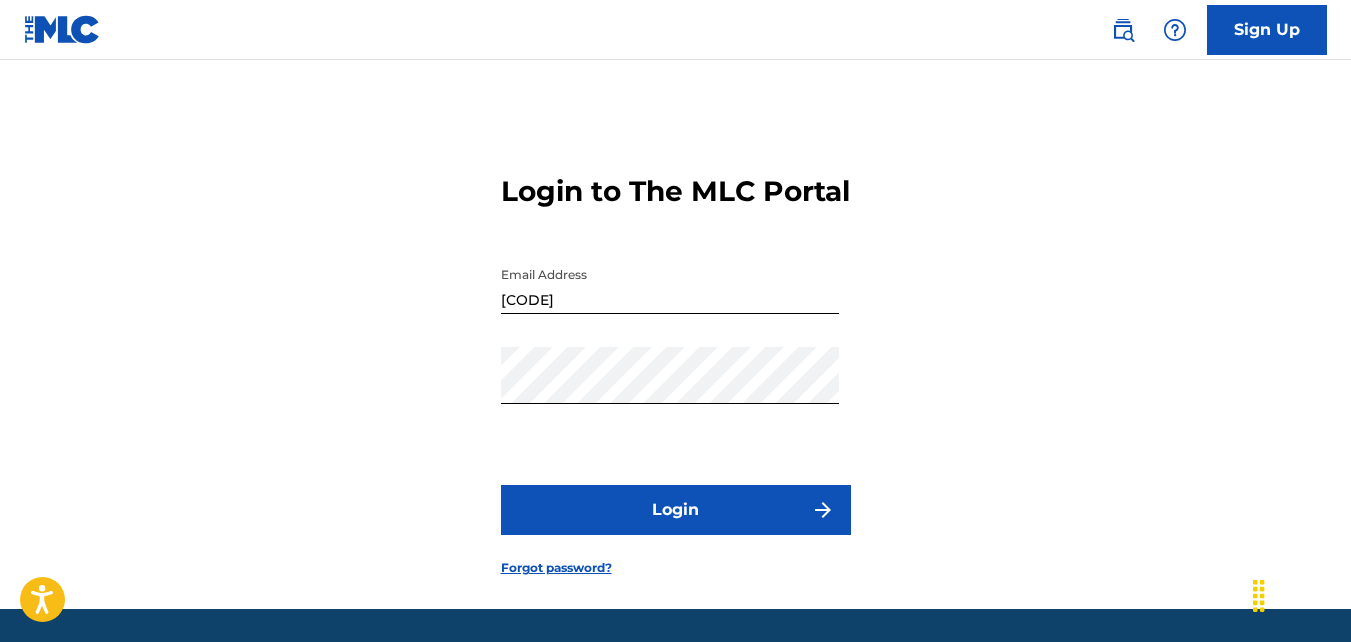 click on "Login" at bounding box center [676, 510] 